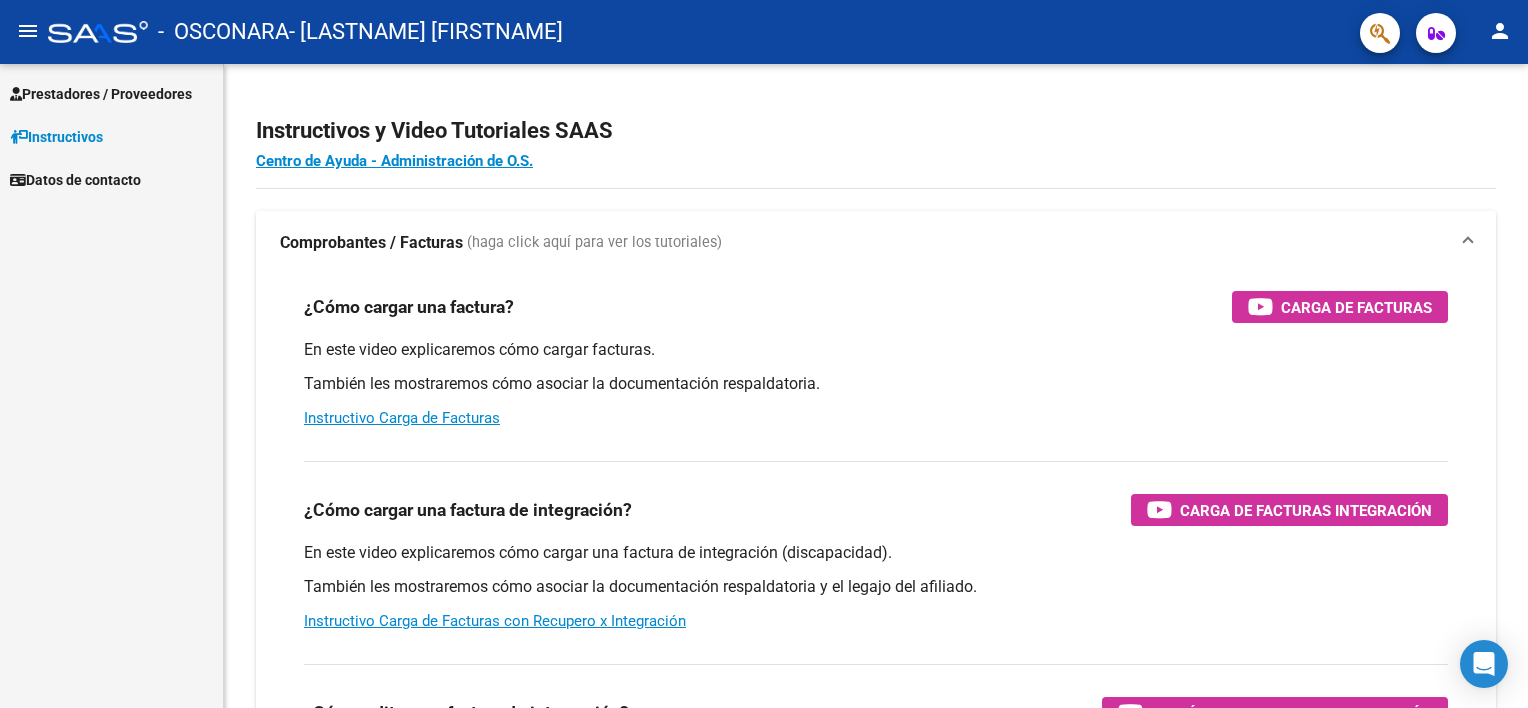 scroll, scrollTop: 0, scrollLeft: 0, axis: both 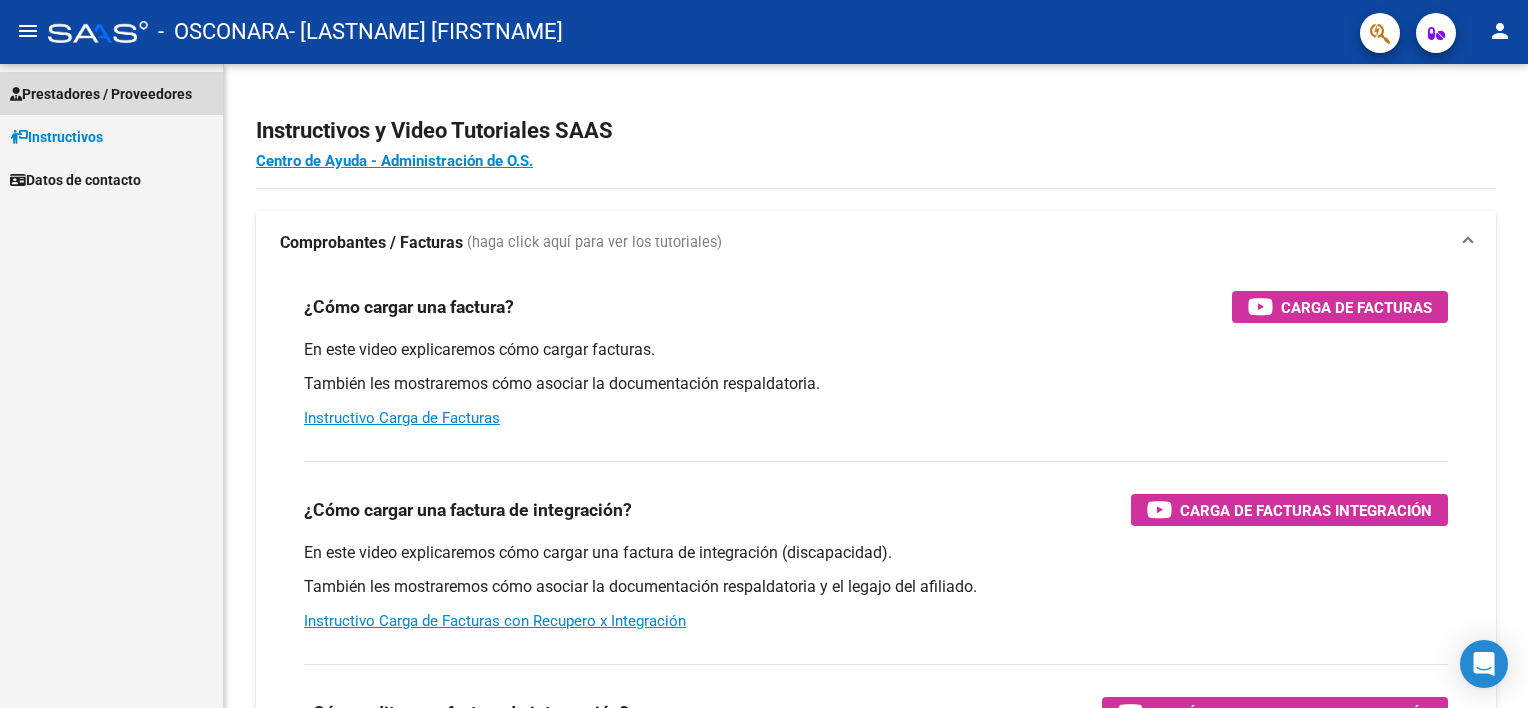 click on "Prestadores / Proveedores" at bounding box center (101, 94) 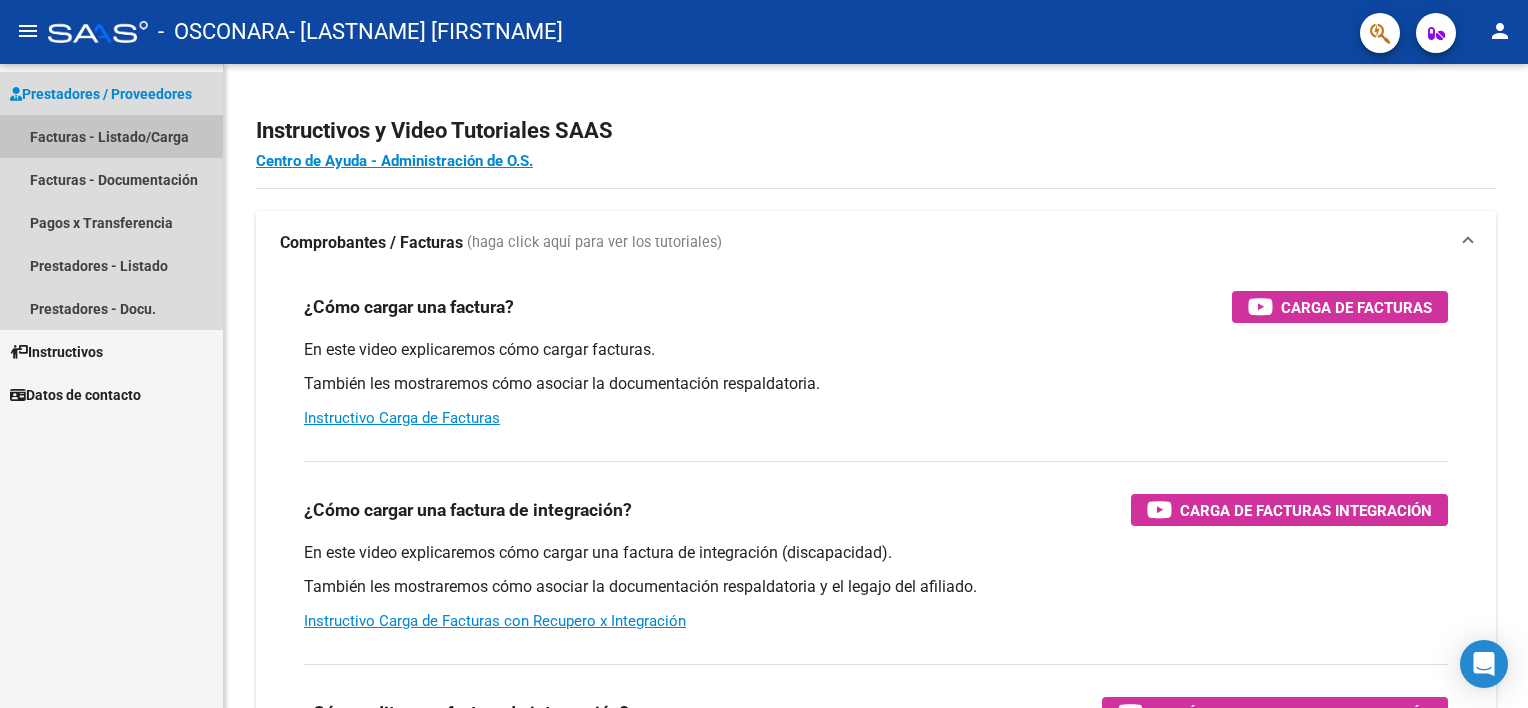 click on "Facturas - Listado/Carga" at bounding box center [111, 136] 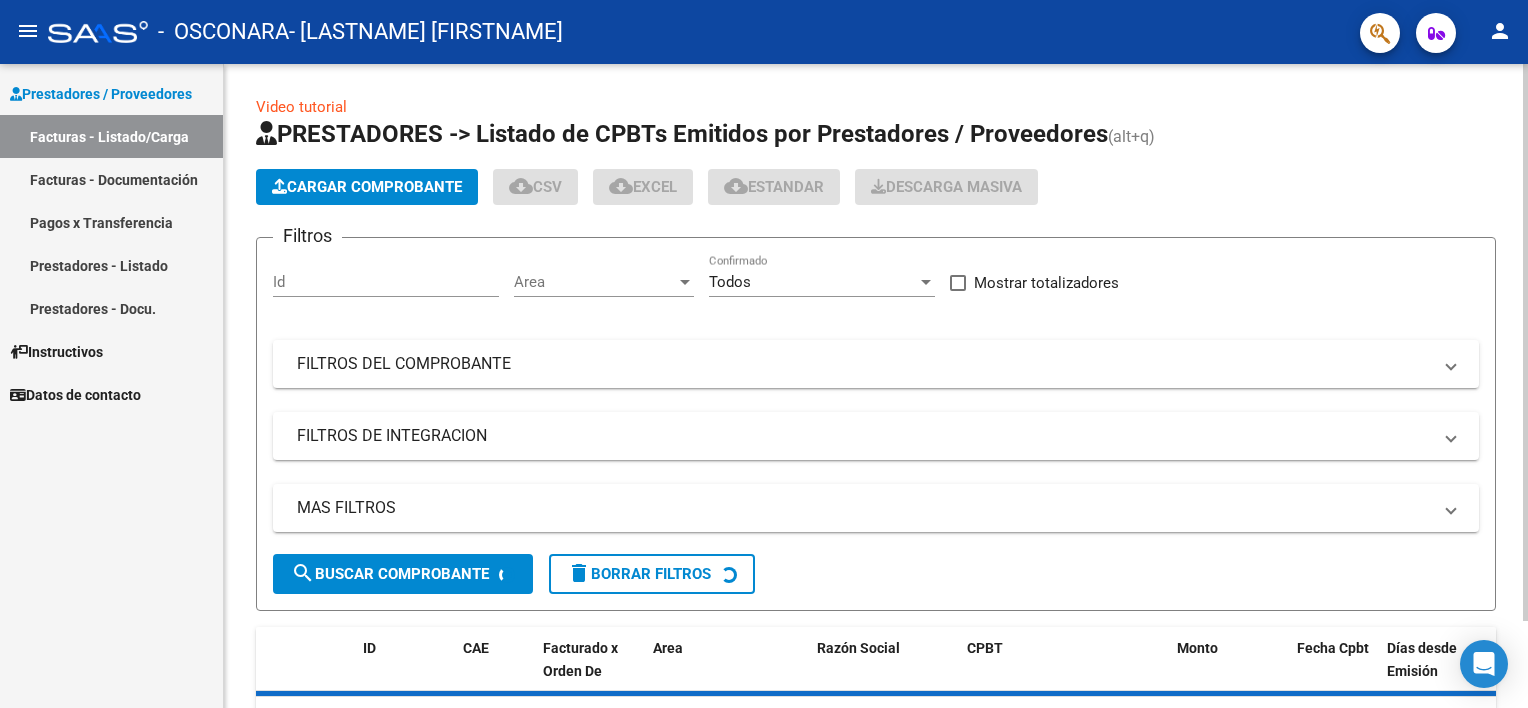 click on "Cargar Comprobante" 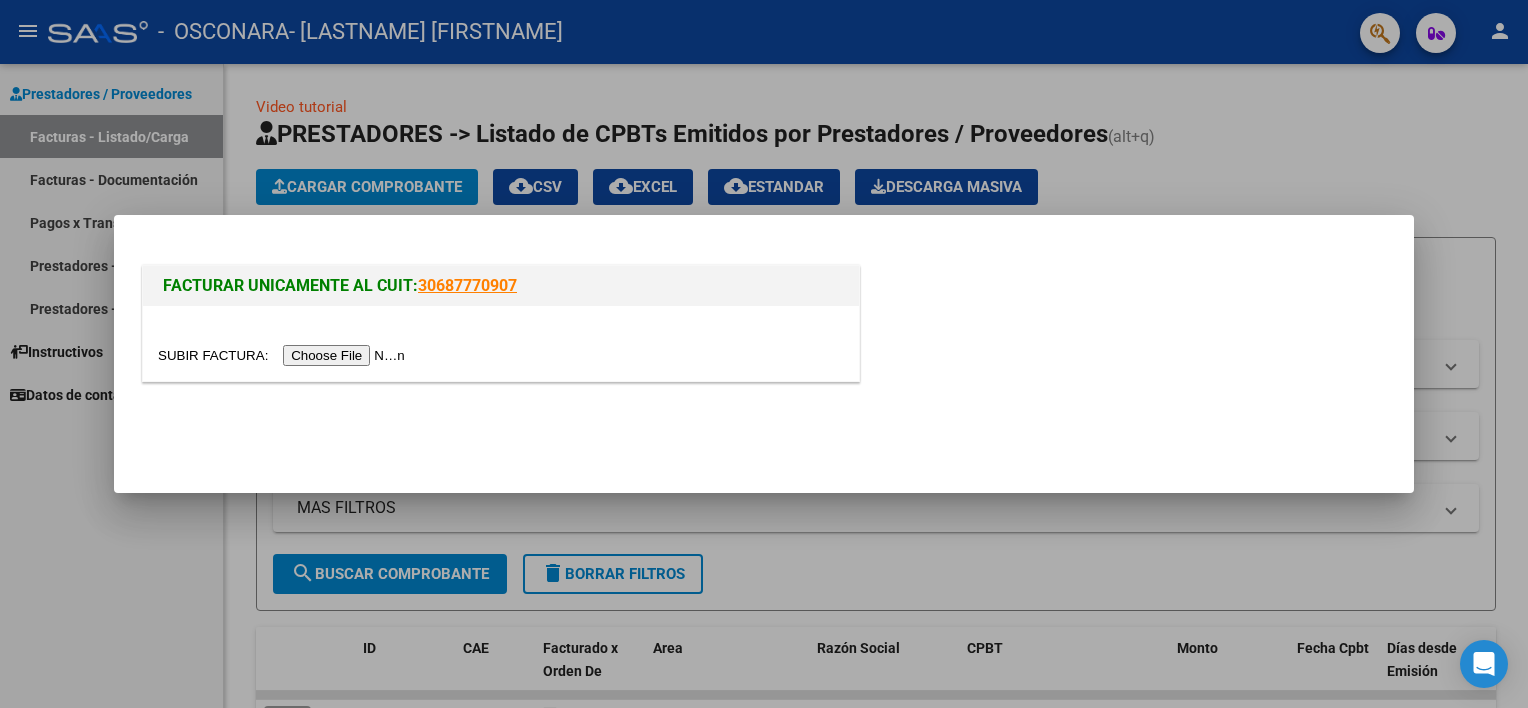 click at bounding box center (284, 355) 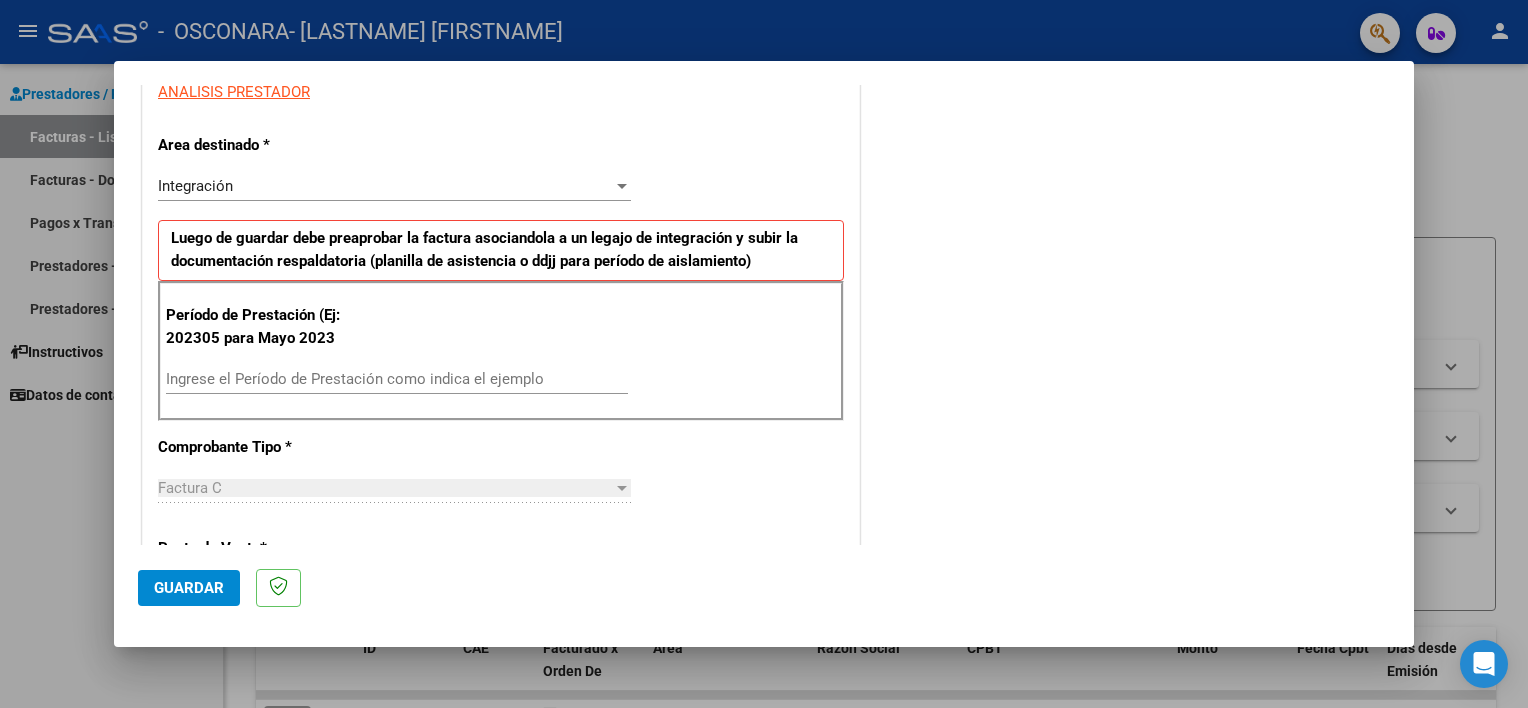 scroll, scrollTop: 525, scrollLeft: 0, axis: vertical 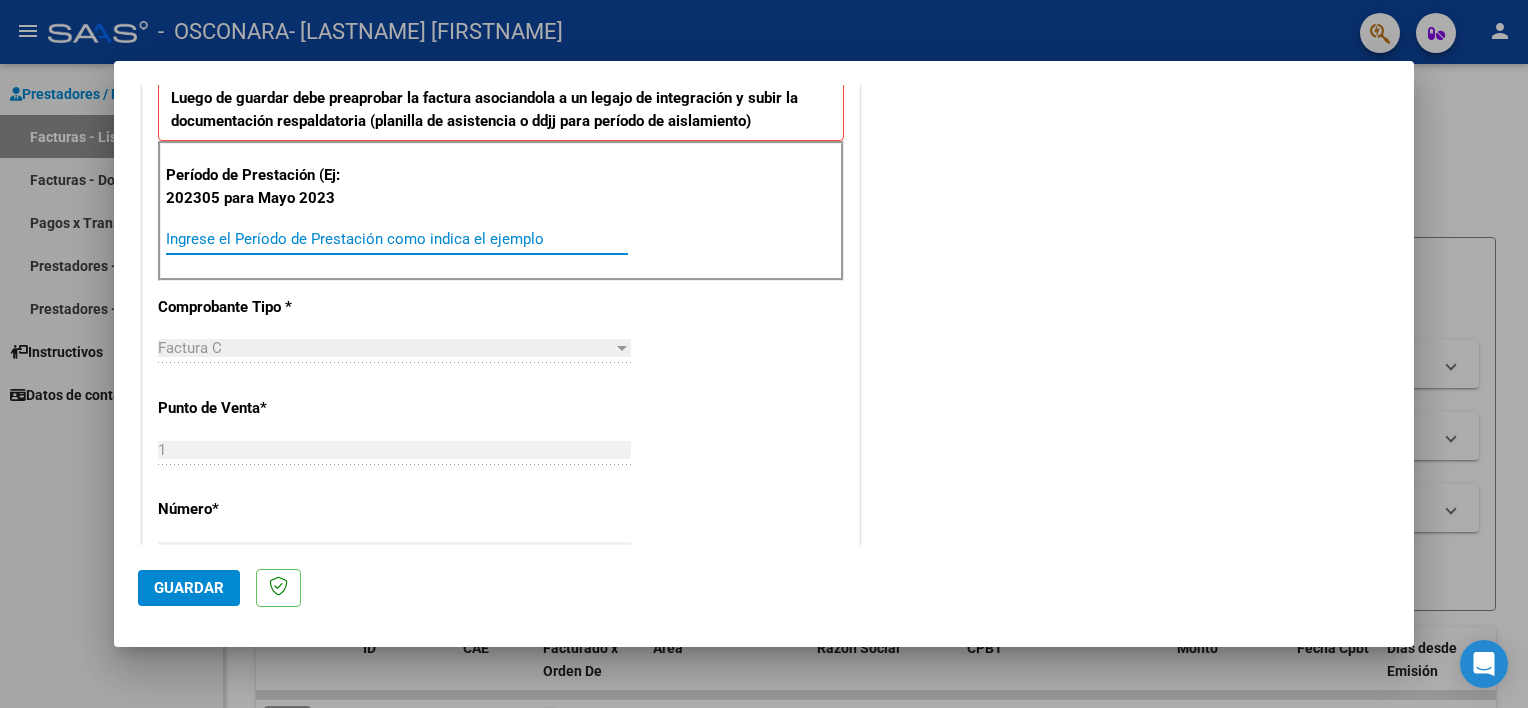 click on "Ingrese el Período de Prestación como indica el ejemplo" at bounding box center [397, 239] 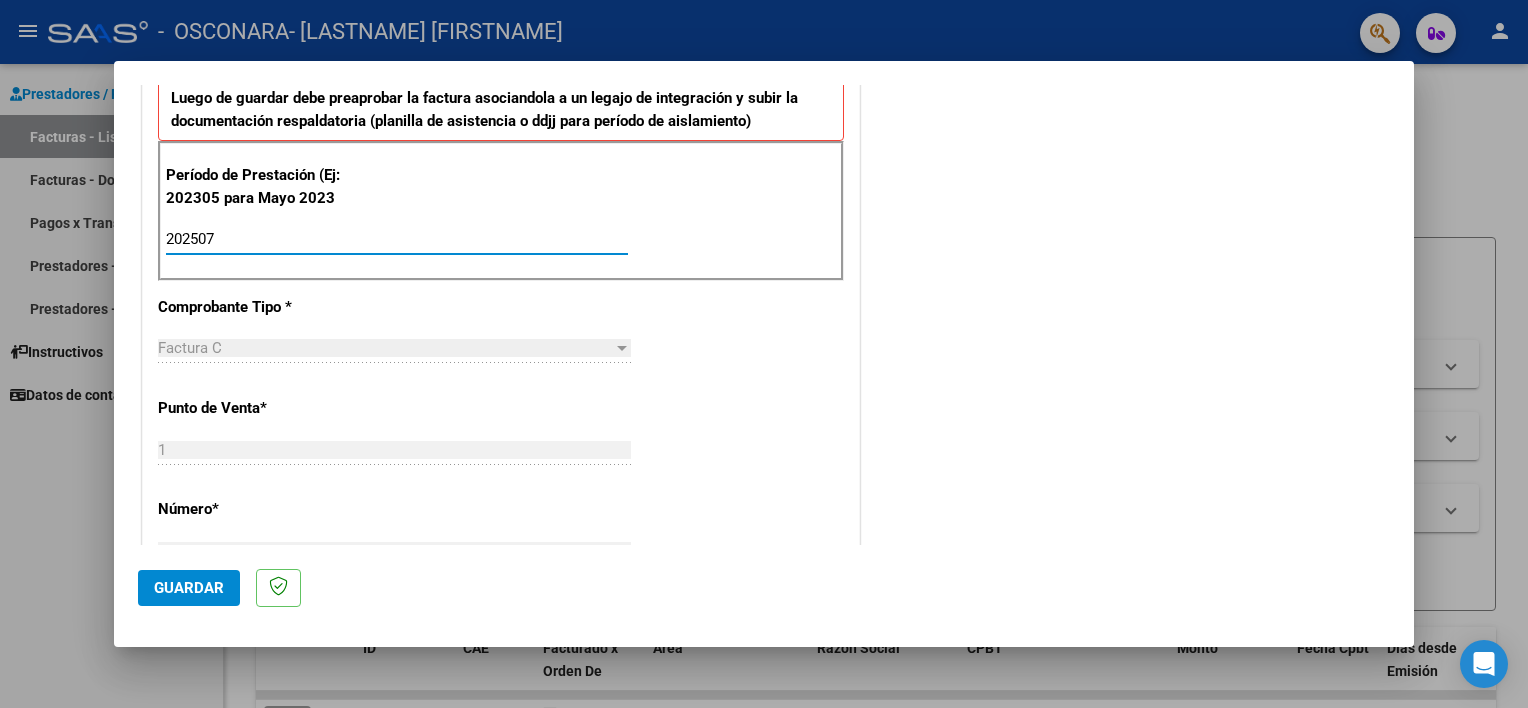 type on "202507" 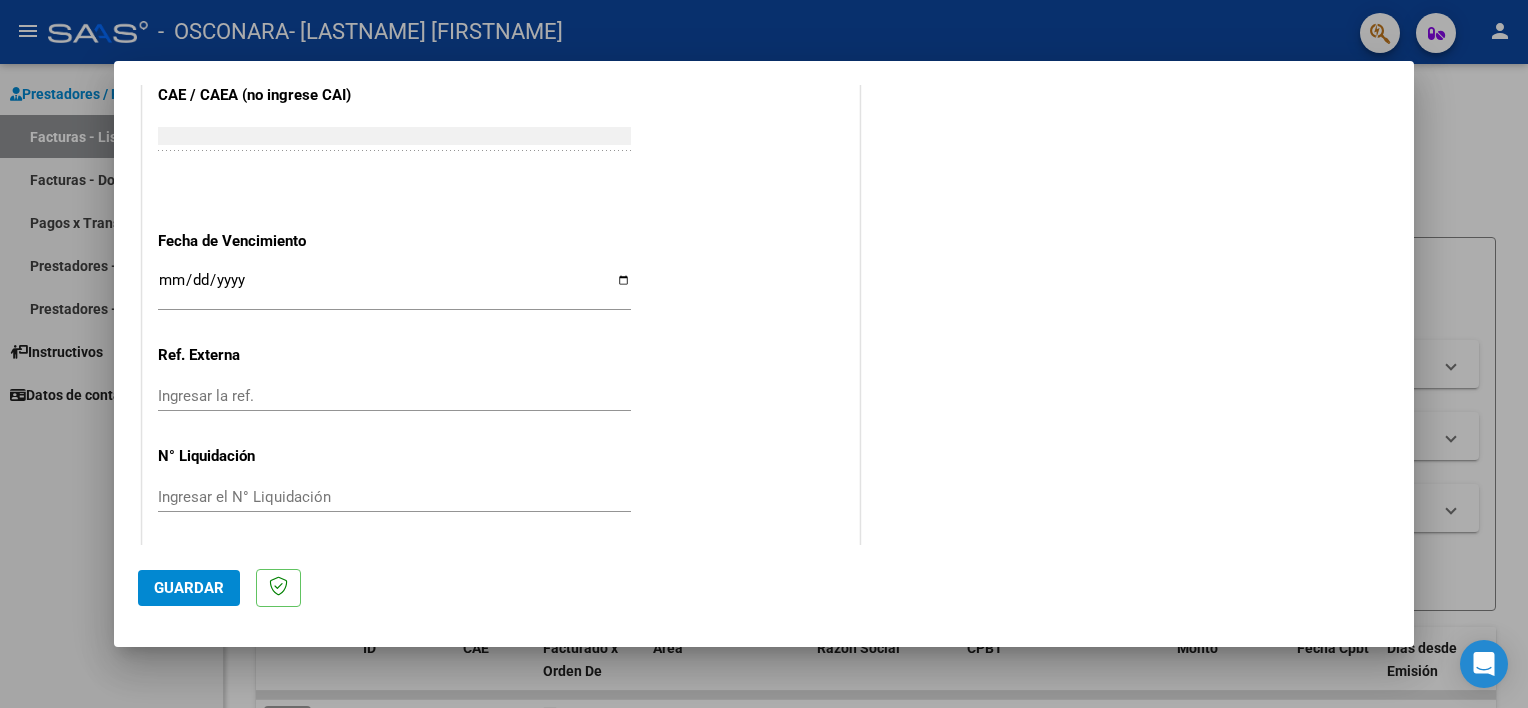 scroll, scrollTop: 1260, scrollLeft: 0, axis: vertical 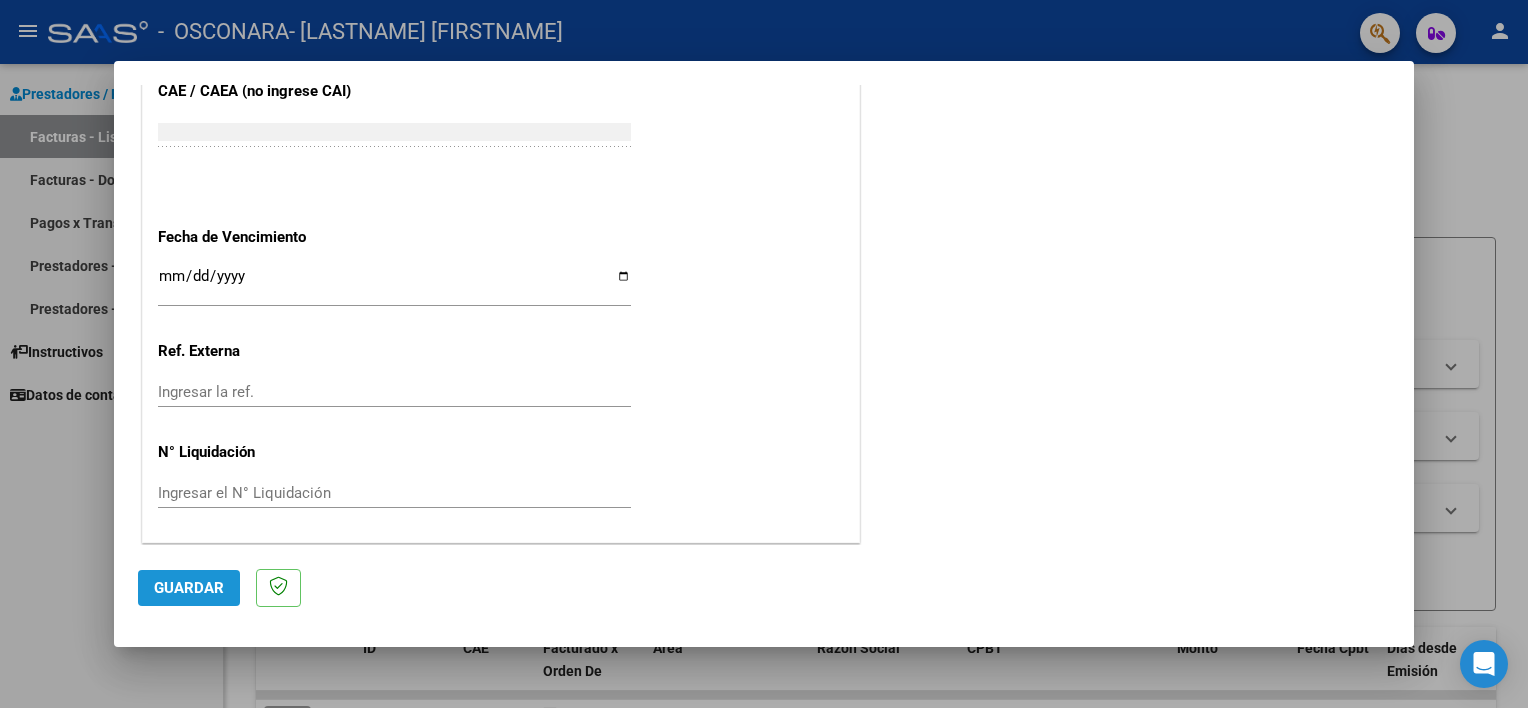 click on "Guardar" 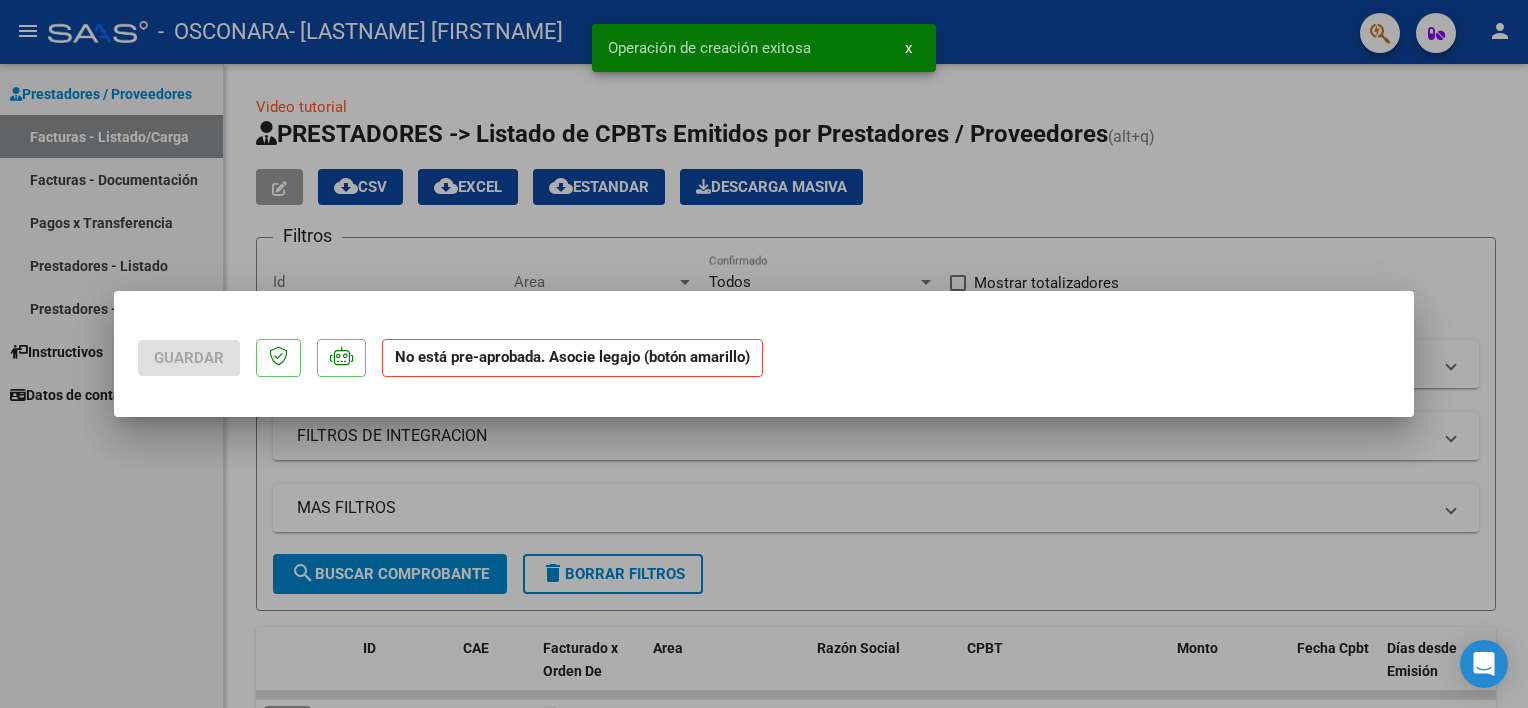 scroll, scrollTop: 0, scrollLeft: 0, axis: both 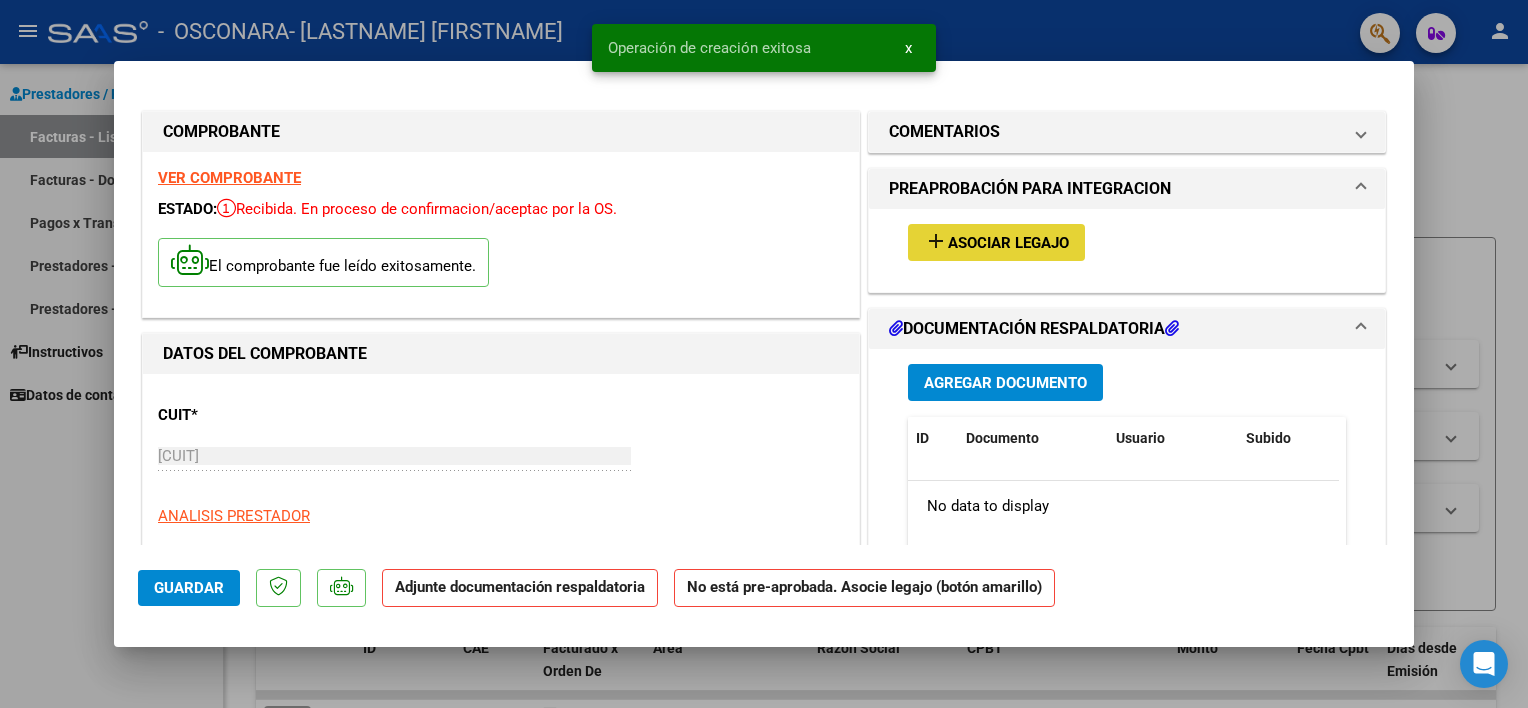 click on "add Asociar Legajo" at bounding box center [996, 242] 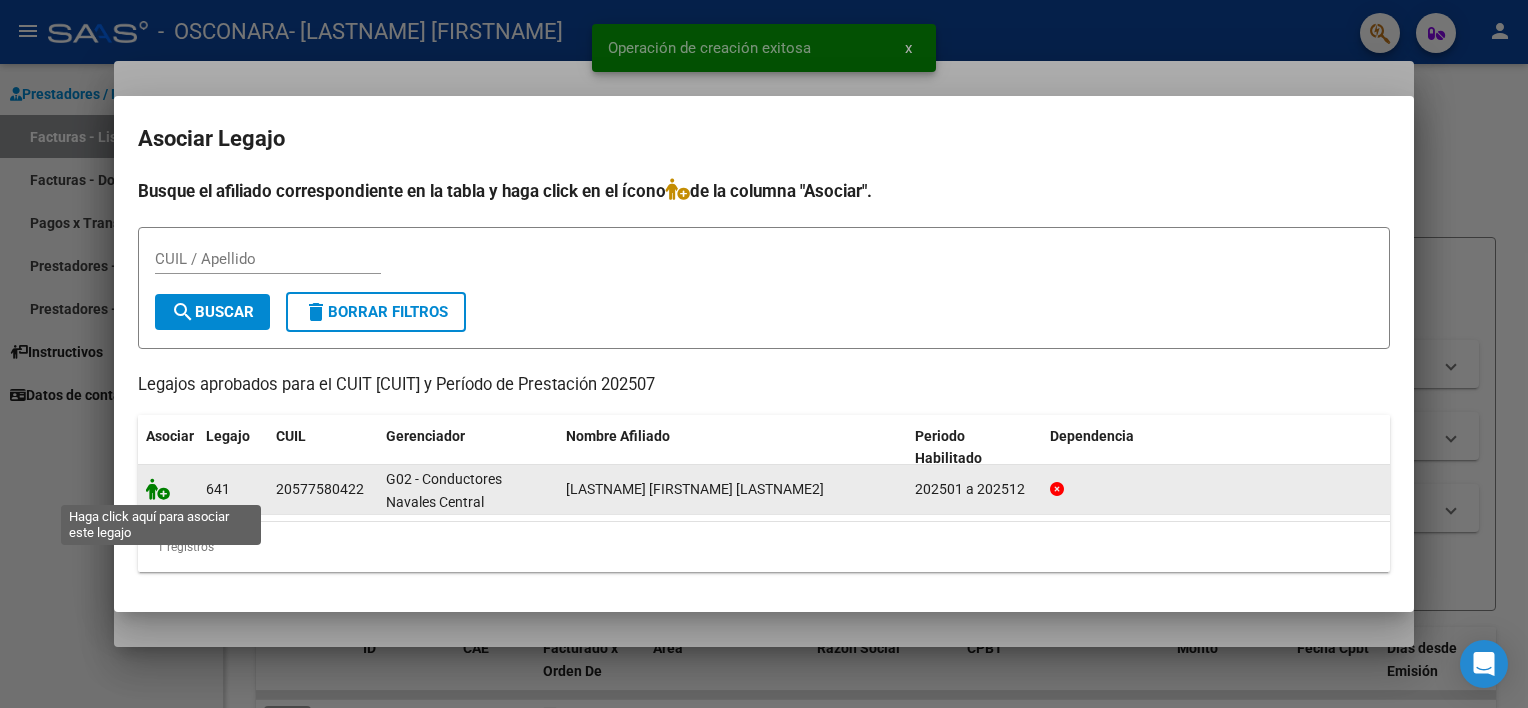 click 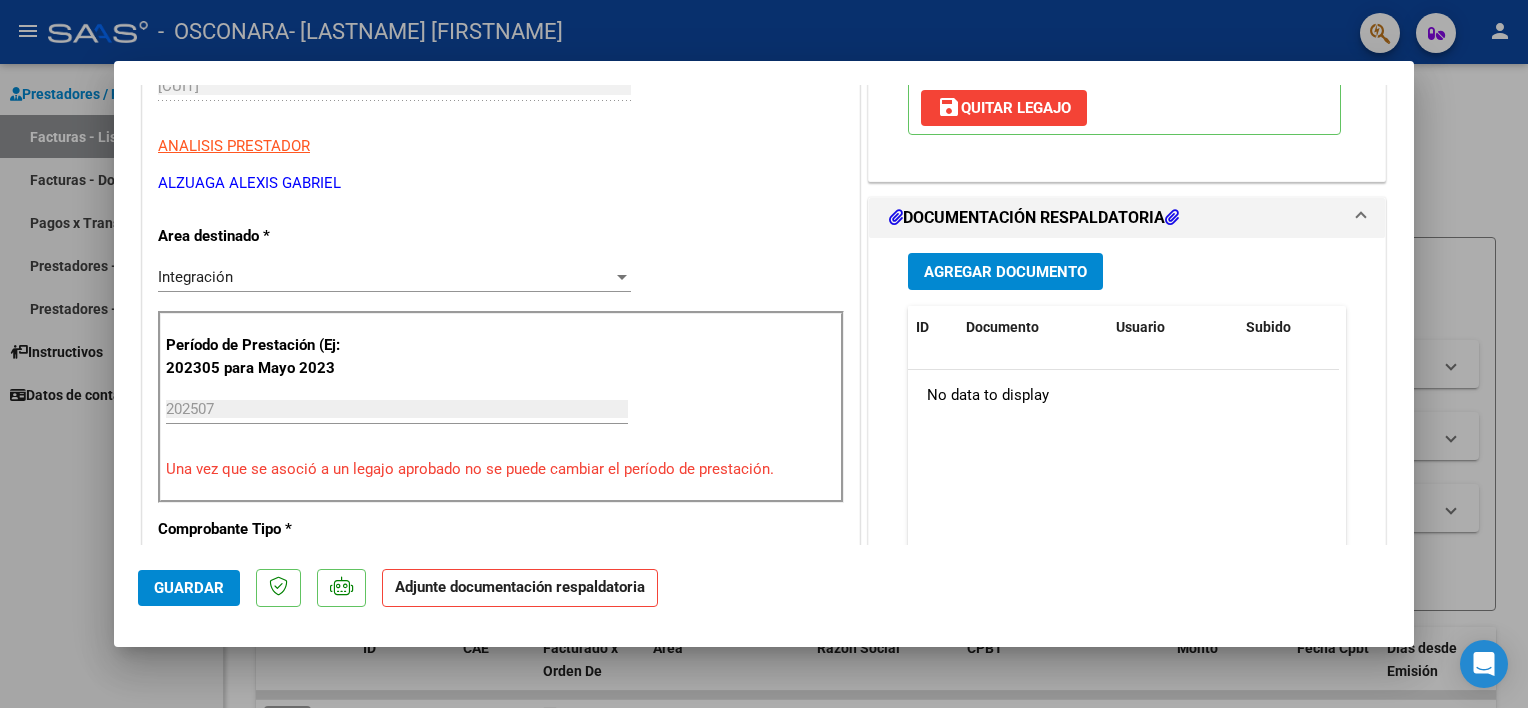 scroll, scrollTop: 380, scrollLeft: 0, axis: vertical 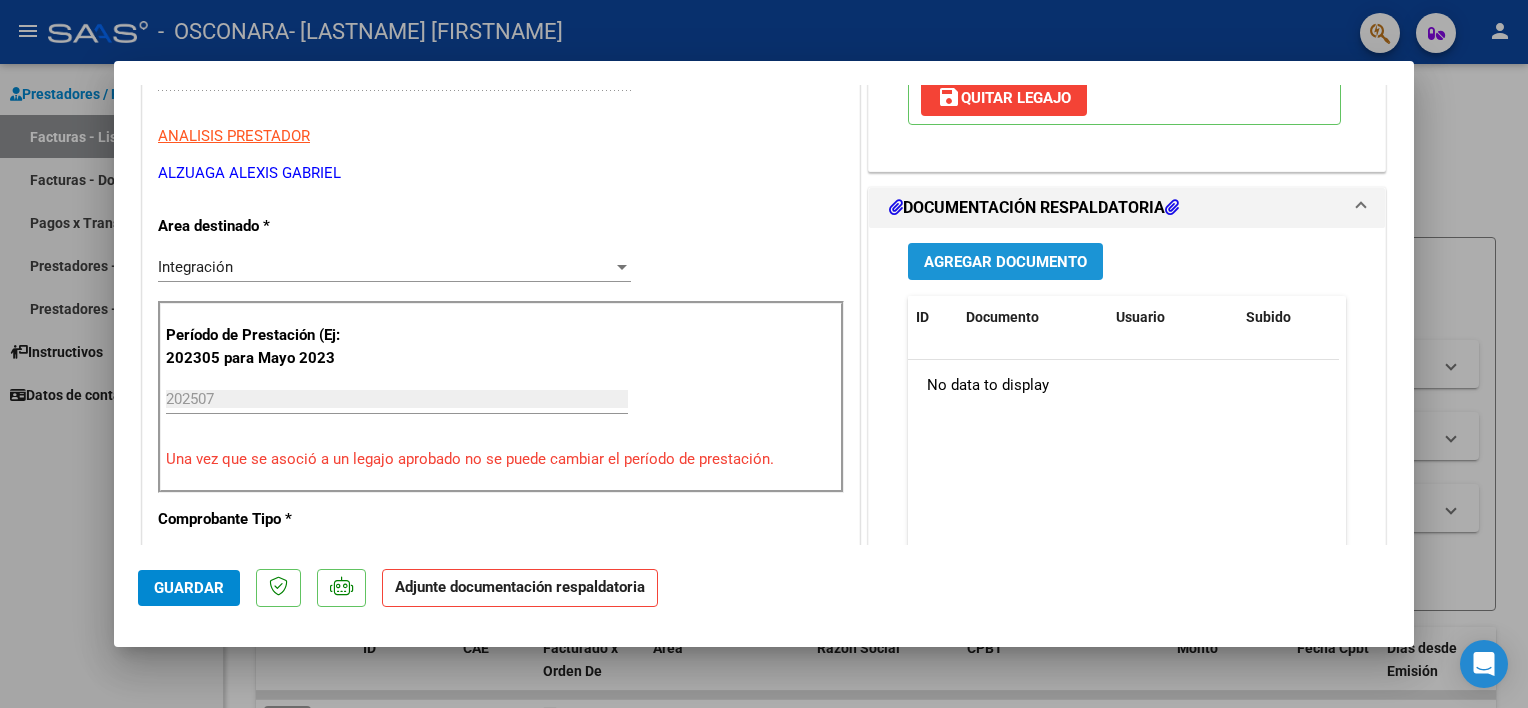 click on "Agregar Documento" at bounding box center [1005, 262] 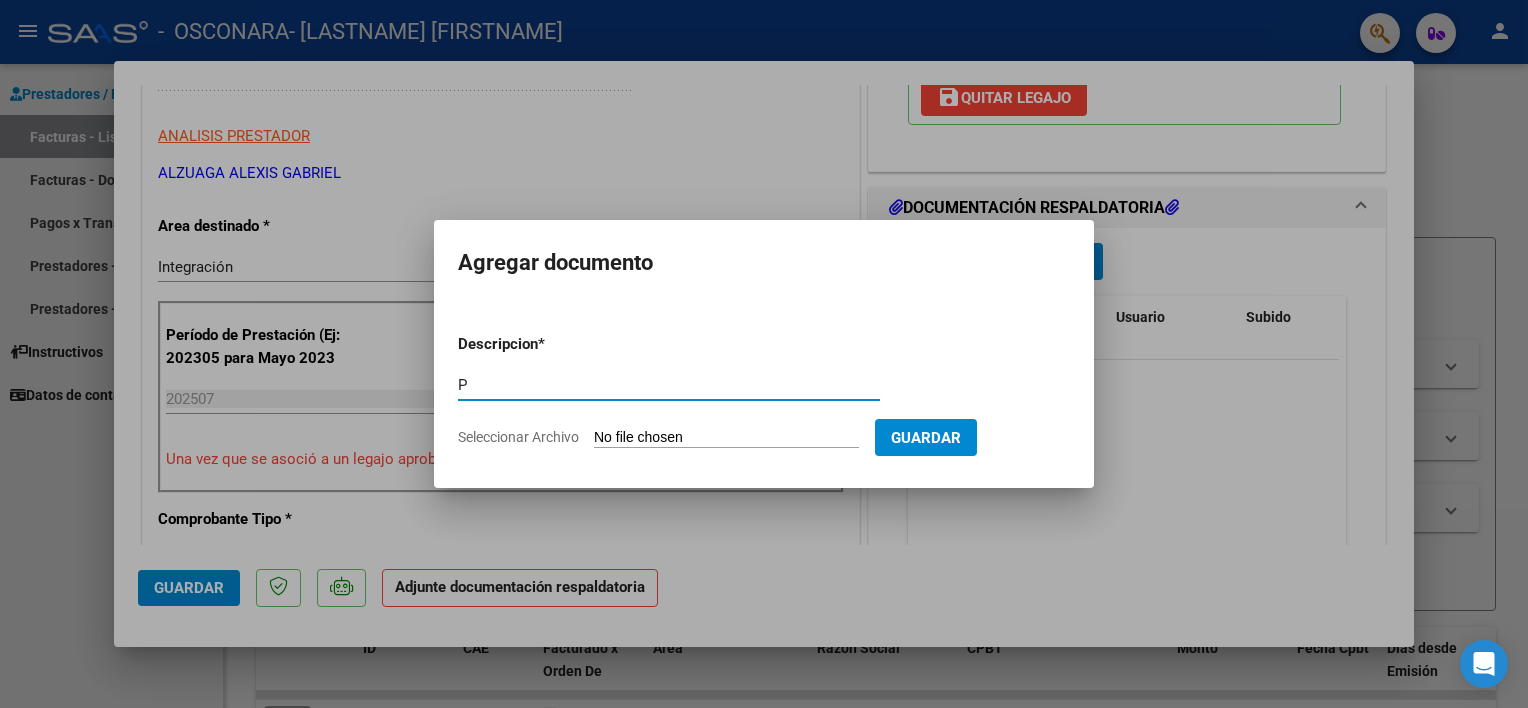 type on "Planilla de Asistencia" 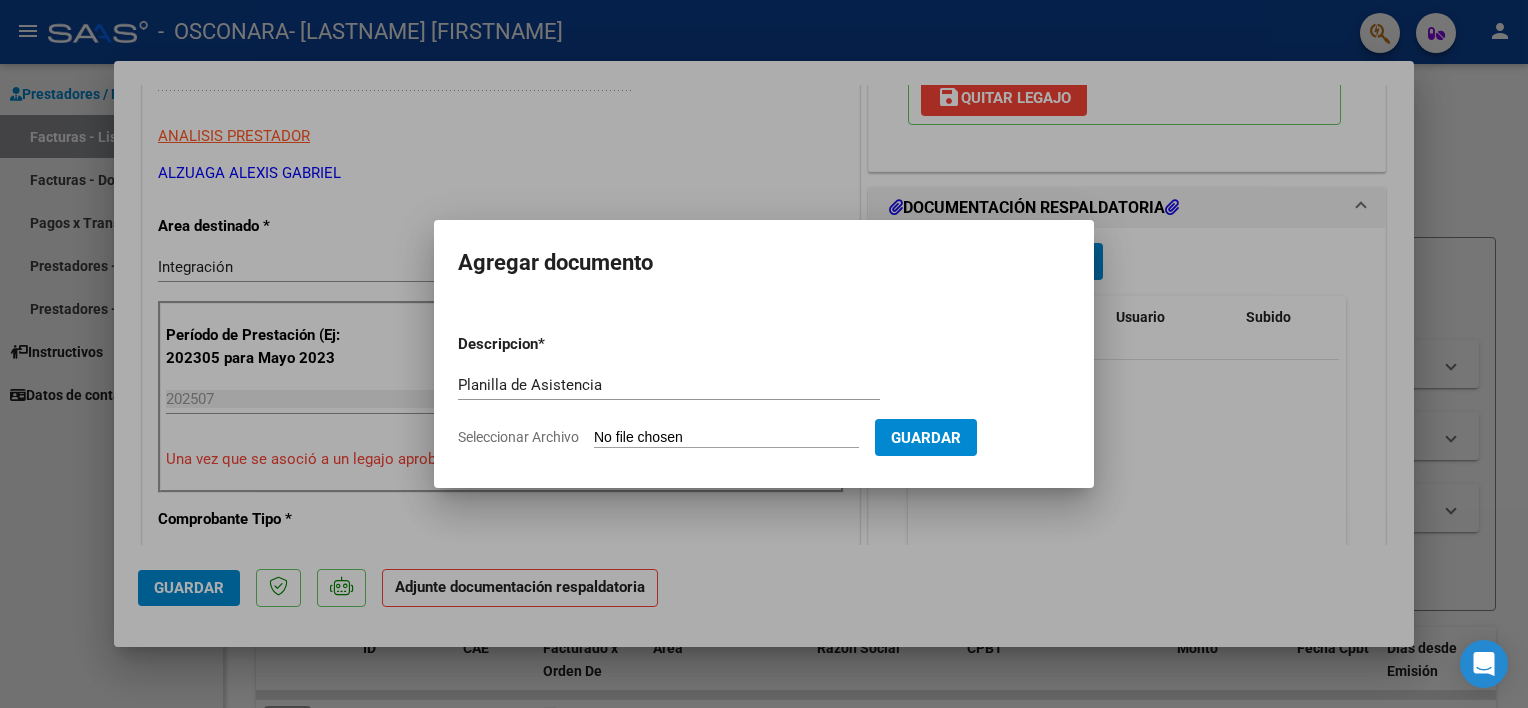 click on "Seleccionar Archivo" at bounding box center [726, 438] 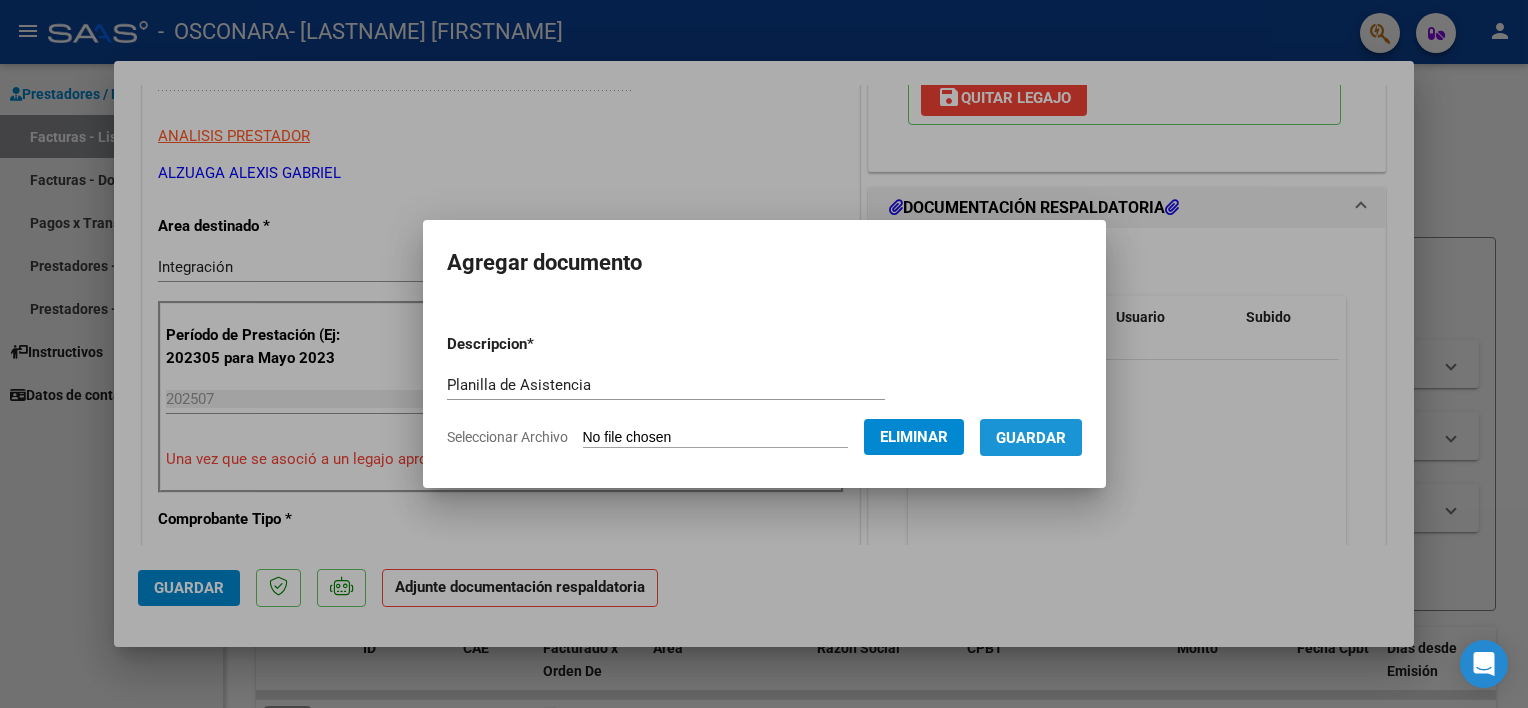 click on "Guardar" at bounding box center [1031, 438] 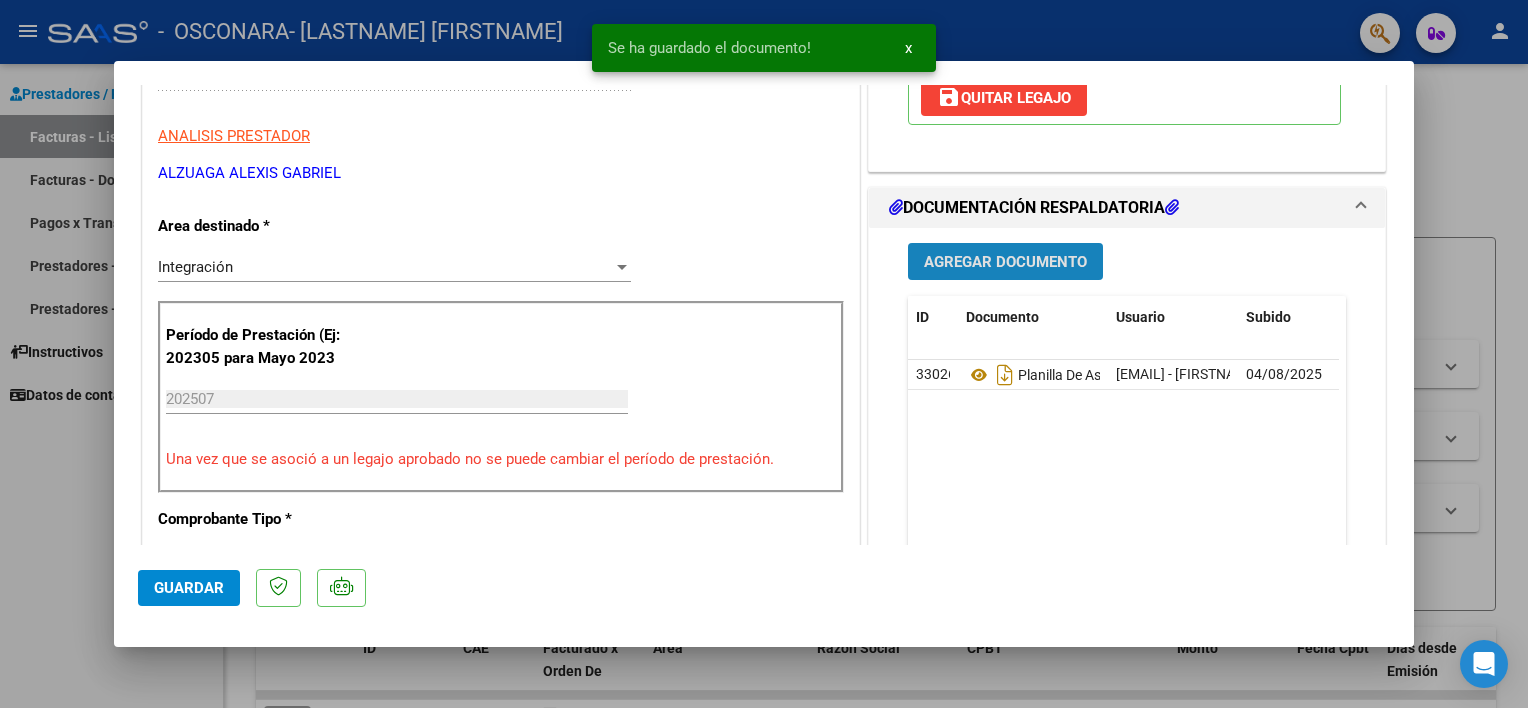 click on "Agregar Documento" at bounding box center (1005, 262) 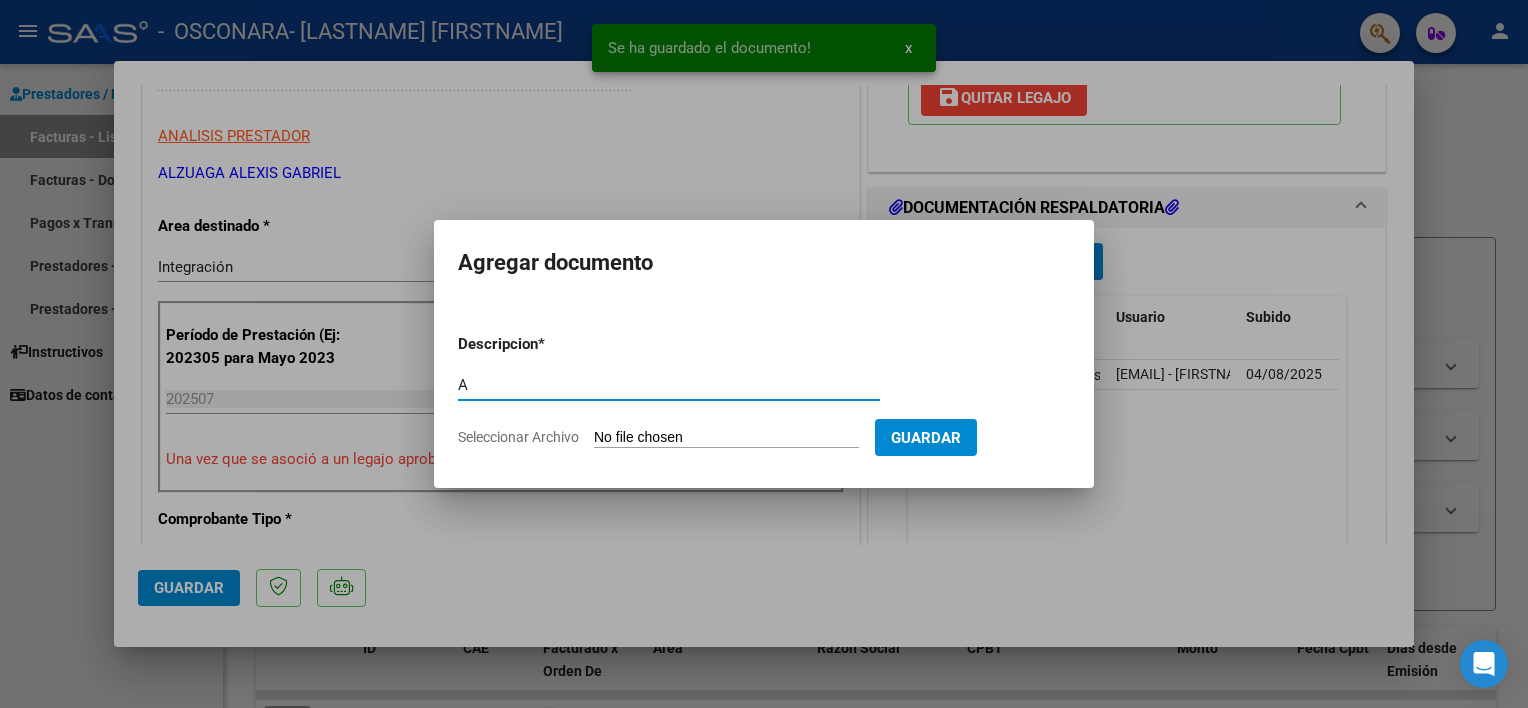 type on "Autorización" 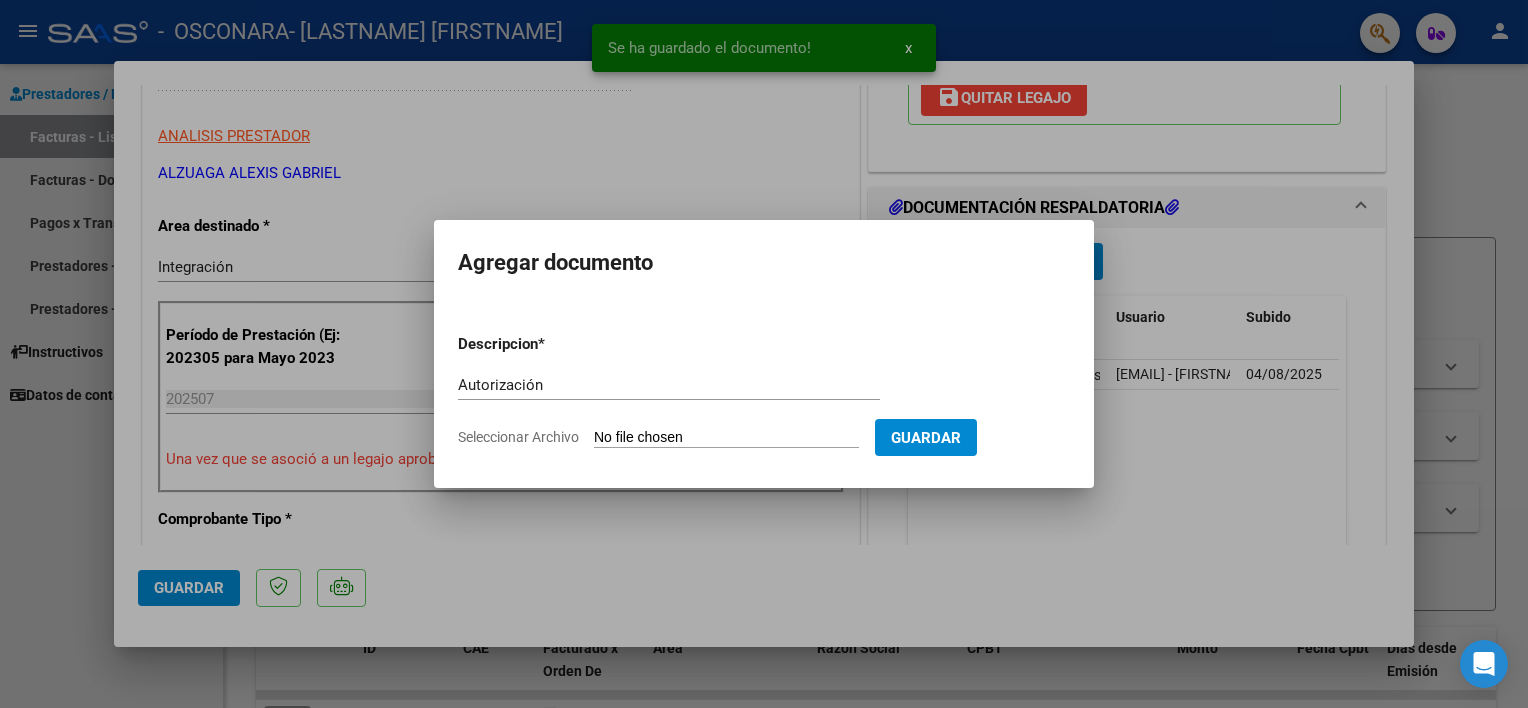 click on "Seleccionar Archivo" at bounding box center (726, 438) 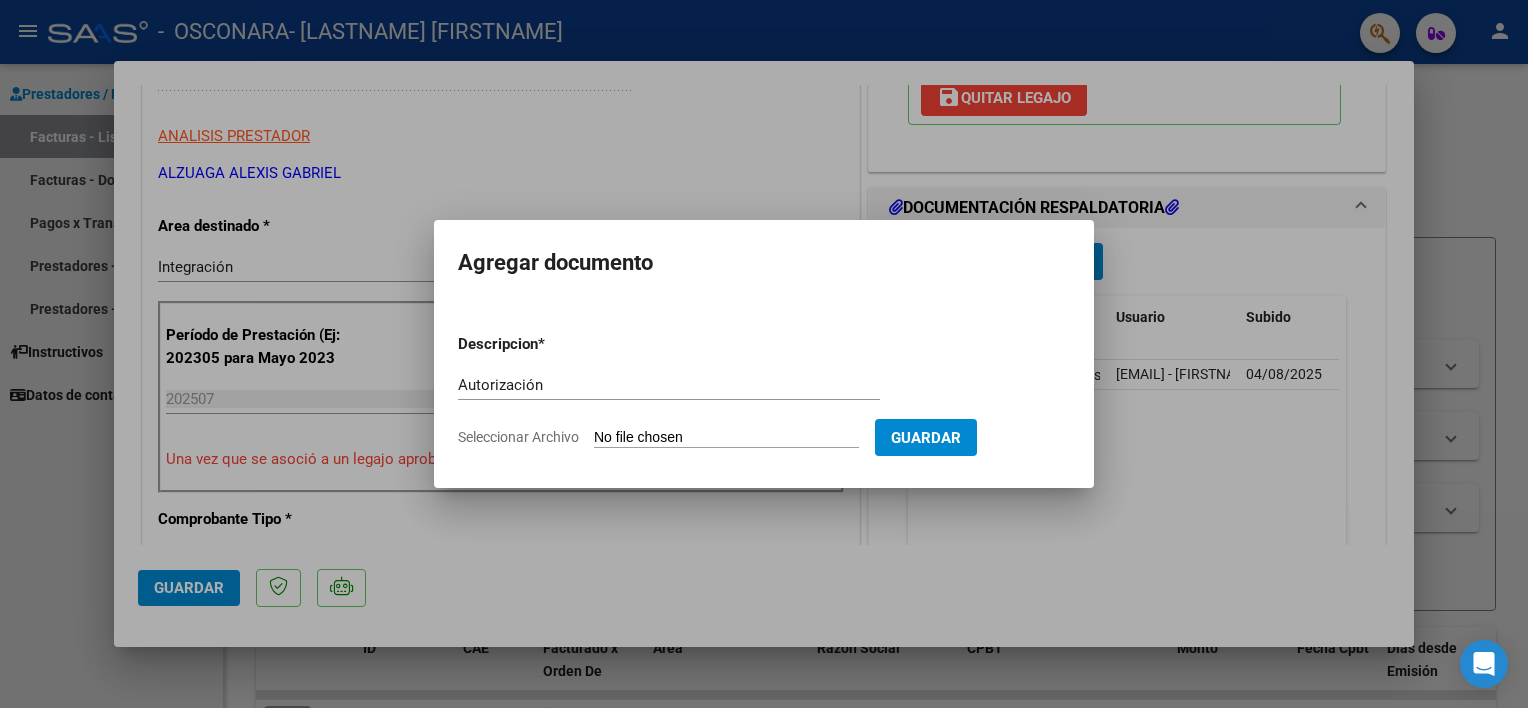 type on "C:\fakepath\AUTORIZACION RIVEROS NATALIA TRANSPORTE TERAPIAS 2025.pdf" 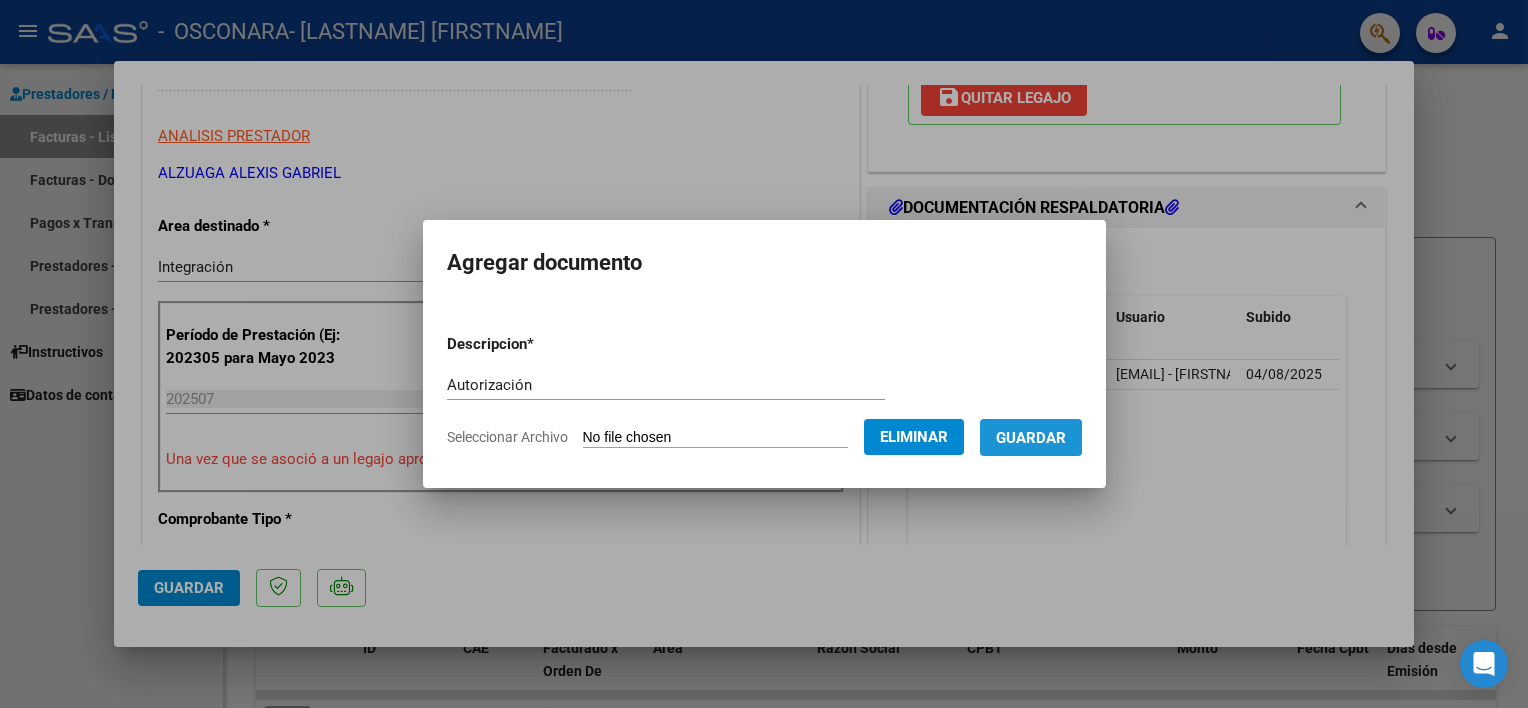 click on "Guardar" at bounding box center (1031, 438) 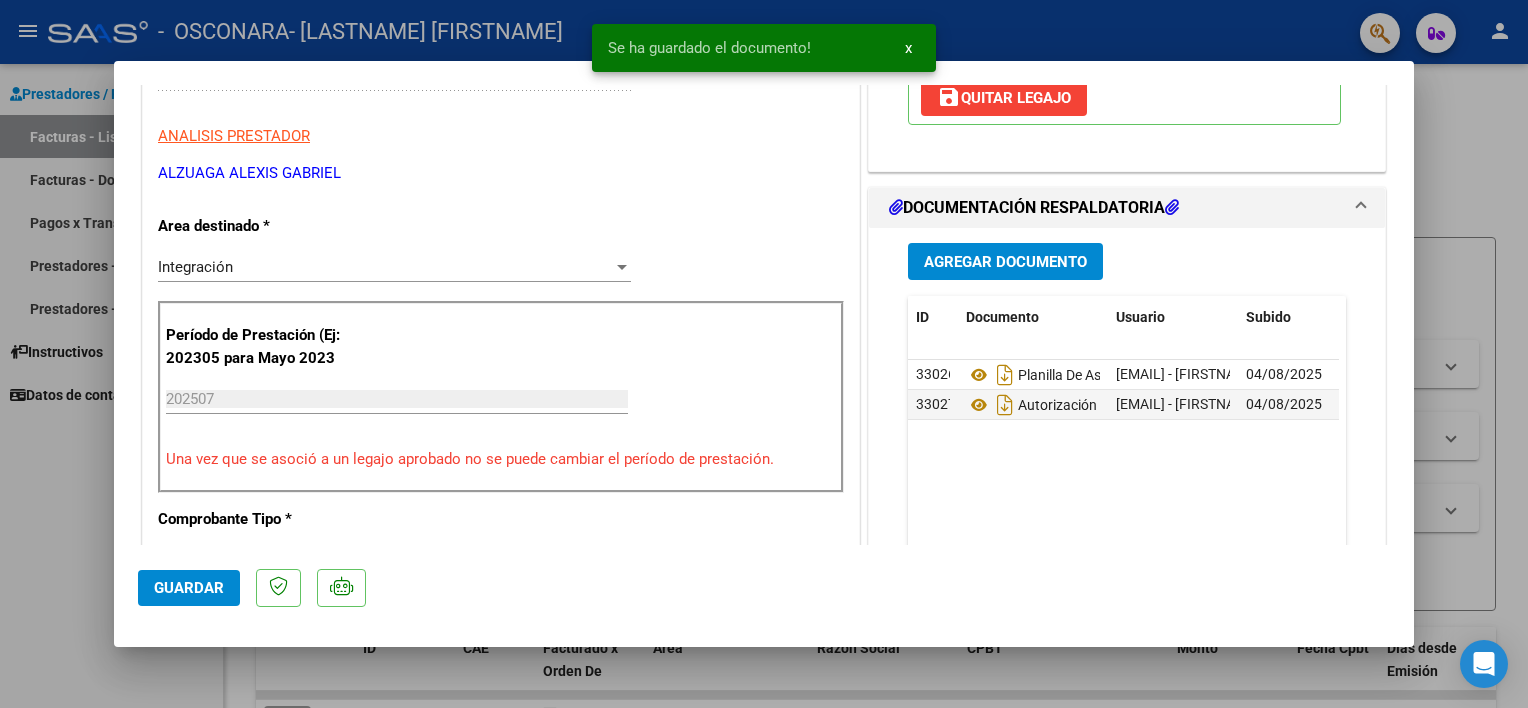 scroll, scrollTop: 0, scrollLeft: 0, axis: both 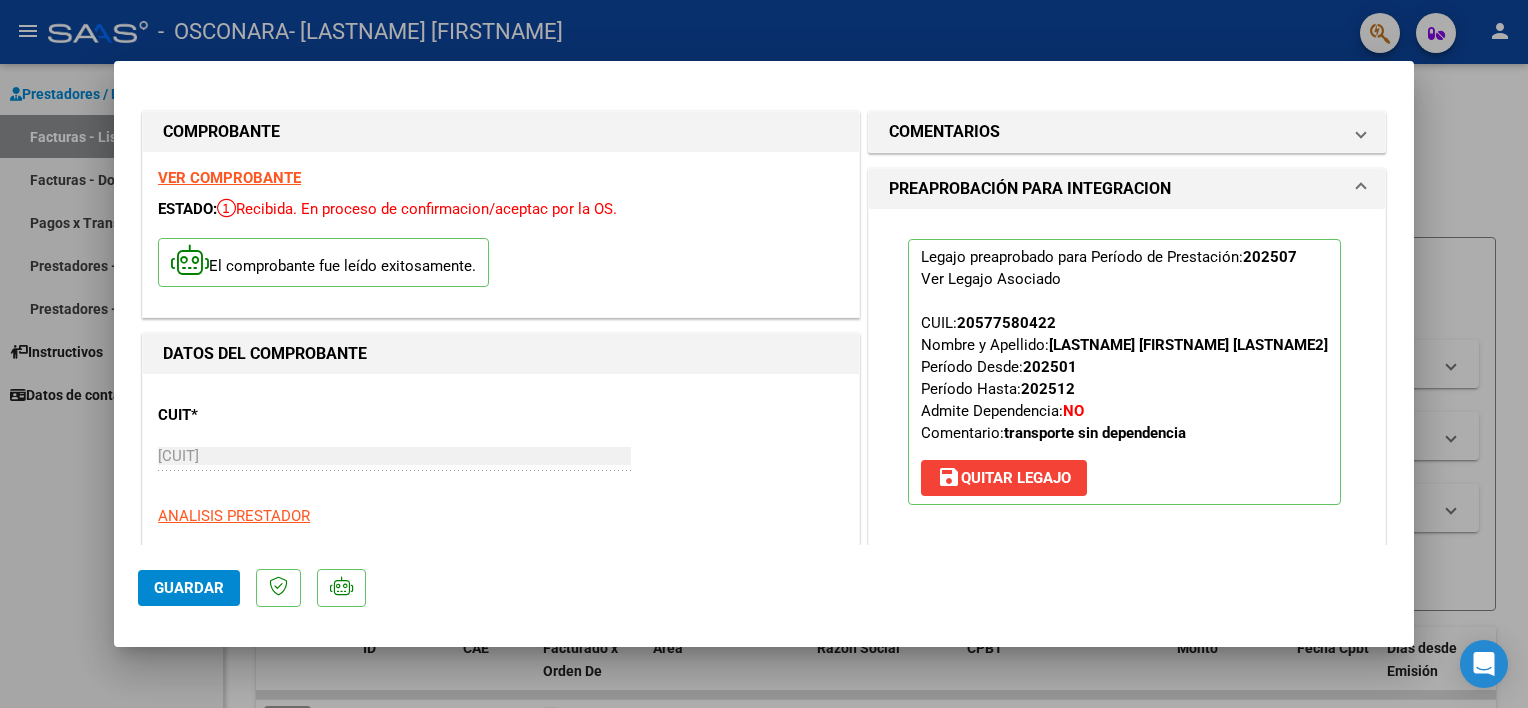 click on "VER COMPROBANTE" at bounding box center [229, 178] 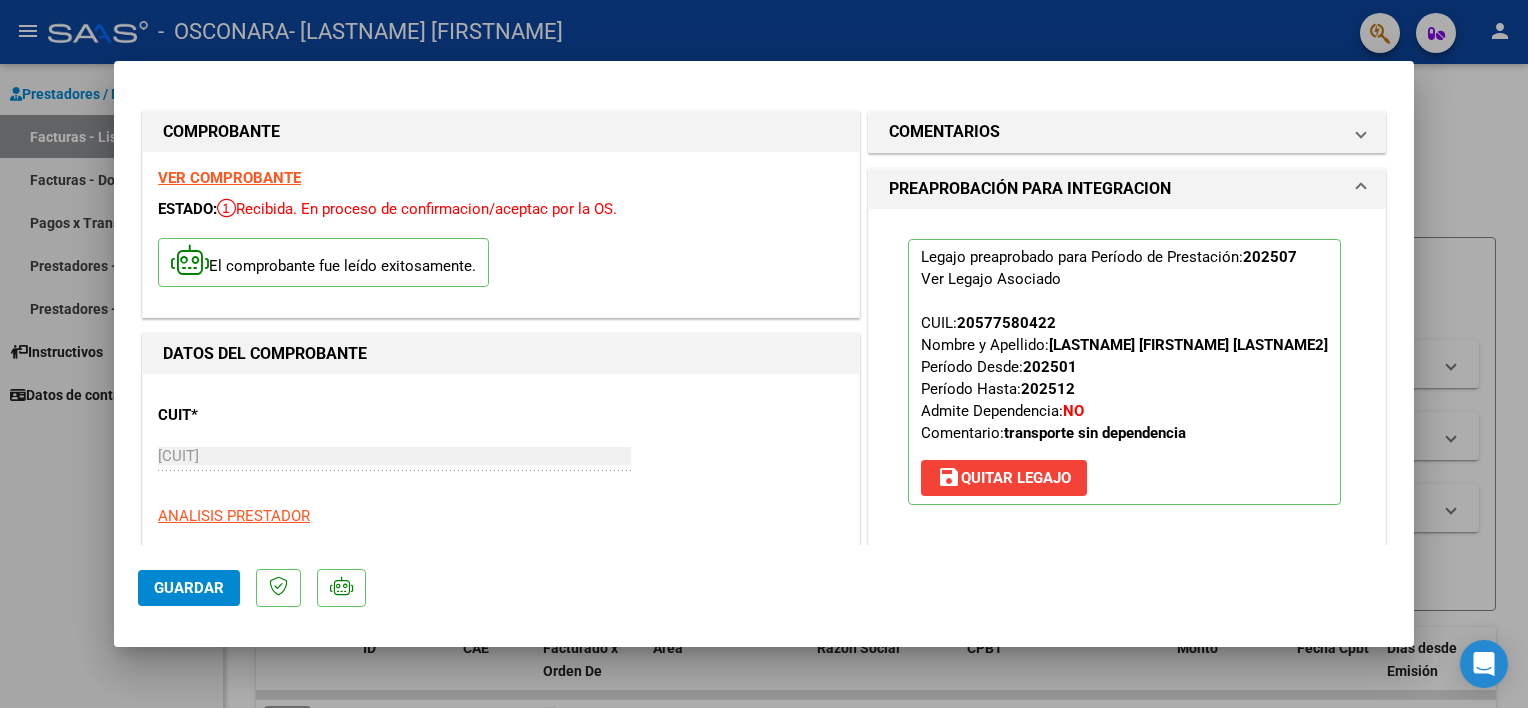 click on "Guardar" 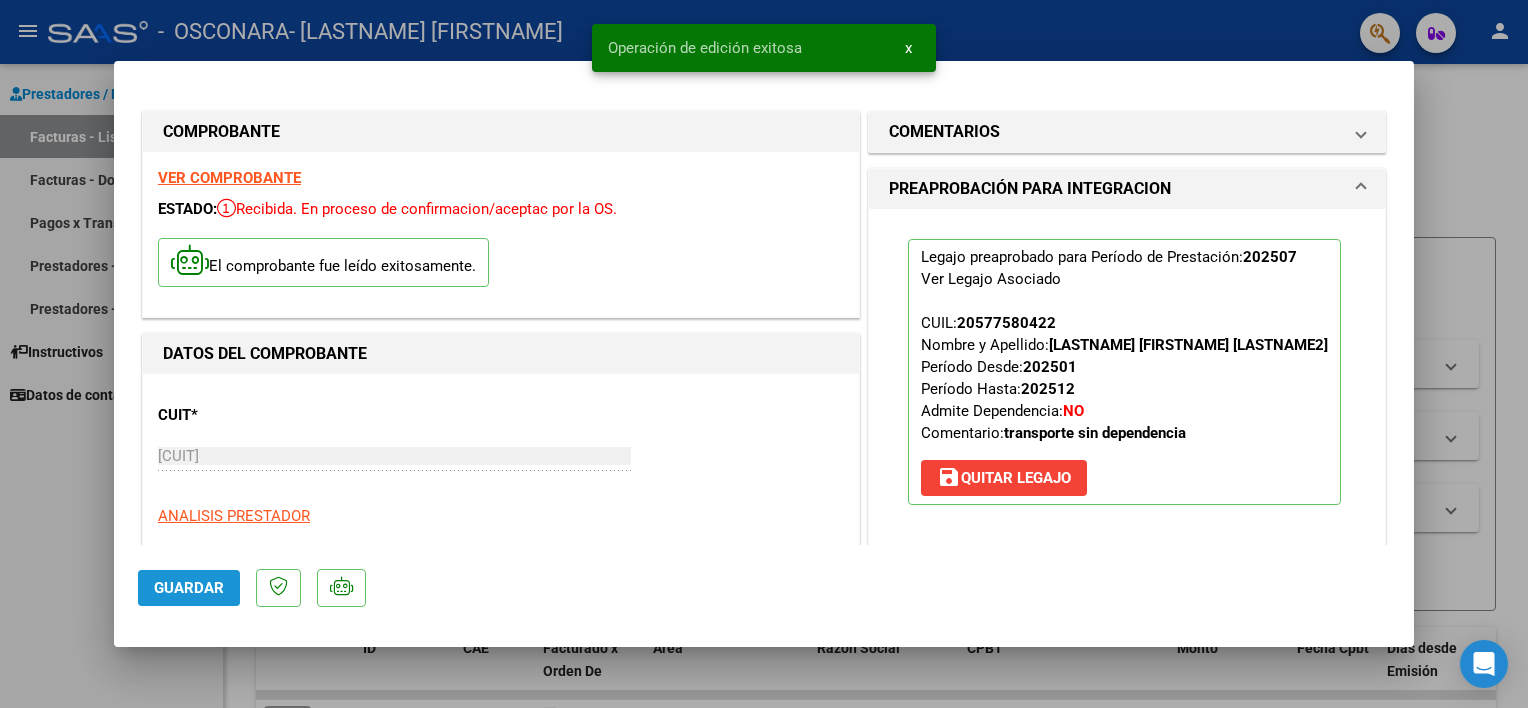 click on "Guardar" 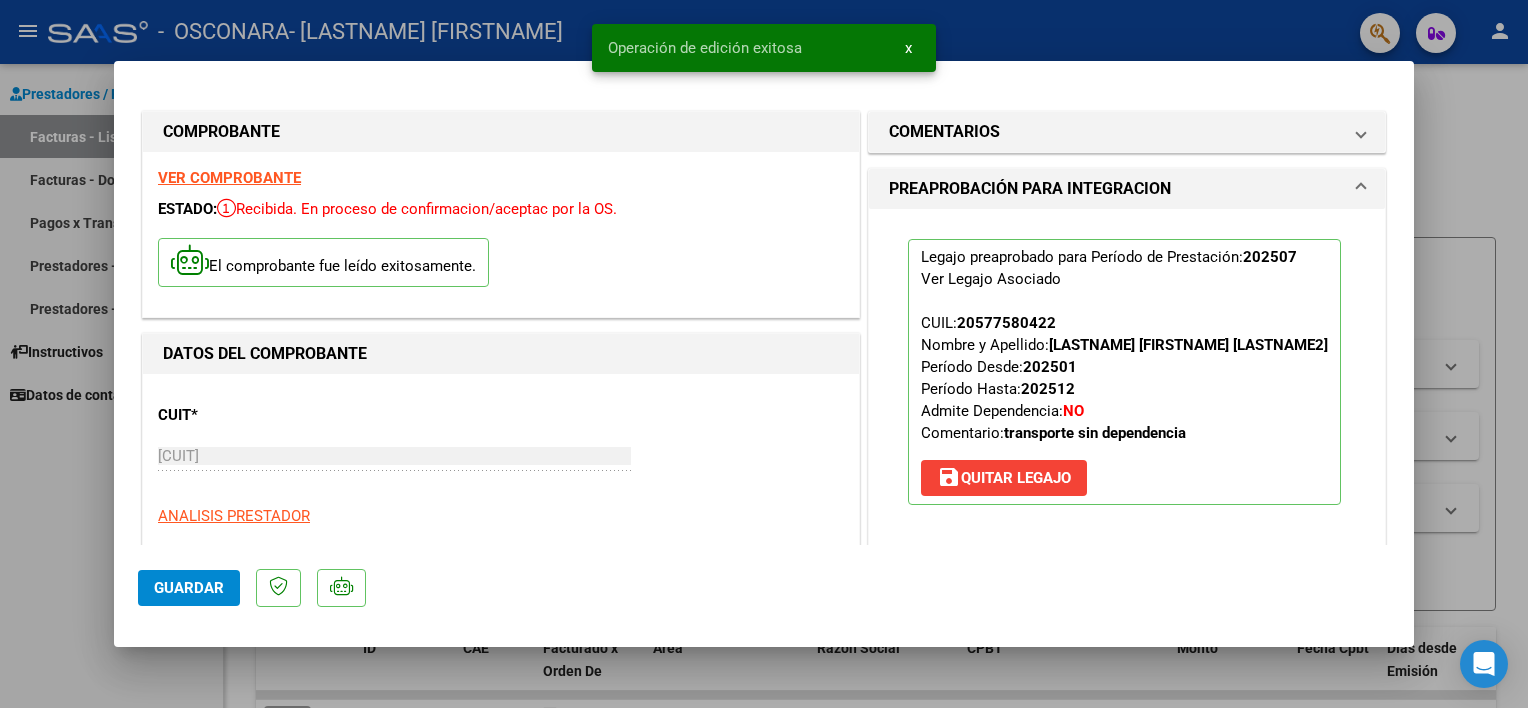 click at bounding box center (764, 354) 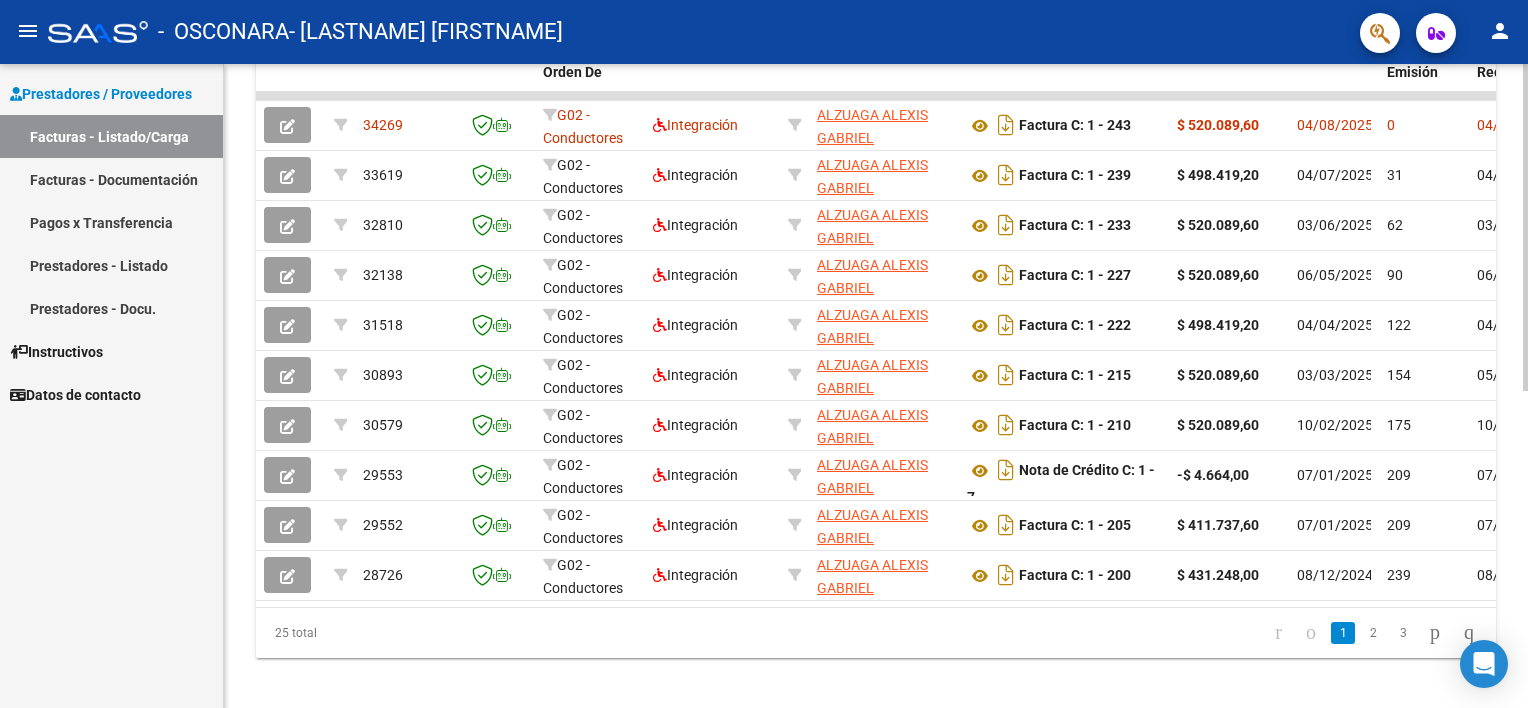 scroll, scrollTop: 625, scrollLeft: 0, axis: vertical 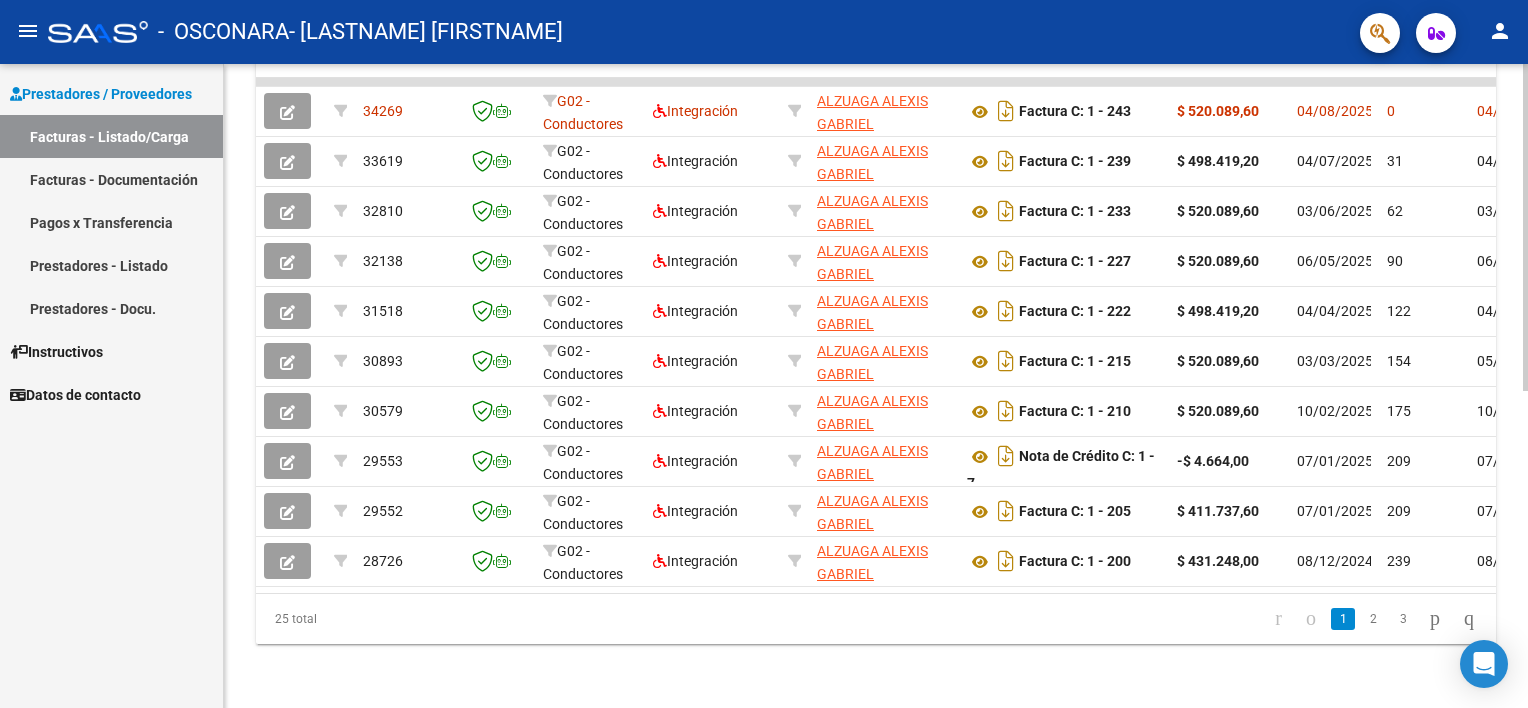 click on "Video tutorial   PRESTADORES -> Listado de CPBTs Emitidos por Prestadores / Proveedores (alt+q)   Cargar Comprobante
cloud_download  CSV  cloud_download  EXCEL  cloud_download  Estandar   Descarga Masiva
Filtros Id Area Area Todos Confirmado   Mostrar totalizadores   FILTROS DEL COMPROBANTE  Comprobante Tipo Comprobante Tipo Start date – End date Fec. Comprobante Desde / Hasta Días Emisión Desde(cant. días) Días Emisión Hasta(cant. días) CUIT / Razón Social Pto. Venta Nro. Comprobante Código SSS CAE Válido CAE Válido Todos Cargado Módulo Hosp. Todos Tiene facturacion Apócrifa Hospital Refes  FILTROS DE INTEGRACION  Período De Prestación Campos del Archivo de Rendición Devuelto x SSS (dr_envio) Todos Rendido x SSS (dr_envio) Tipo de Registro Tipo de Registro Período Presentación Período Presentación Campos del Legajo Asociado (preaprobación) Afiliado Legajo (cuil/nombre) Todos Solo facturas preaprobadas  MAS FILTROS  Todos Con Doc. Respaldatoria Todos Con Trazabilidad Todos – – 0" 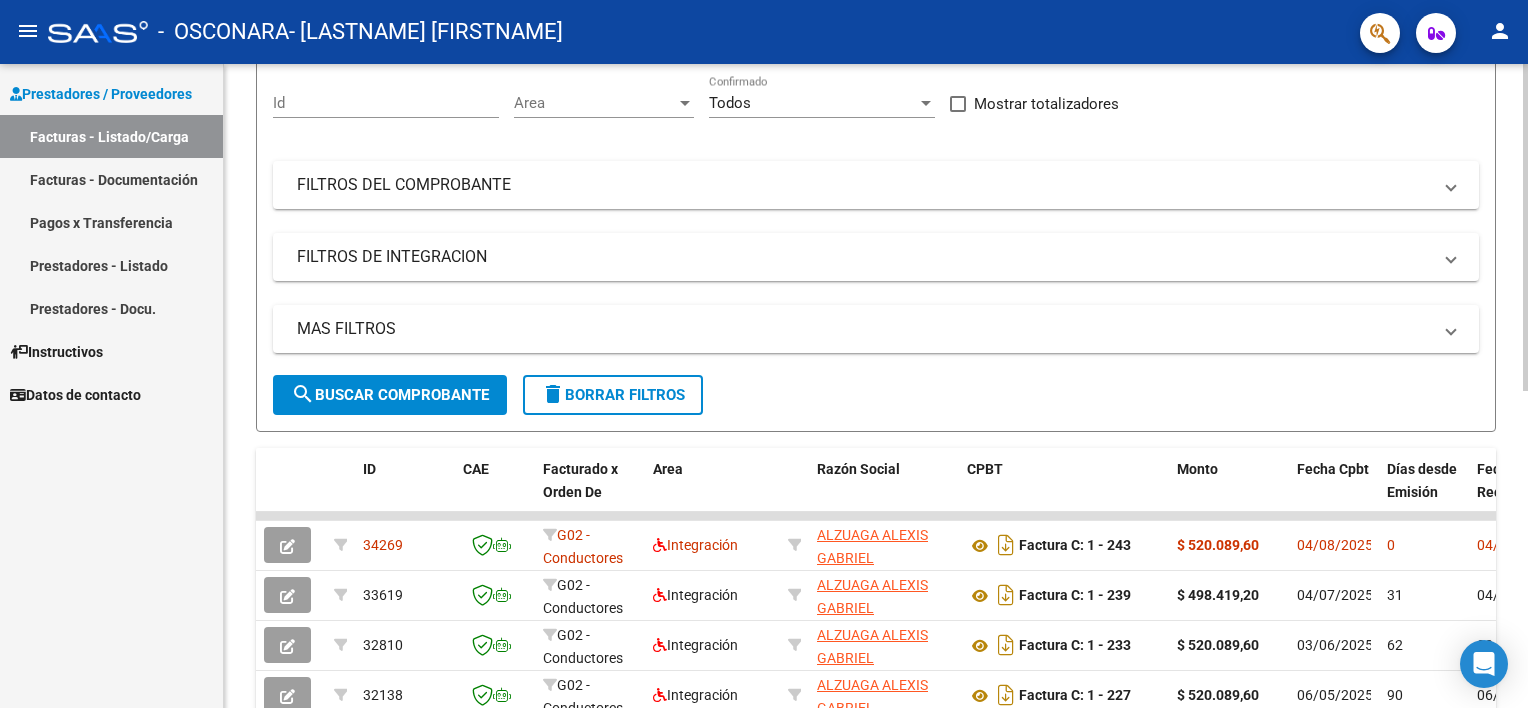 click on "Video tutorial   PRESTADORES -> Listado de CPBTs Emitidos por Prestadores / Proveedores (alt+q)   Cargar Comprobante
cloud_download  CSV  cloud_download  EXCEL  cloud_download  Estandar   Descarga Masiva
Filtros Id Area Area Todos Confirmado   Mostrar totalizadores   FILTROS DEL COMPROBANTE  Comprobante Tipo Comprobante Tipo Start date – End date Fec. Comprobante Desde / Hasta Días Emisión Desde(cant. días) Días Emisión Hasta(cant. días) CUIT / Razón Social Pto. Venta Nro. Comprobante Código SSS CAE Válido CAE Válido Todos Cargado Módulo Hosp. Todos Tiene facturacion Apócrifa Hospital Refes  FILTROS DE INTEGRACION  Período De Prestación Campos del Archivo de Rendición Devuelto x SSS (dr_envio) Todos Rendido x SSS (dr_envio) Tipo de Registro Tipo de Registro Período Presentación Período Presentación Campos del Legajo Asociado (preaprobación) Afiliado Legajo (cuil/nombre) Todos Solo facturas preaprobadas  MAS FILTROS  Todos Con Doc. Respaldatoria Todos Con Trazabilidad Todos – – 0" 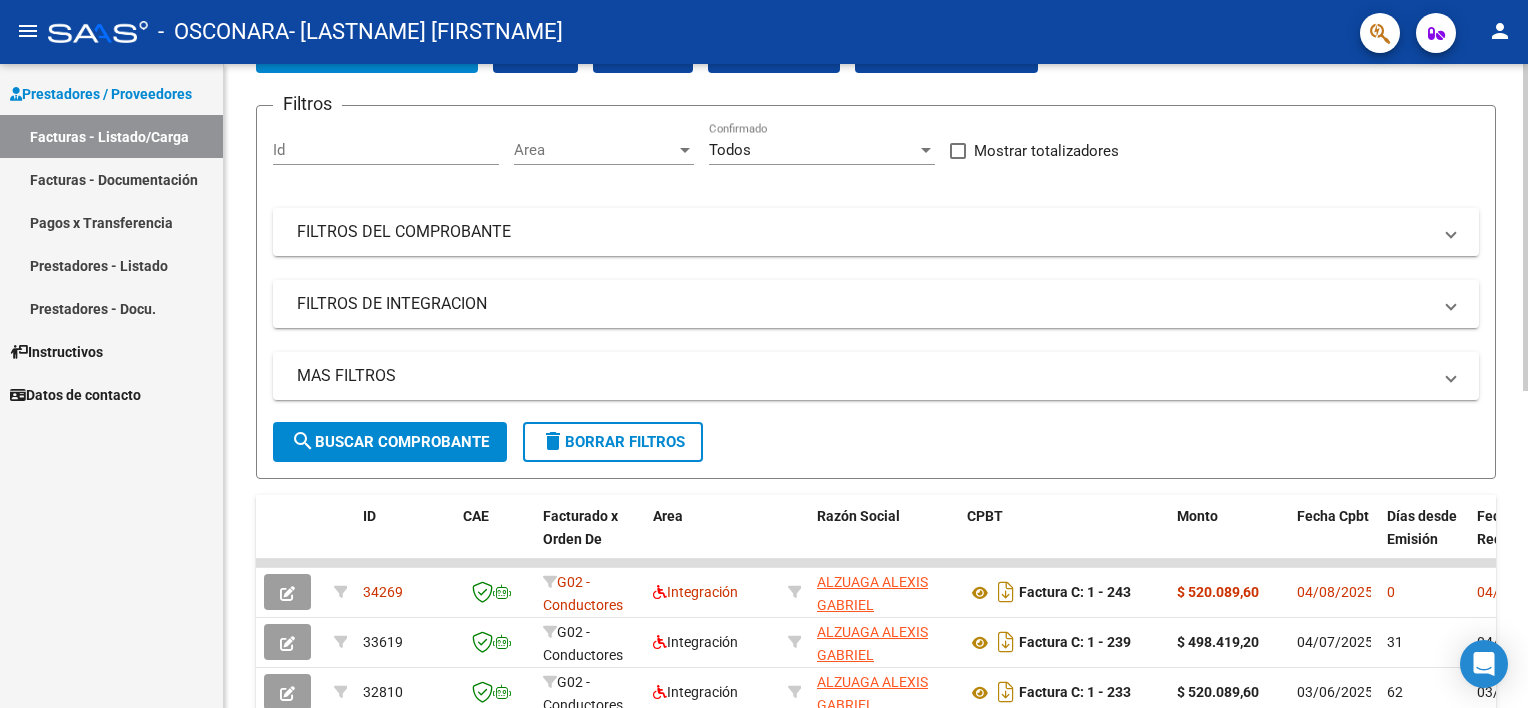 scroll, scrollTop: 0, scrollLeft: 0, axis: both 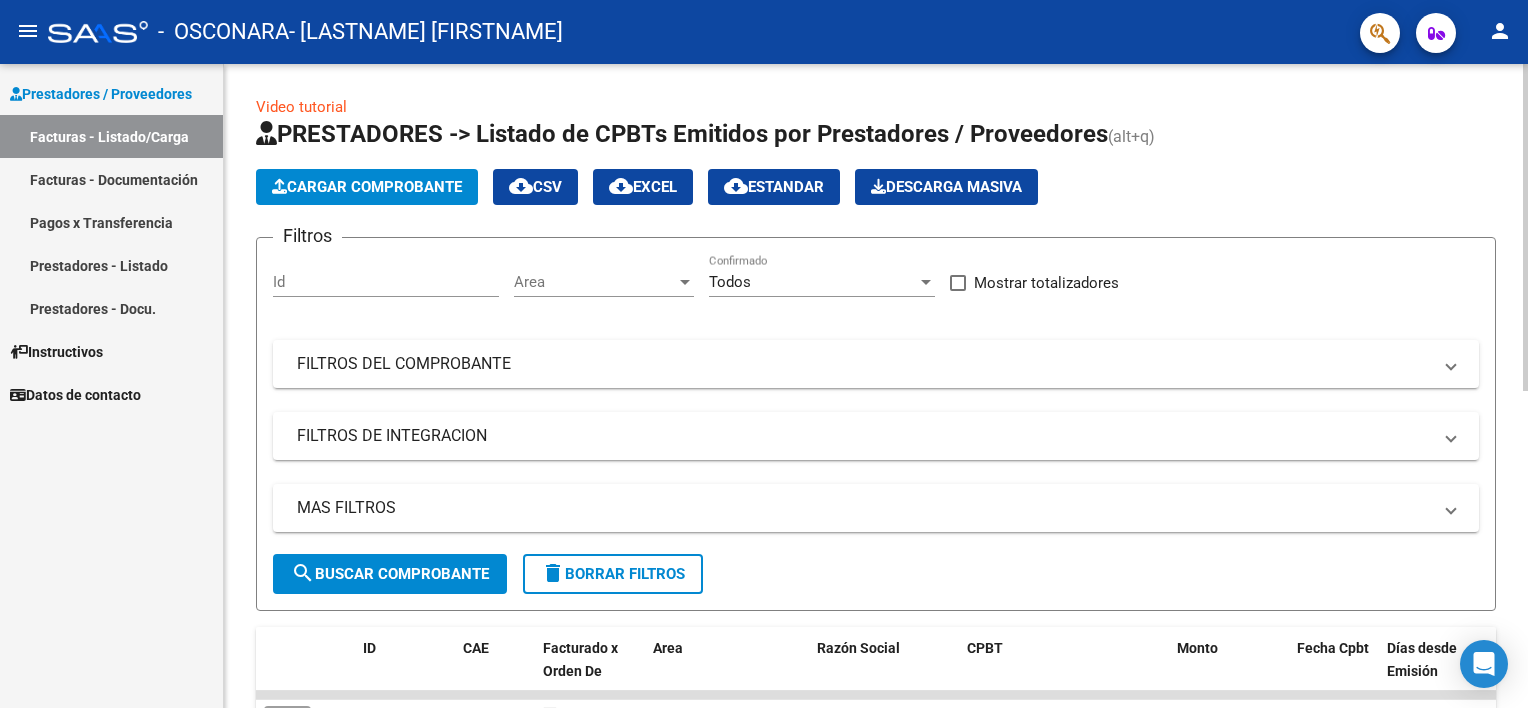 click on "menu -   OSCONARA   - ALZUAGA ALEXIS GABRIEL person    Prestadores / Proveedores Facturas - Listado/Carga Facturas - Documentación Pagos x Transferencia Prestadores - Listado Prestadores - Docu.    Instructivos    Datos de contacto  Video tutorial   PRESTADORES -> Listado de CPBTs Emitidos por Prestadores / Proveedores (alt+q)   Cargar Comprobante
cloud_download  CSV  cloud_download  EXCEL  cloud_download  Estandar   Descarga Masiva
Filtros Id Area Area Todos Confirmado   Mostrar totalizadores   FILTROS DEL COMPROBANTE  Comprobante Tipo Comprobante Tipo Start date – End date Fec. Comprobante Desde / Hasta Días Emisión Desde(cant. días) Días Emisión Hasta(cant. días) CUIT / Razón Social Pto. Venta Nro. Comprobante Código SSS CAE Válido CAE Válido Todos Cargado Módulo Hosp. Todos Tiene facturacion Apócrifa Hospital Refes  FILTROS DE INTEGRACION  Período De Prestación Campos del Archivo de Rendición Devuelto x SSS (dr_envio) Todos Rendido x SSS (dr_envio) Tipo de Registro Todos" at bounding box center [764, 354] 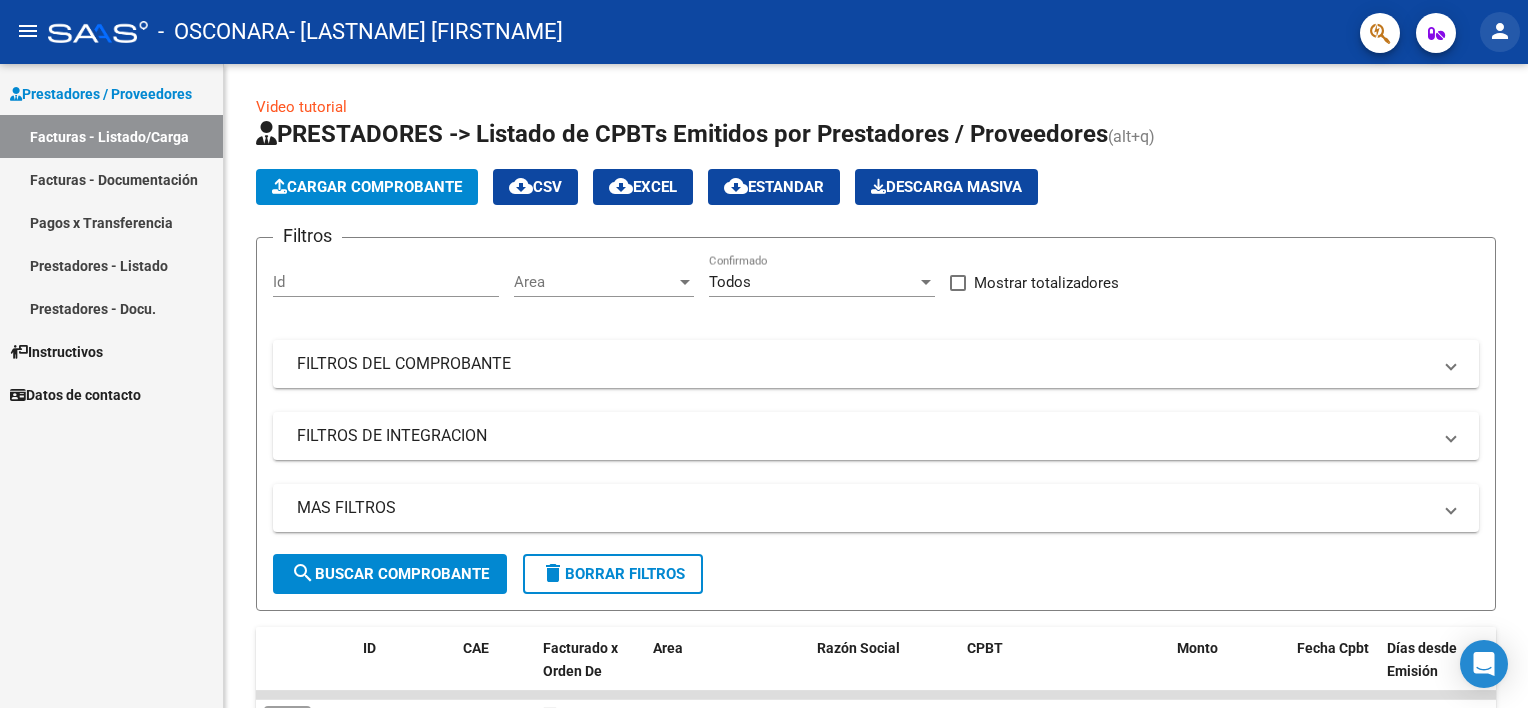 click on "person" 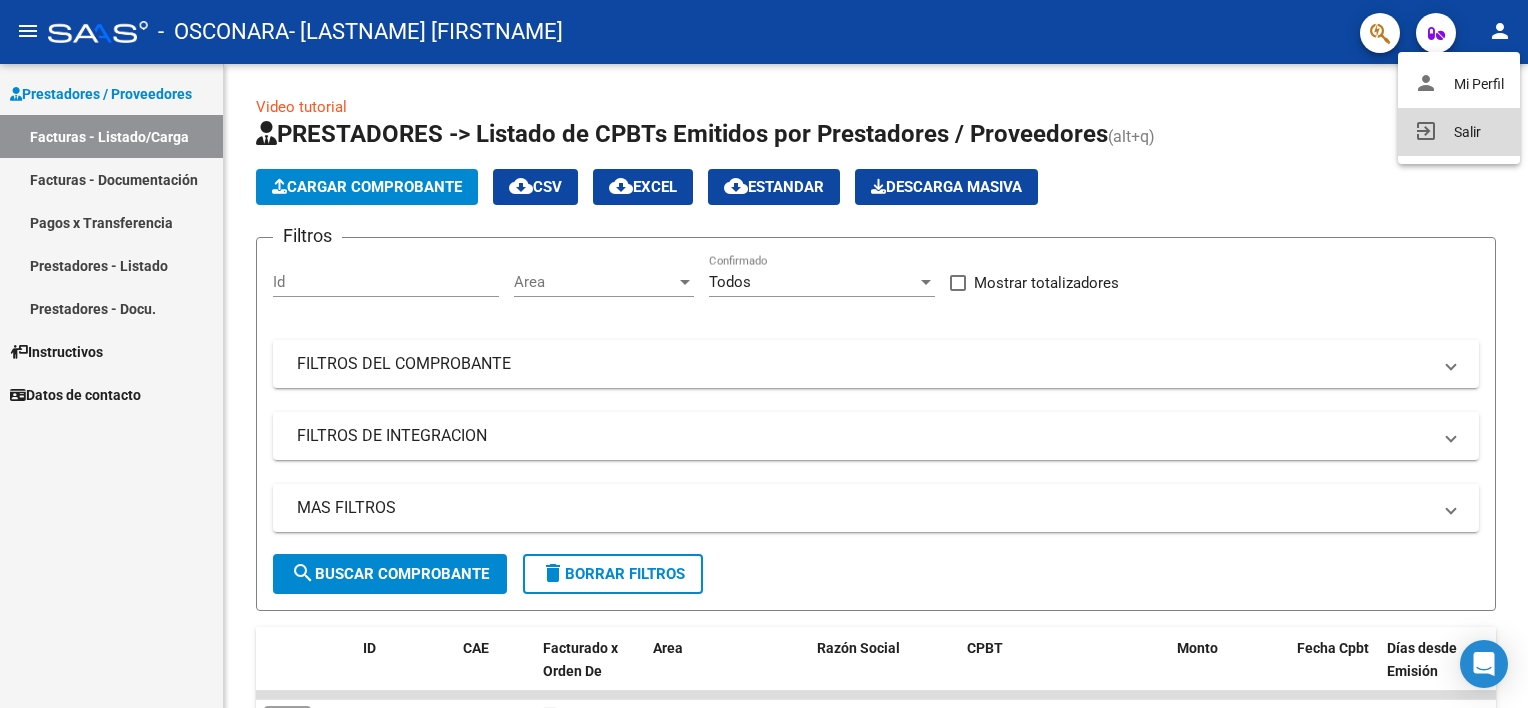 click on "exit_to_app" at bounding box center [1426, 131] 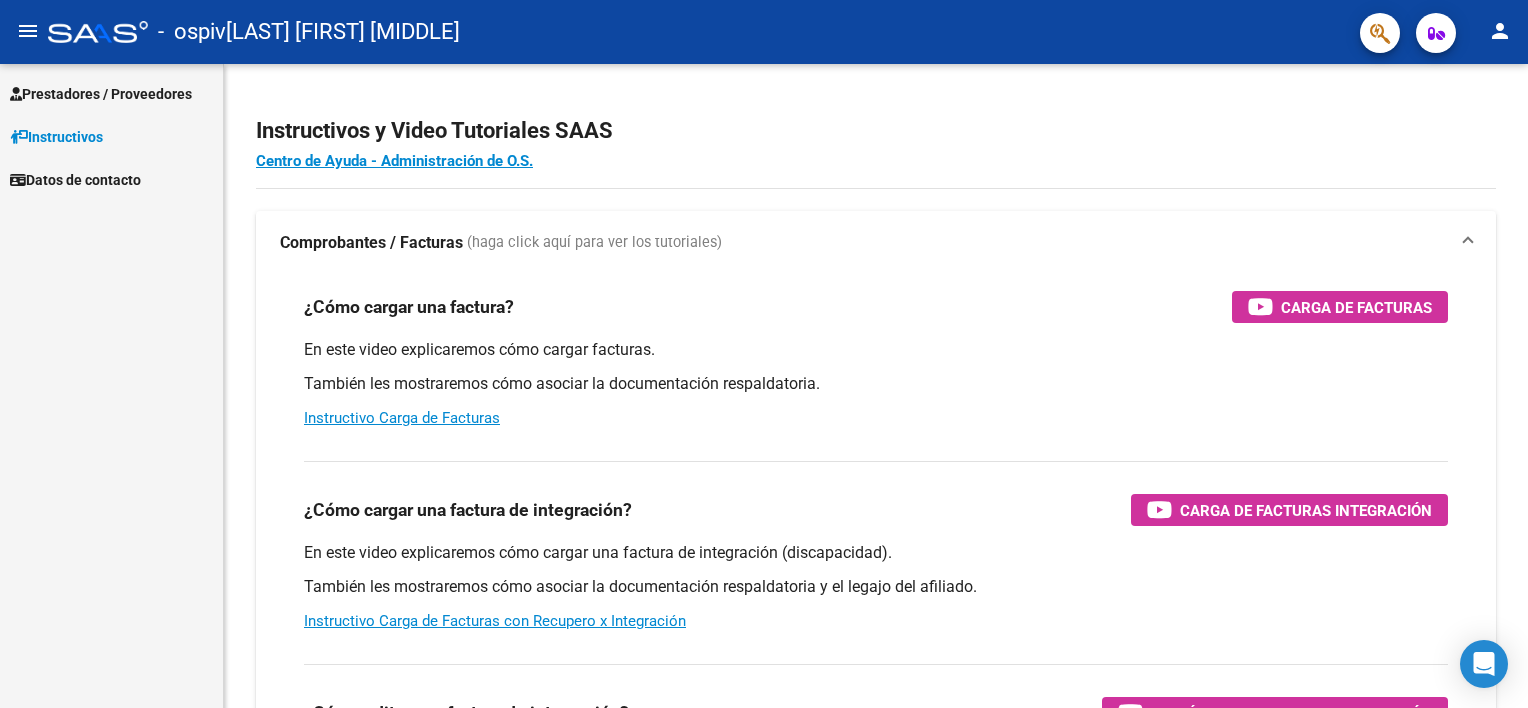 scroll, scrollTop: 0, scrollLeft: 0, axis: both 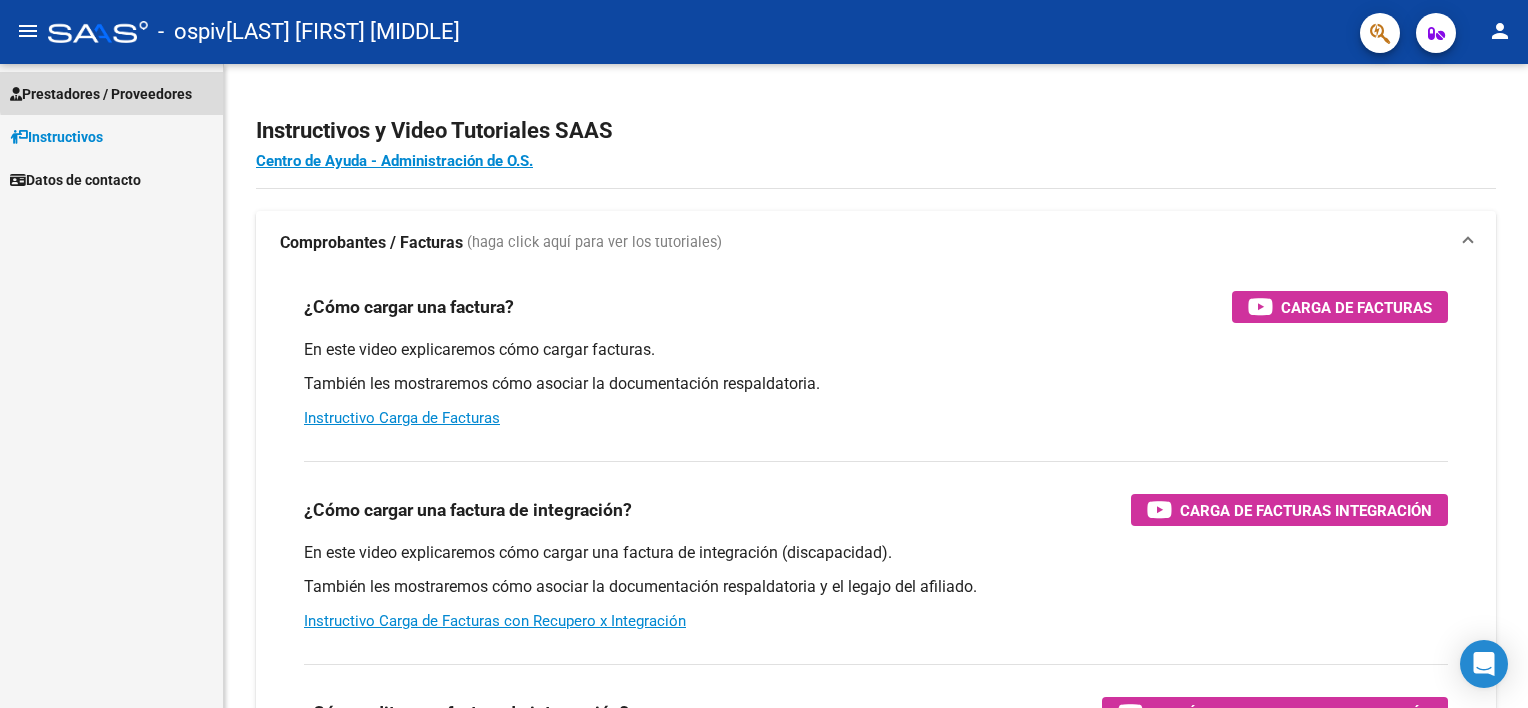 click on "Prestadores / Proveedores" at bounding box center [101, 94] 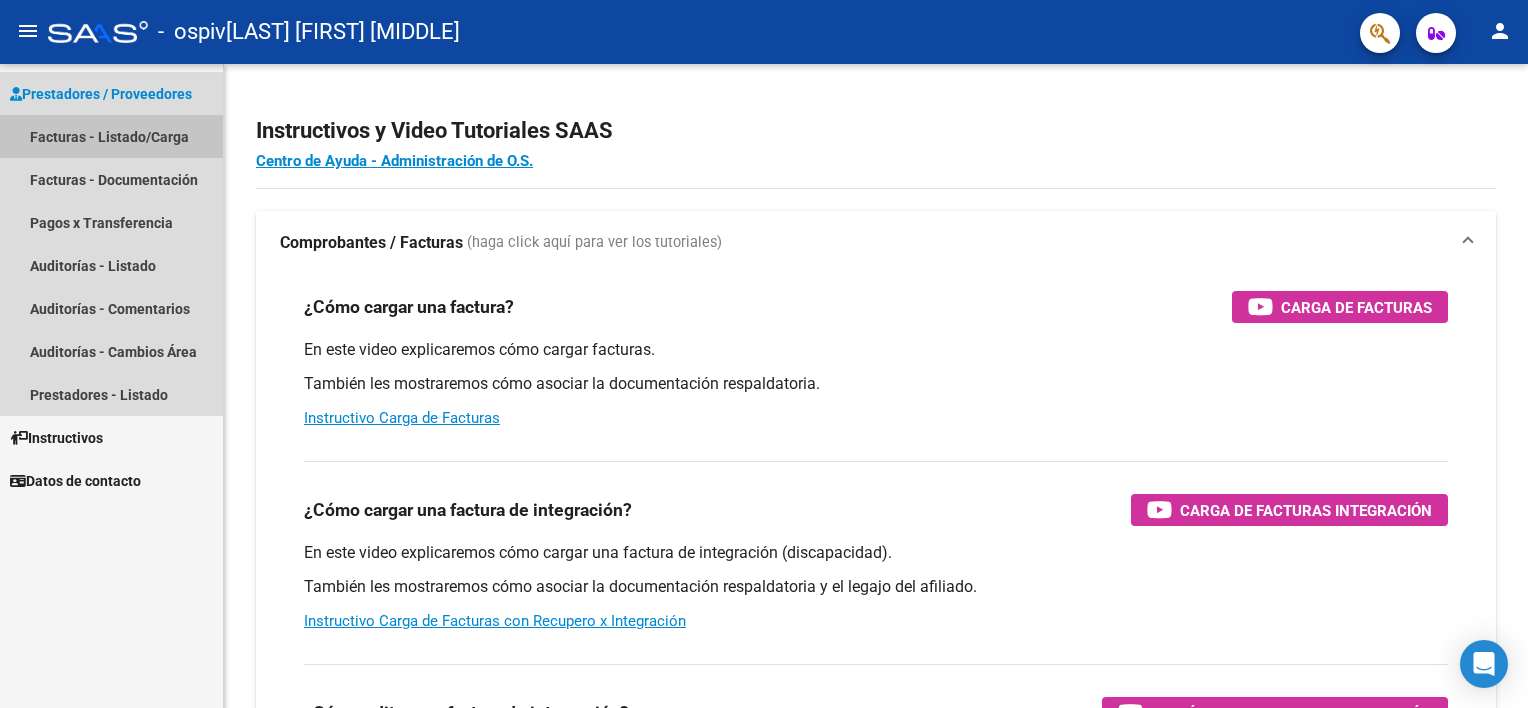 click on "Facturas - Listado/Carga" at bounding box center (111, 136) 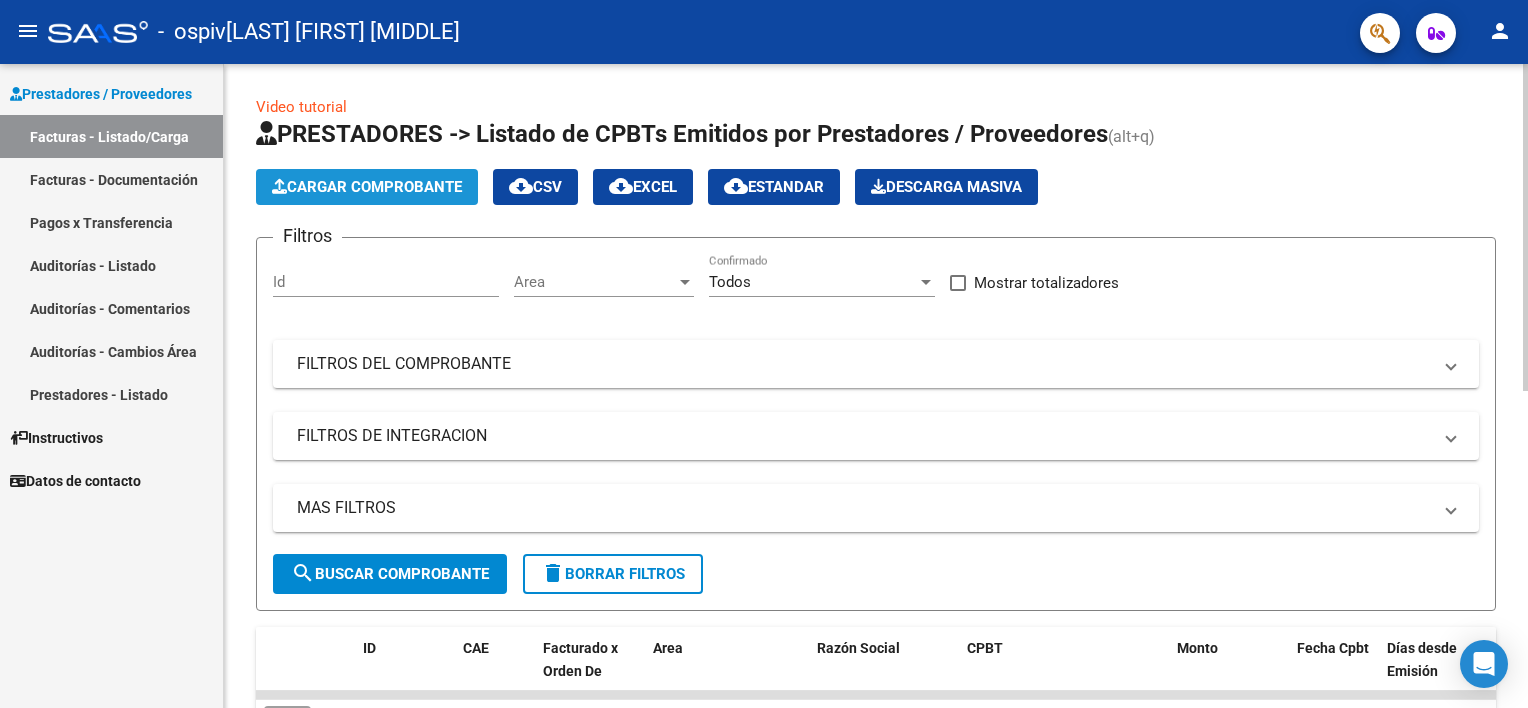 click on "Cargar Comprobante" 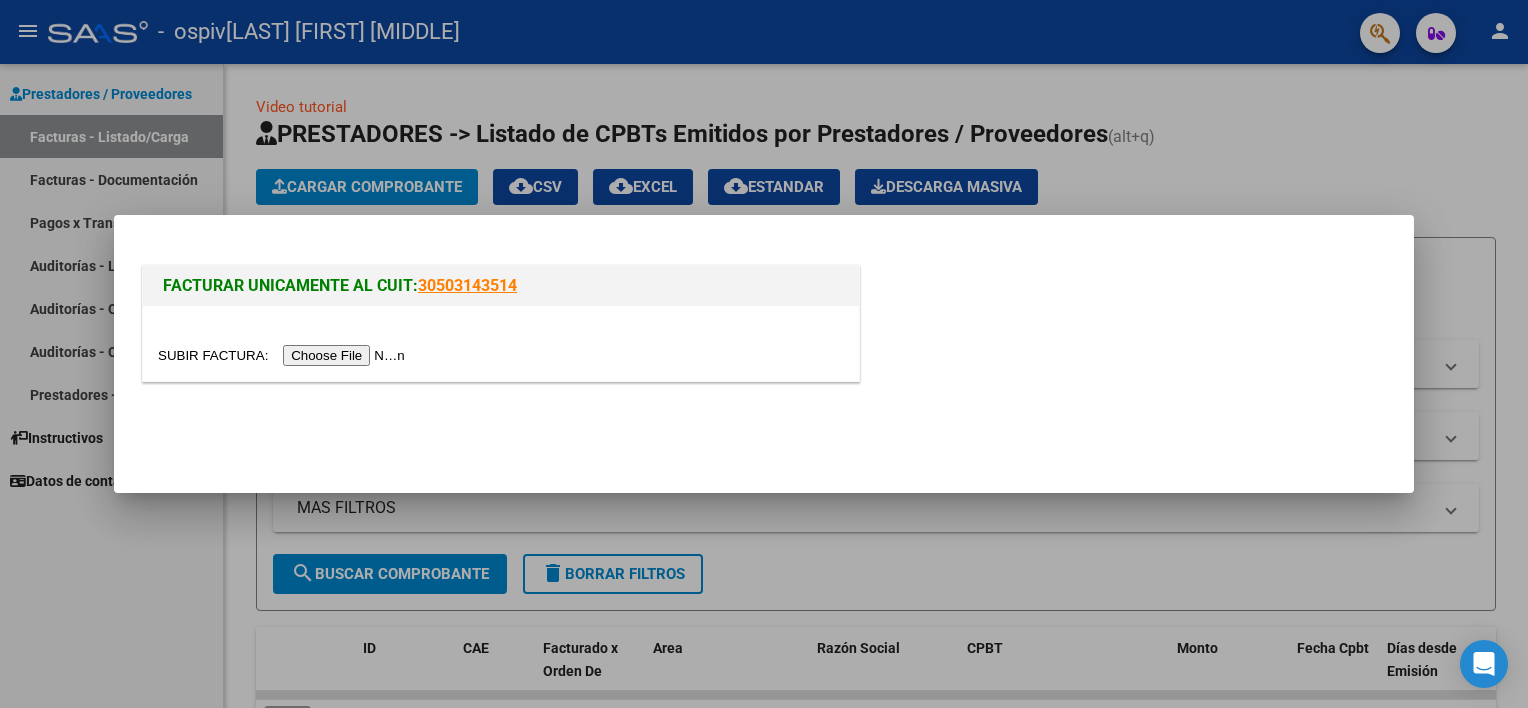click at bounding box center (284, 355) 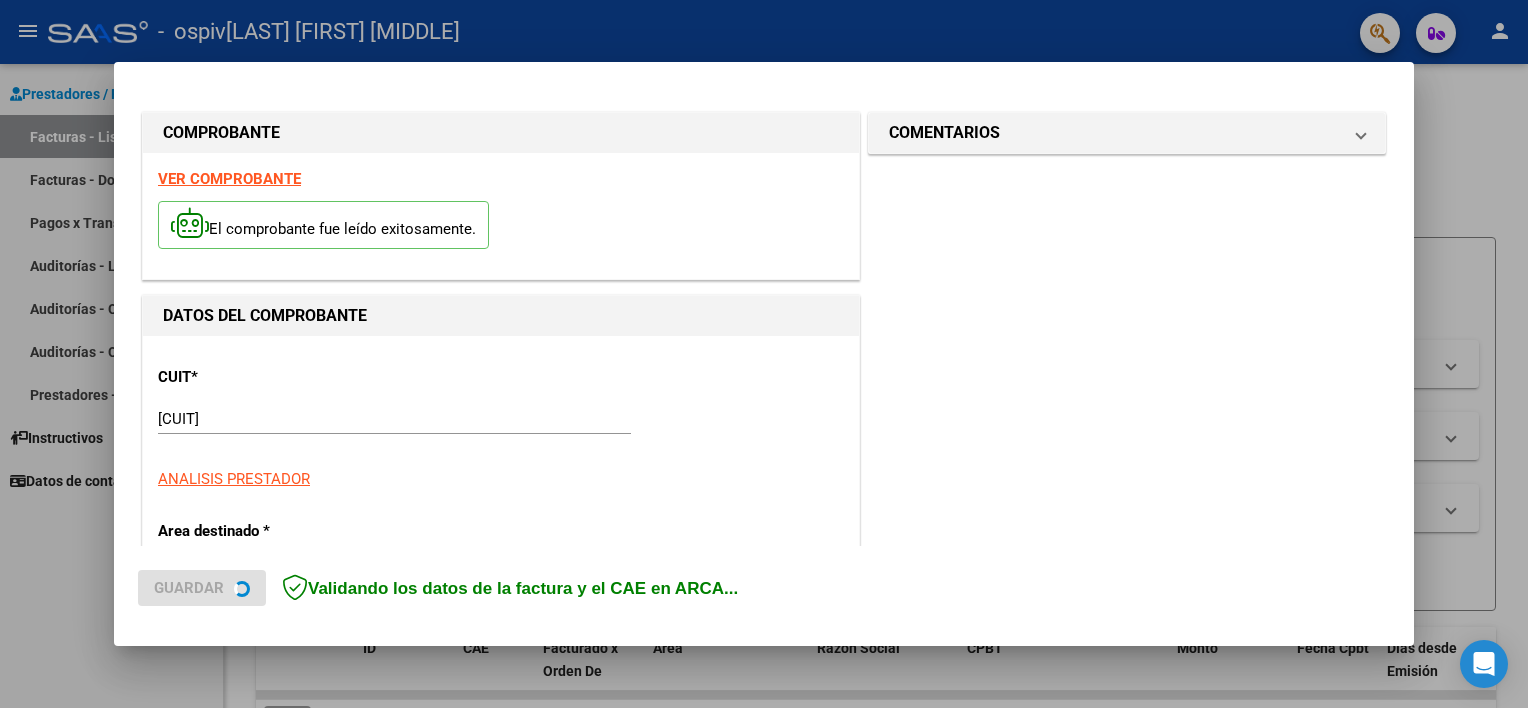 scroll, scrollTop: 403, scrollLeft: 0, axis: vertical 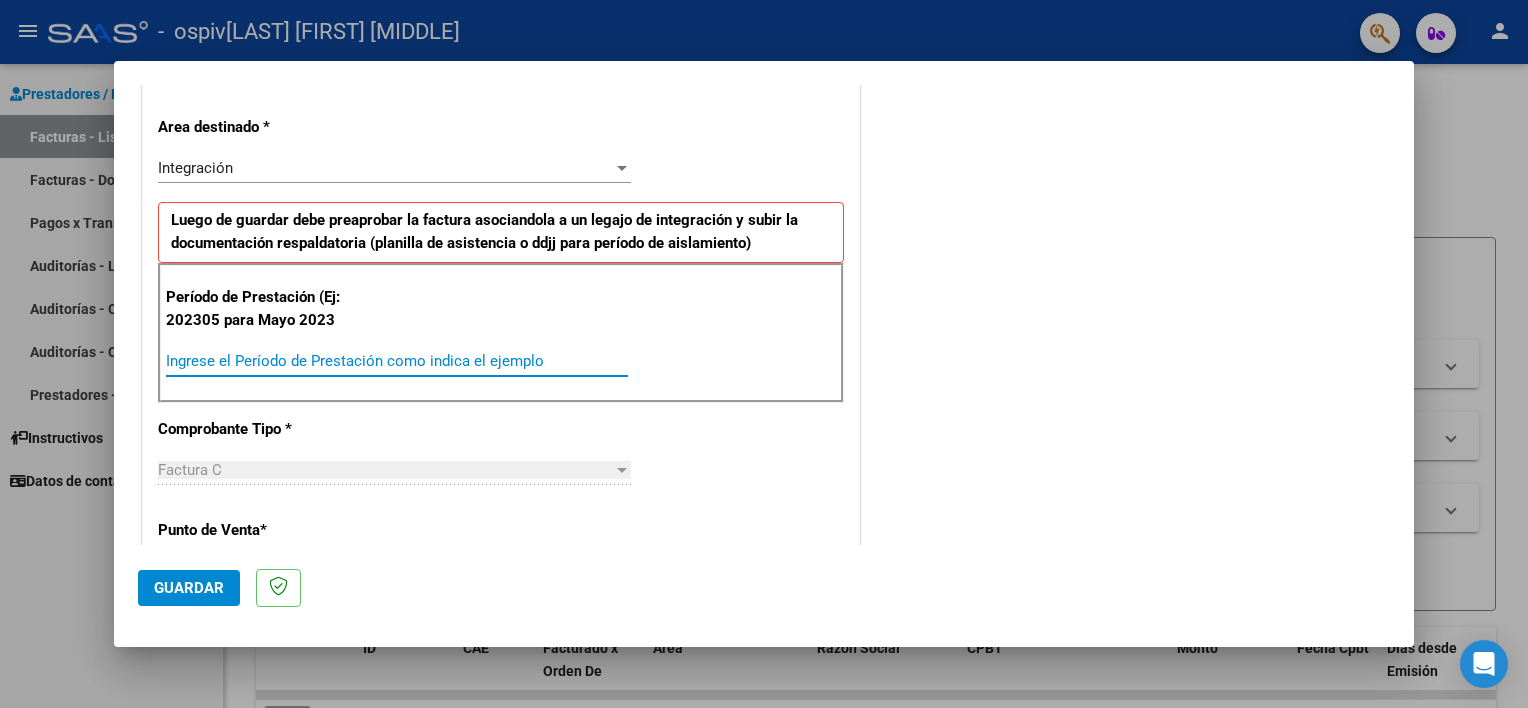 click on "Ingrese el Período de Prestación como indica el ejemplo" at bounding box center (397, 361) 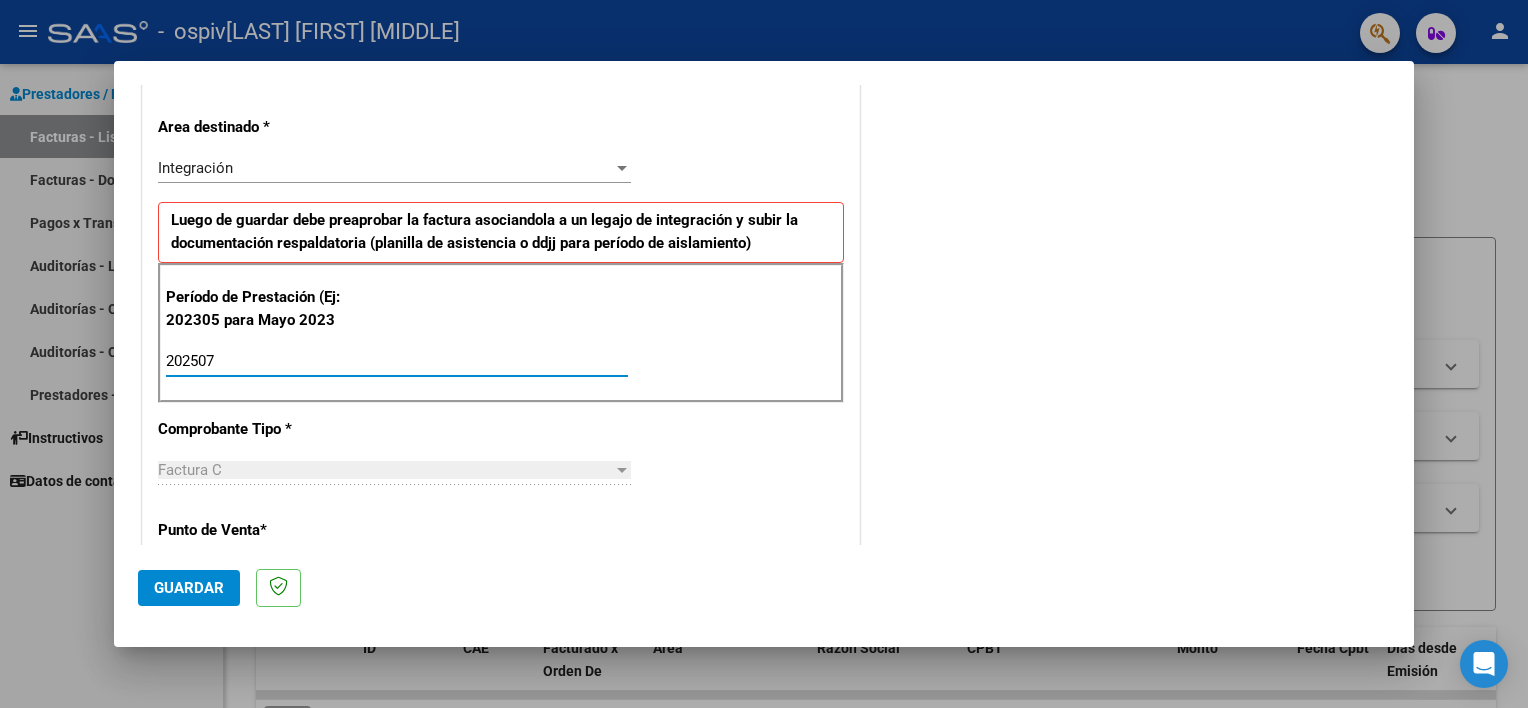 type on "202507" 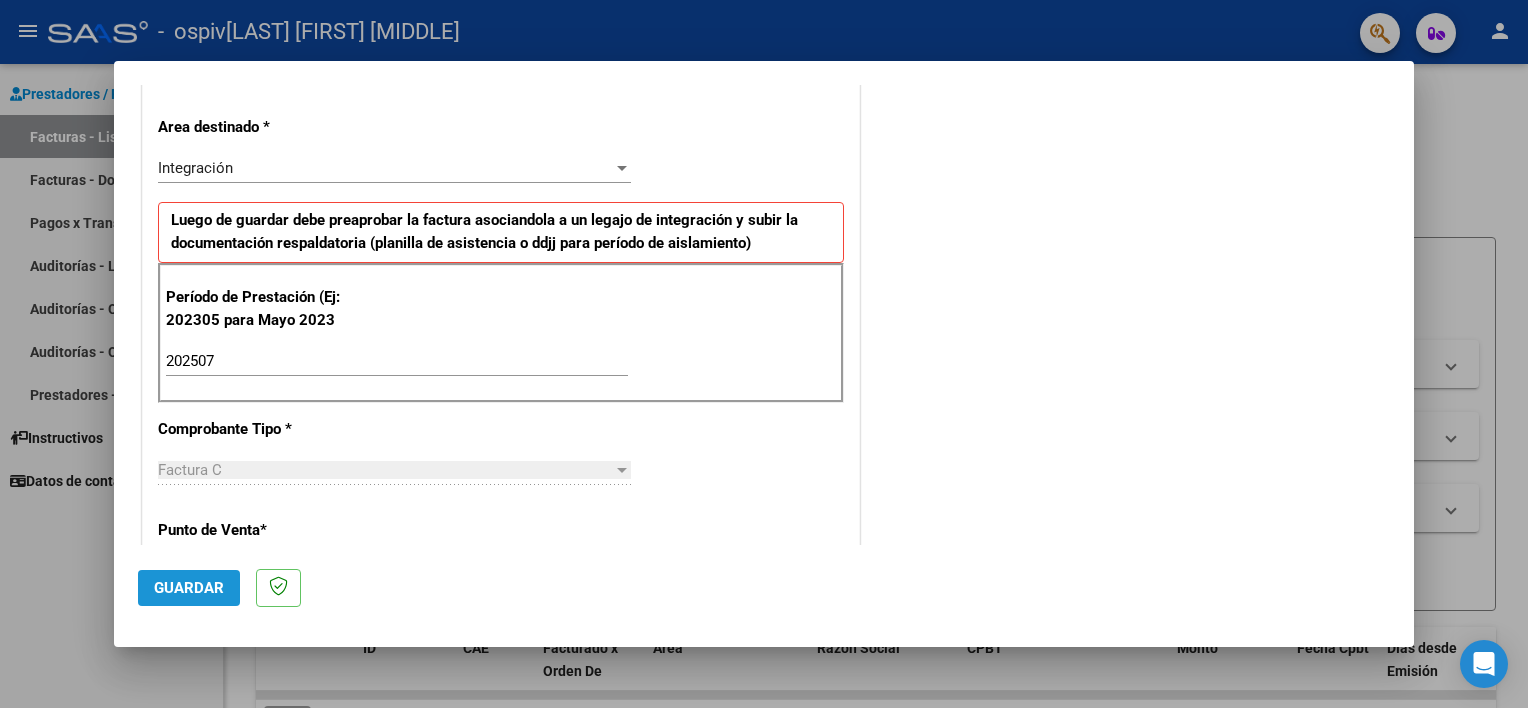 click on "Guardar" 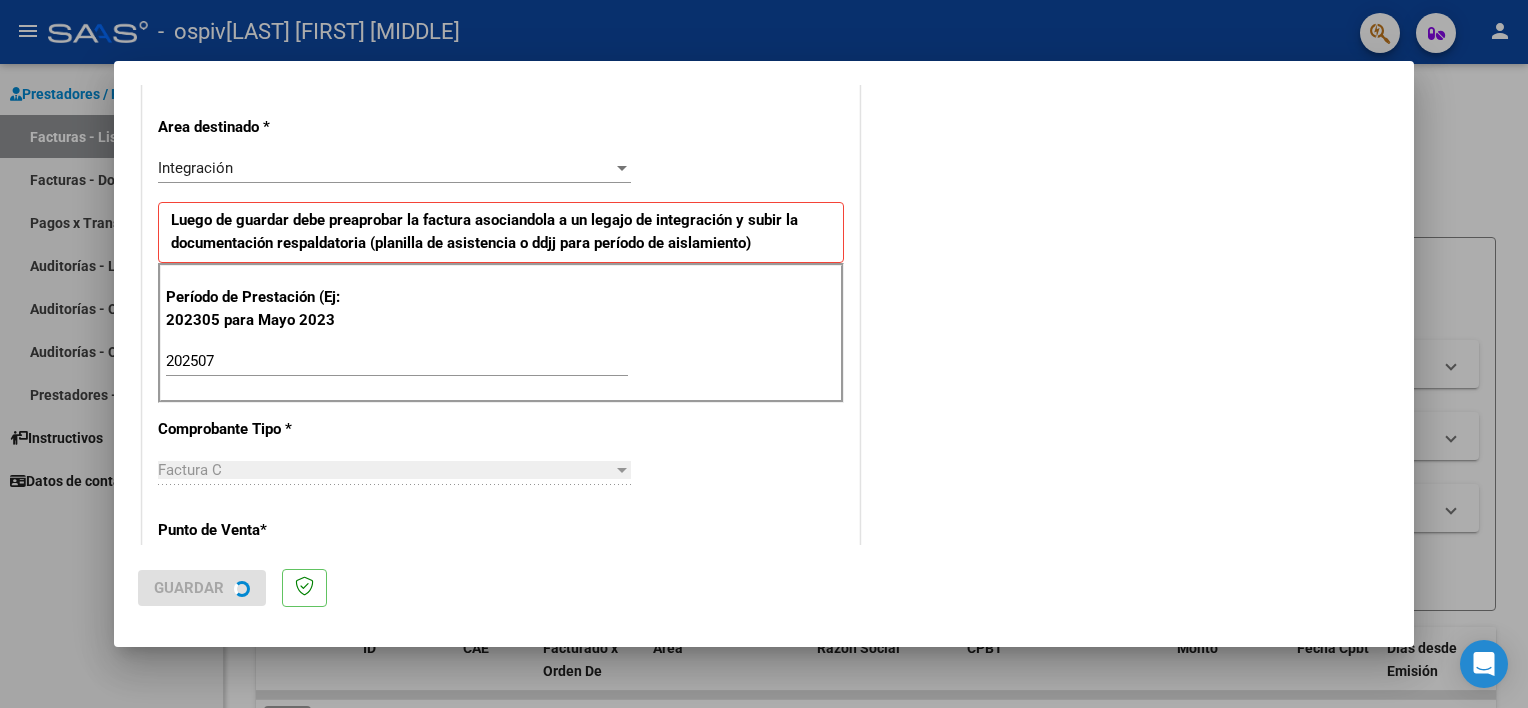 scroll, scrollTop: 0, scrollLeft: 0, axis: both 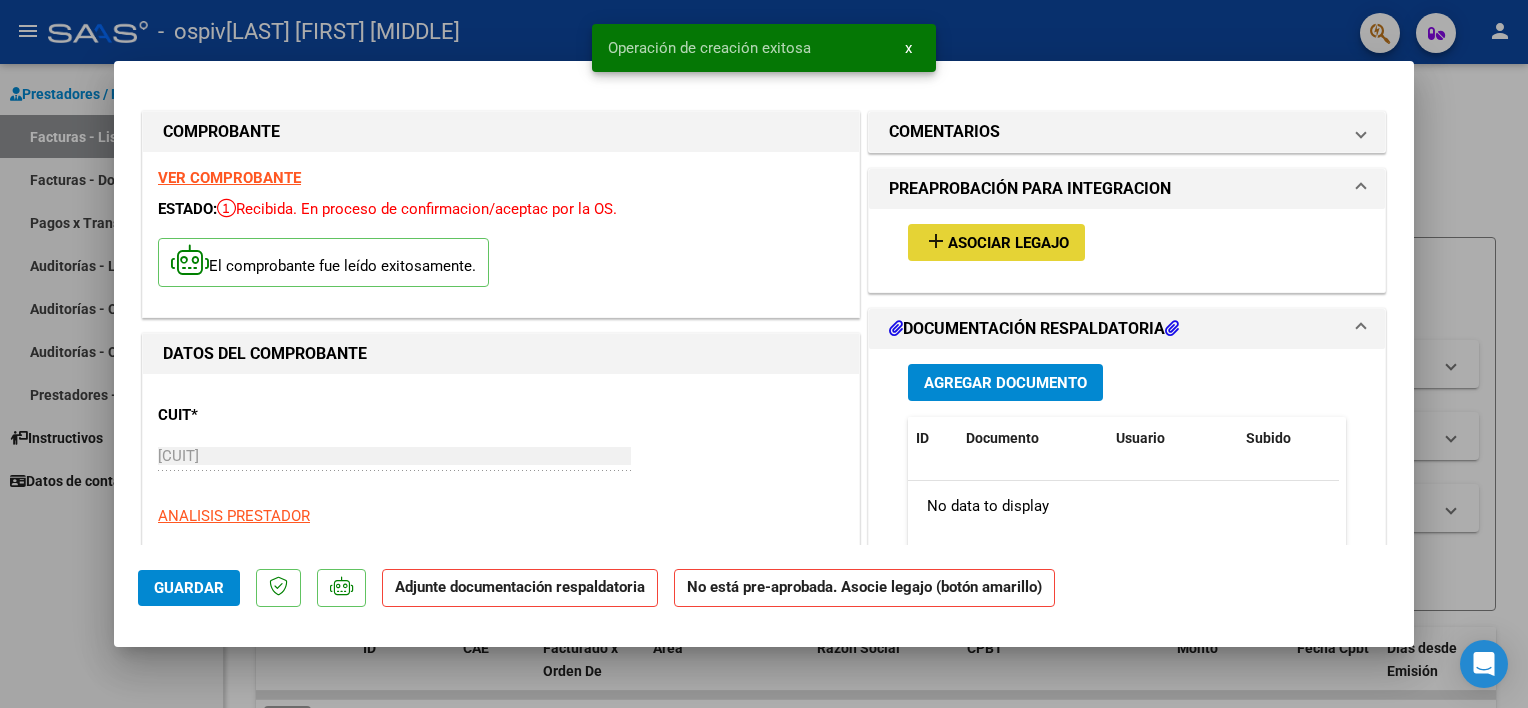 click on "Asociar Legajo" at bounding box center [1008, 243] 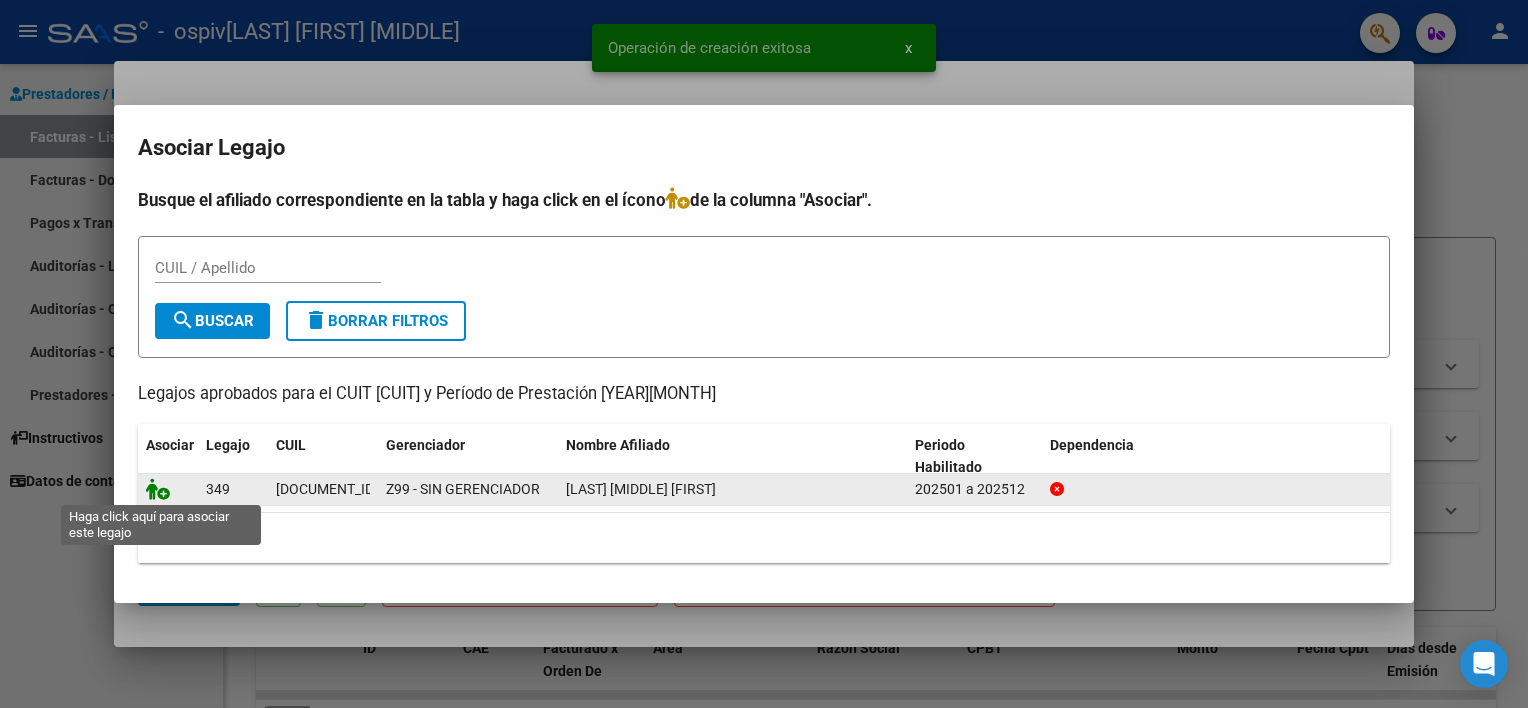 click 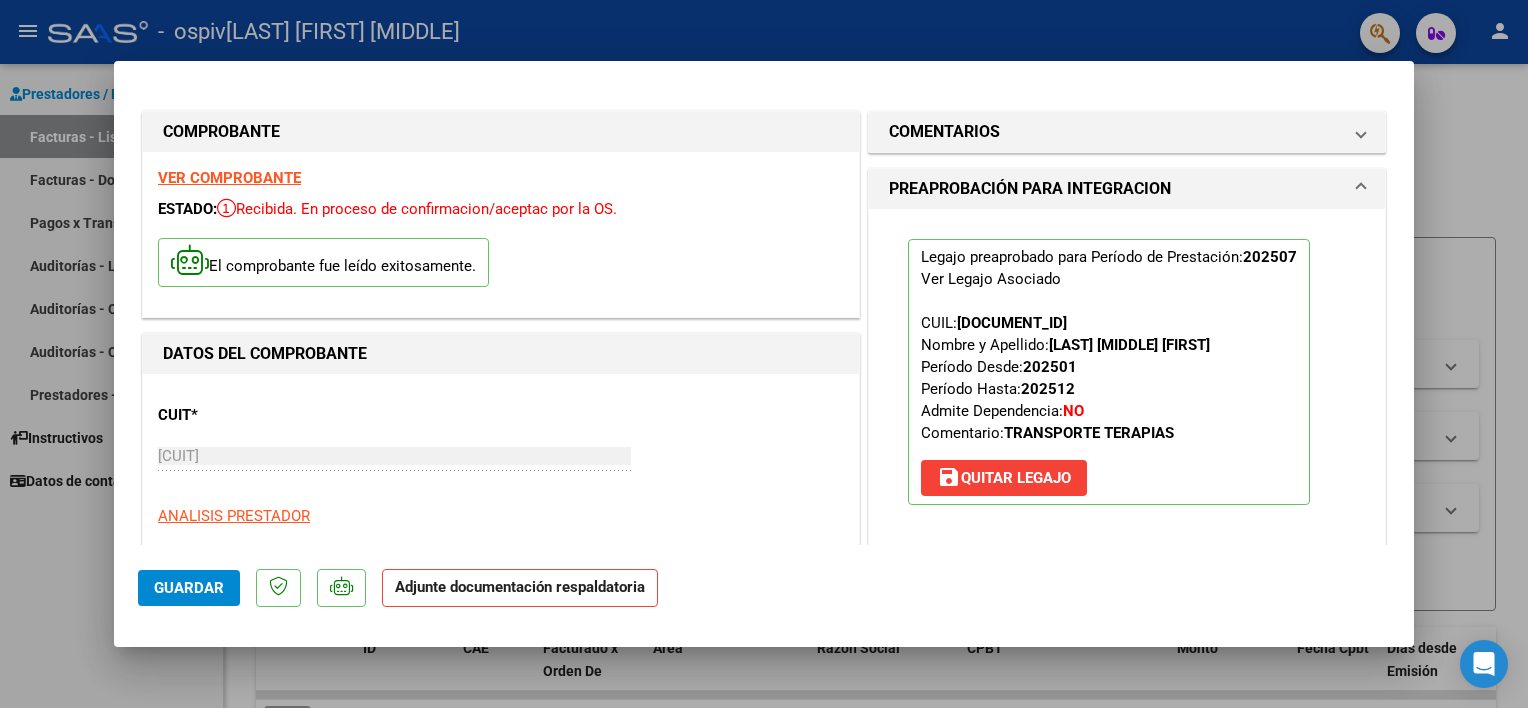 scroll, scrollTop: 402, scrollLeft: 0, axis: vertical 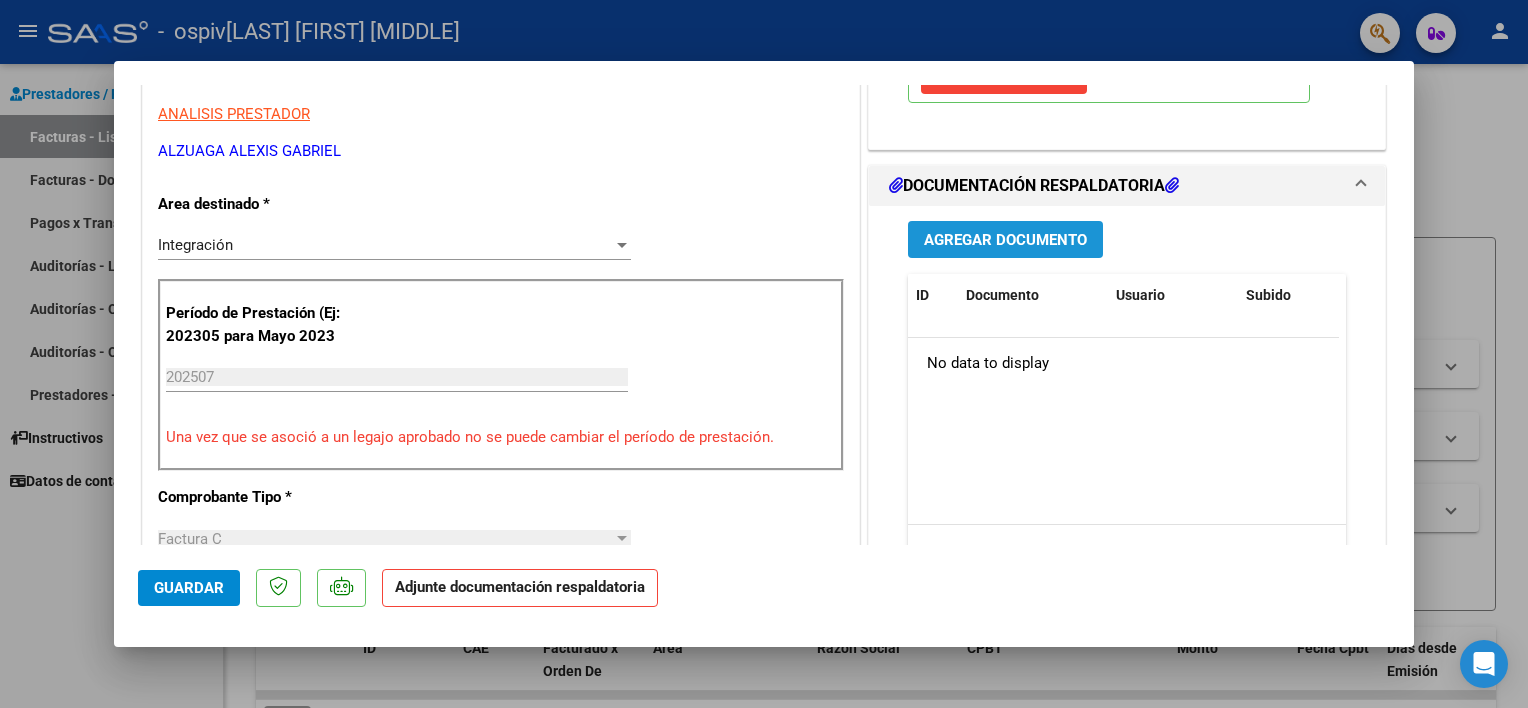 click on "Agregar Documento" at bounding box center (1005, 240) 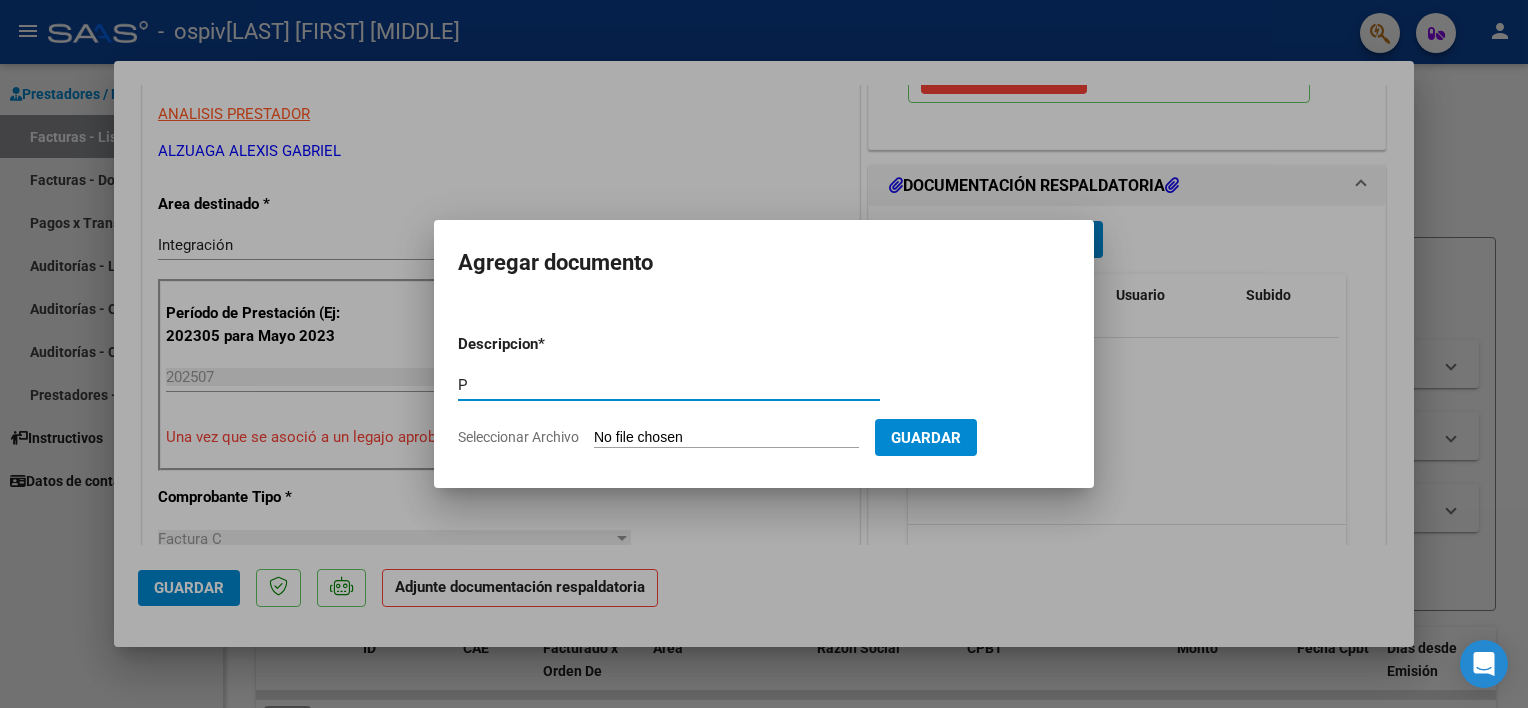 type on "Planilla de Asistencia" 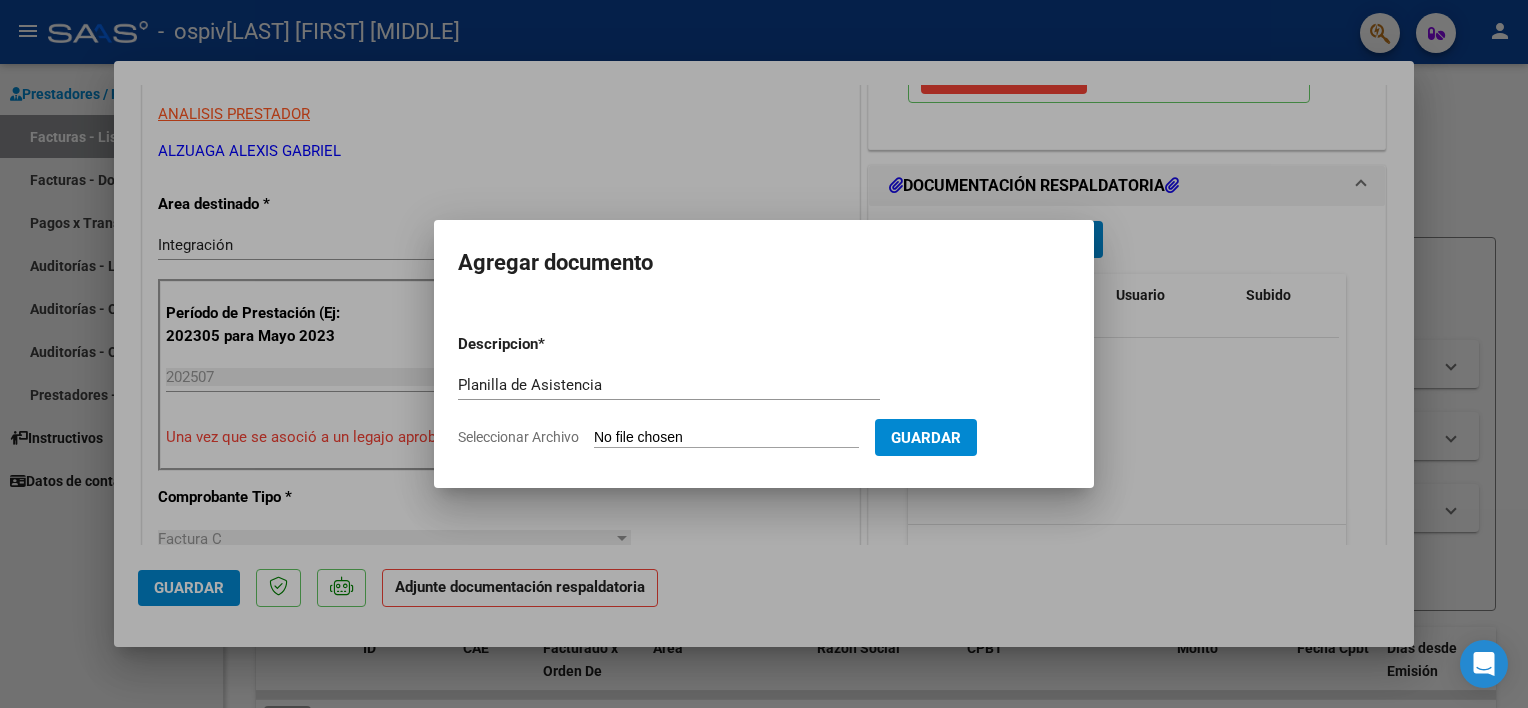 click on "Seleccionar Archivo" at bounding box center [726, 438] 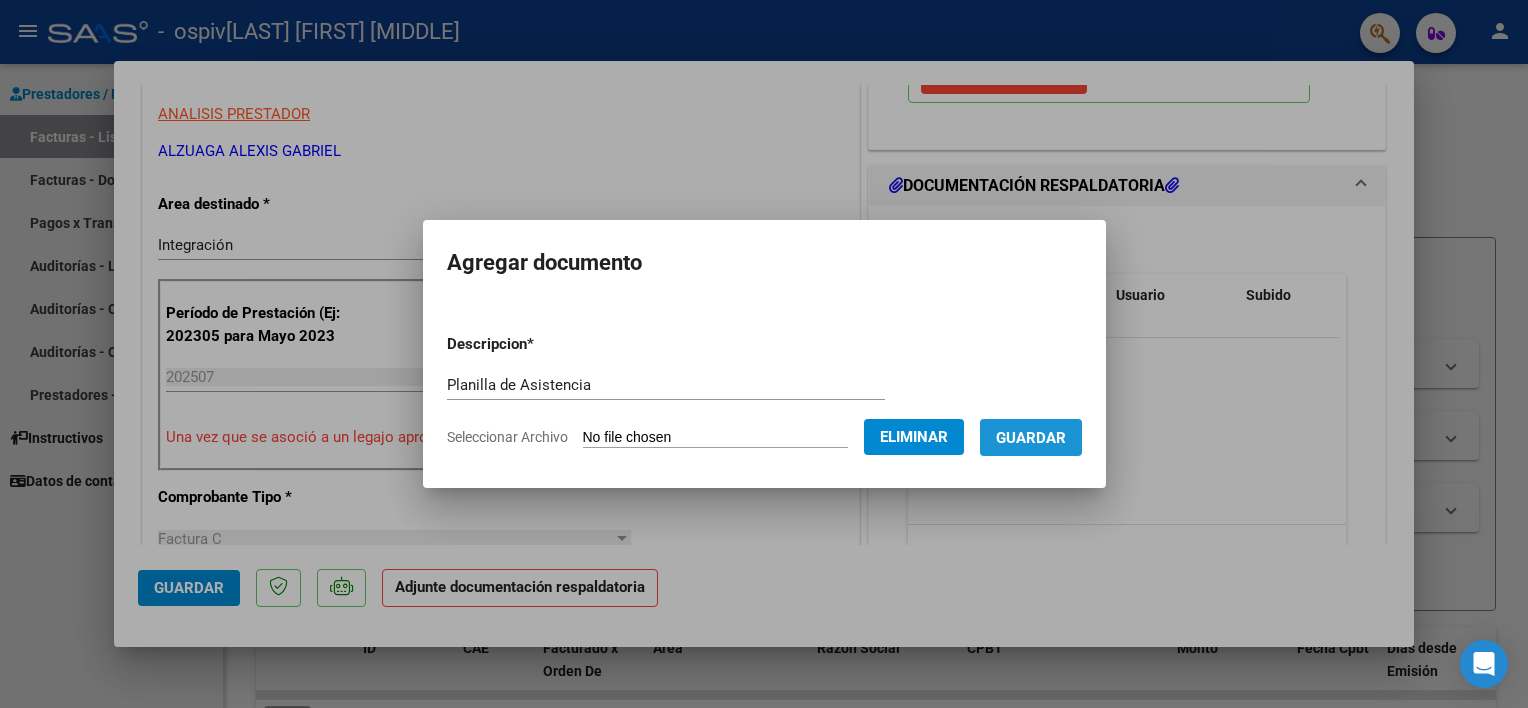 click on "Guardar" at bounding box center [1031, 438] 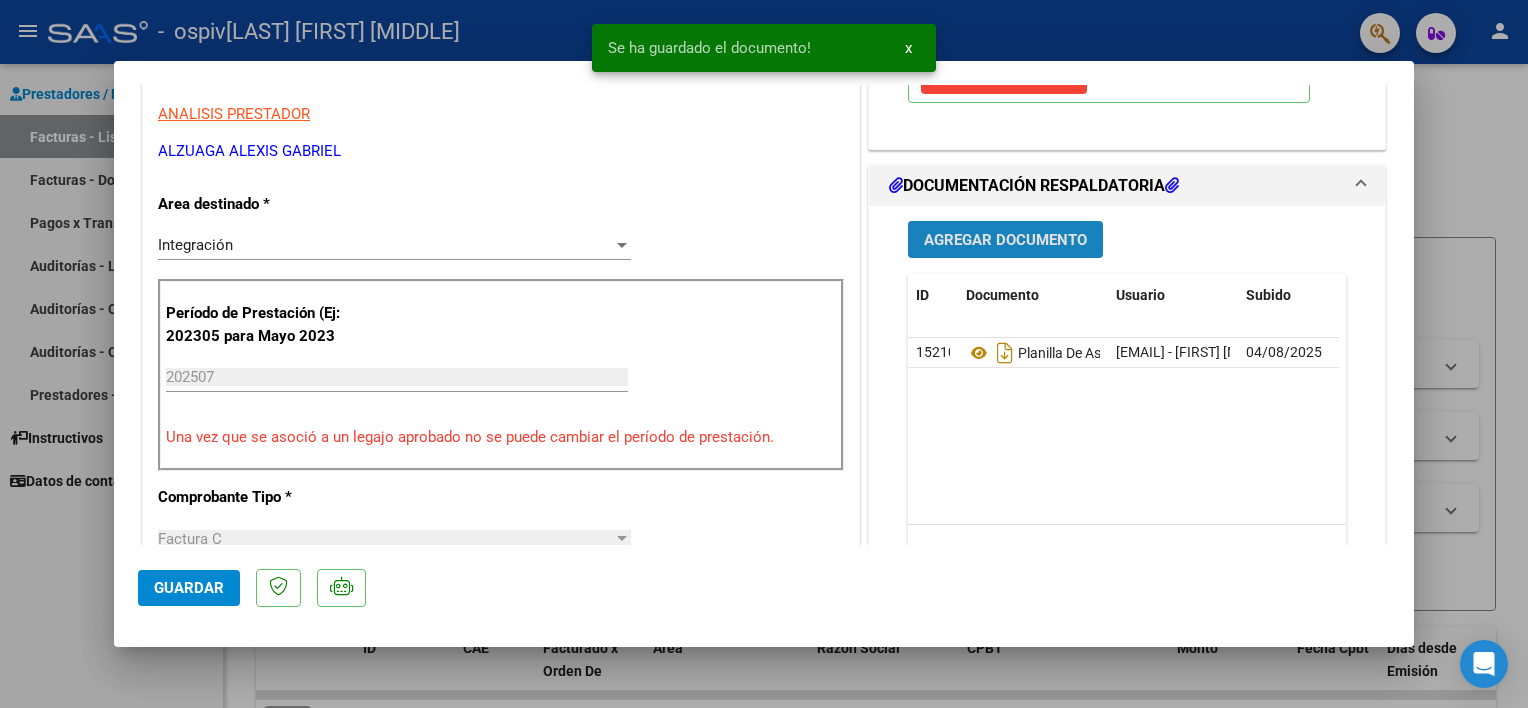 click on "Agregar Documento" at bounding box center [1005, 240] 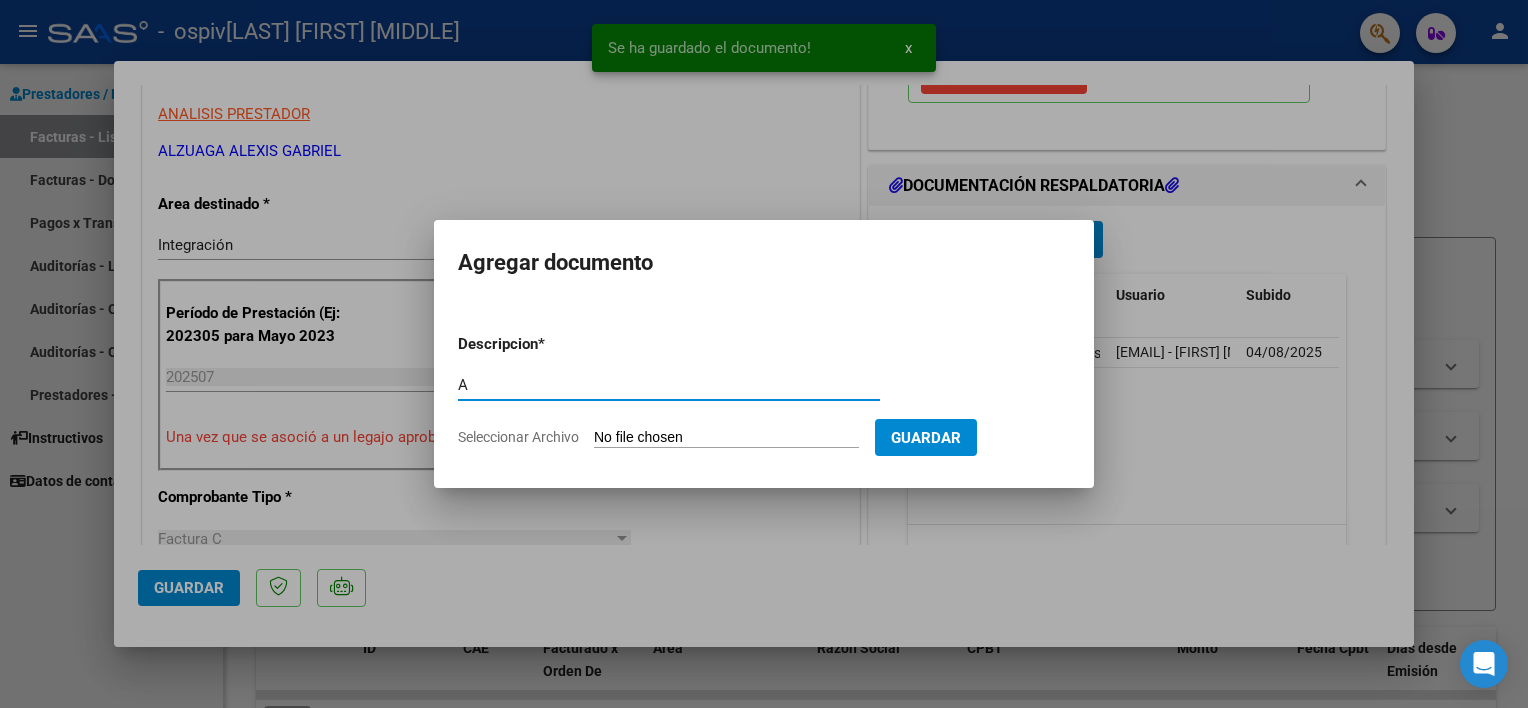 type on "Autorización" 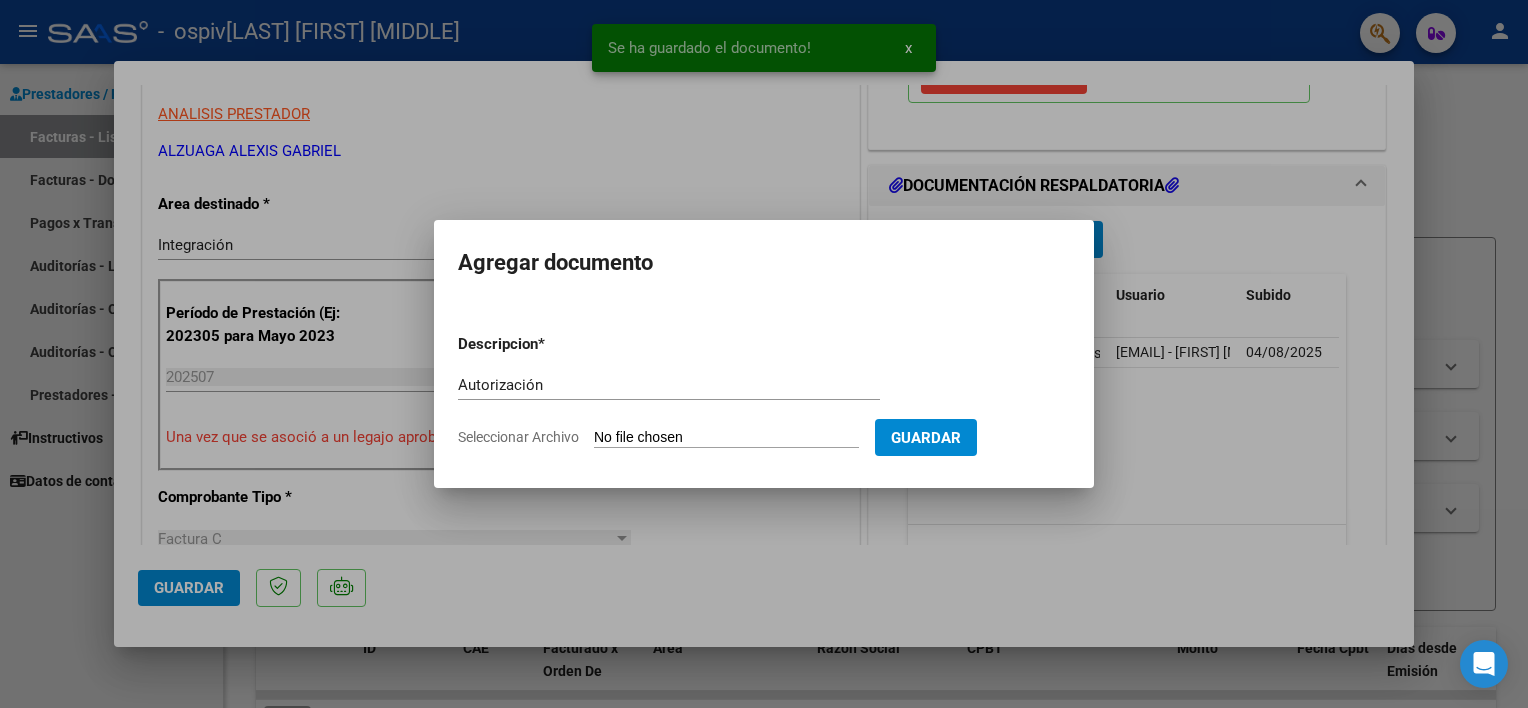 click on "Seleccionar Archivo" at bounding box center [726, 438] 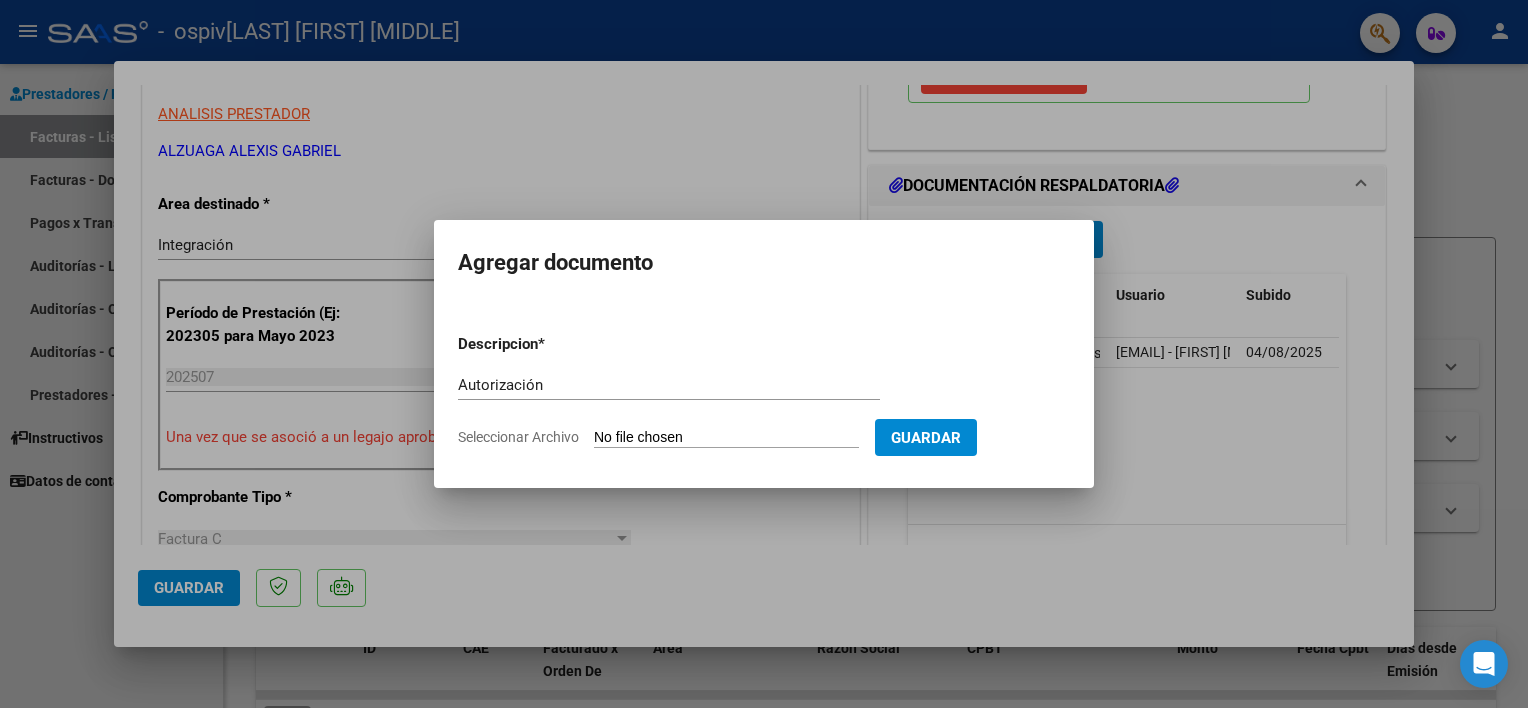 type on "C:\fakepath\AUTORIZACION RIVEROS NATALIA TRANSPORTE TERAPIAS 2025.pdf" 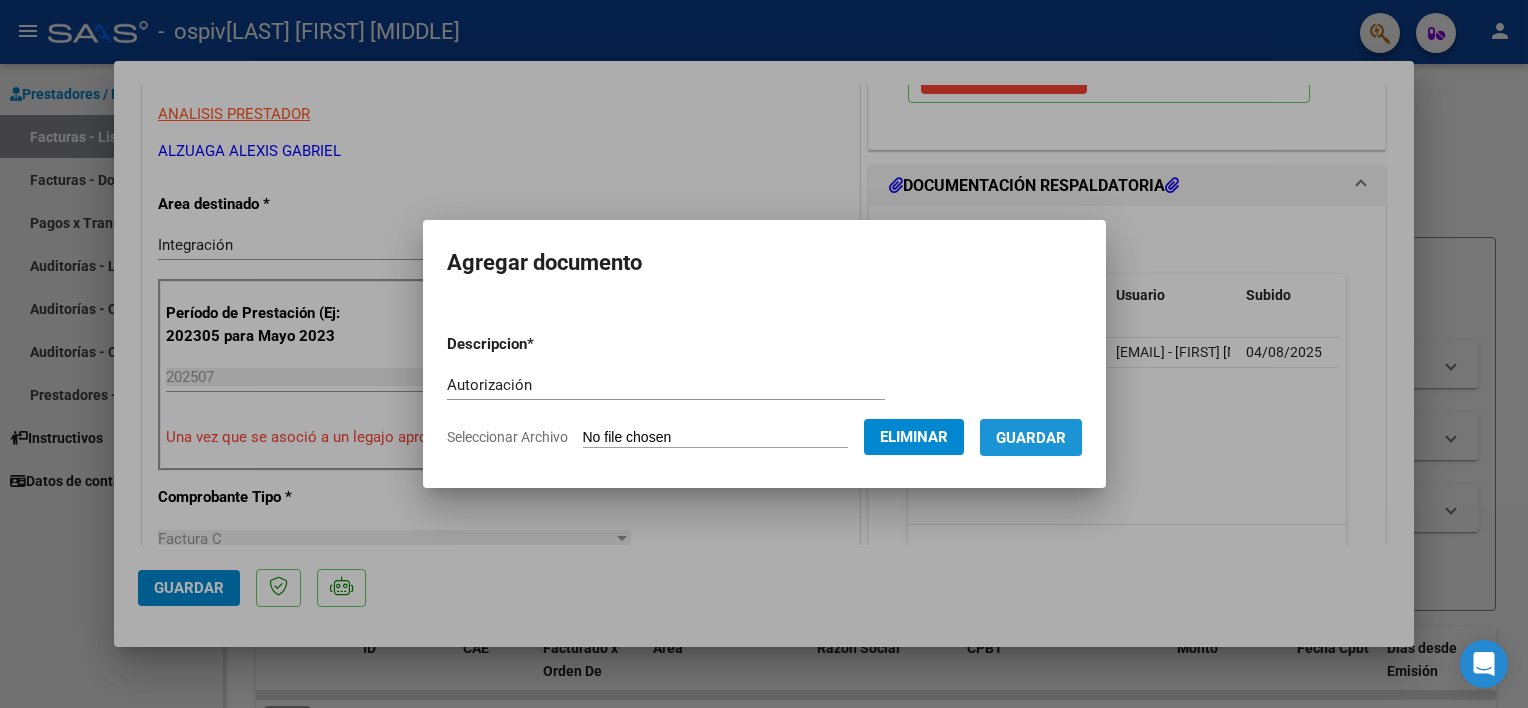 click on "Guardar" at bounding box center [1031, 438] 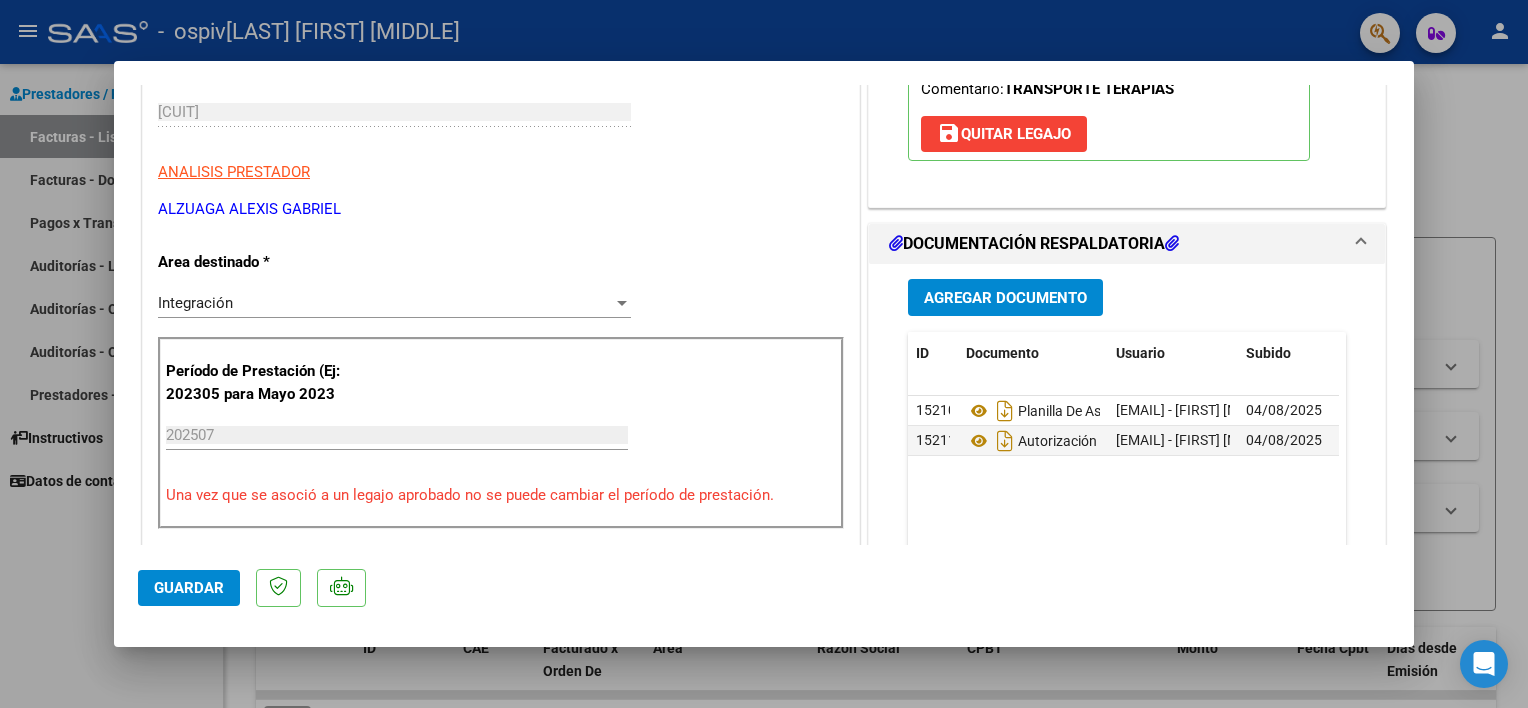 scroll, scrollTop: 329, scrollLeft: 0, axis: vertical 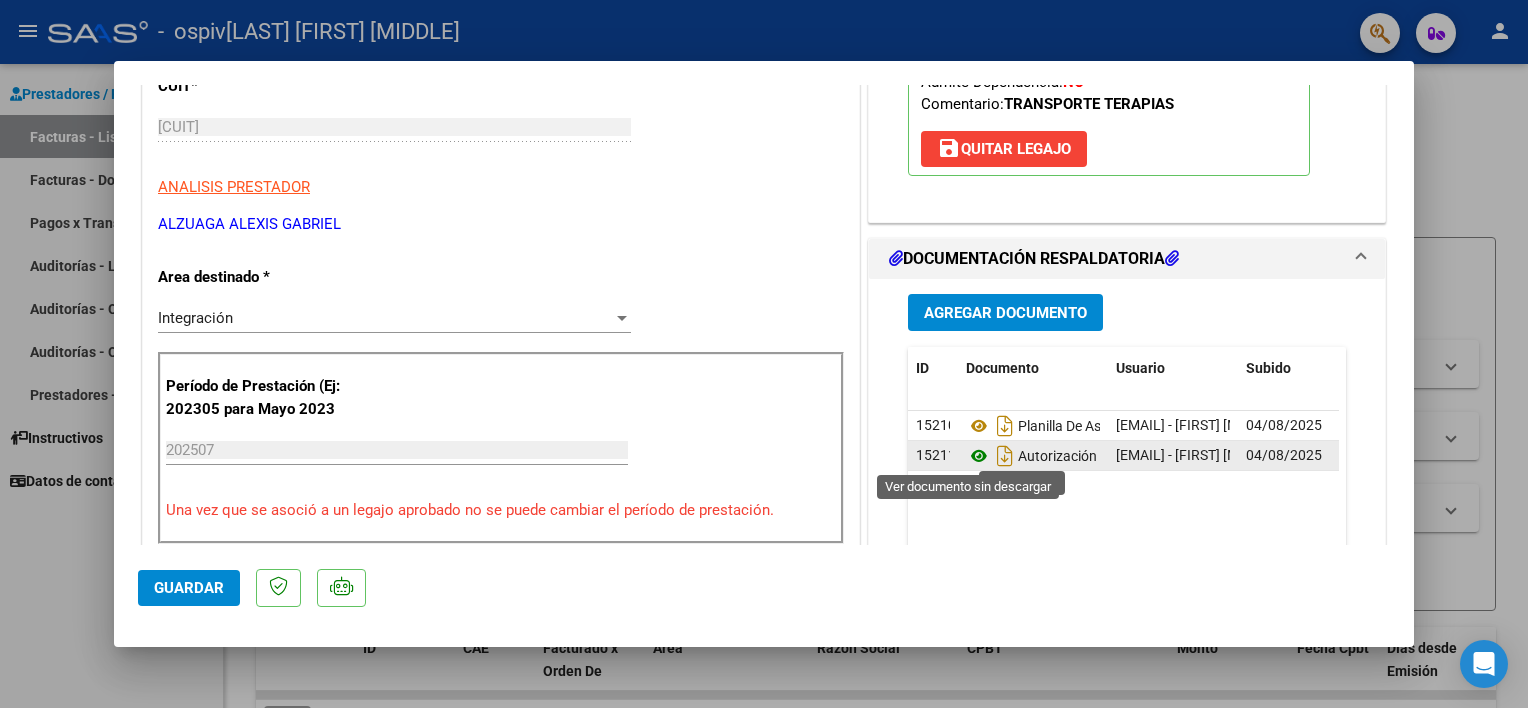 click 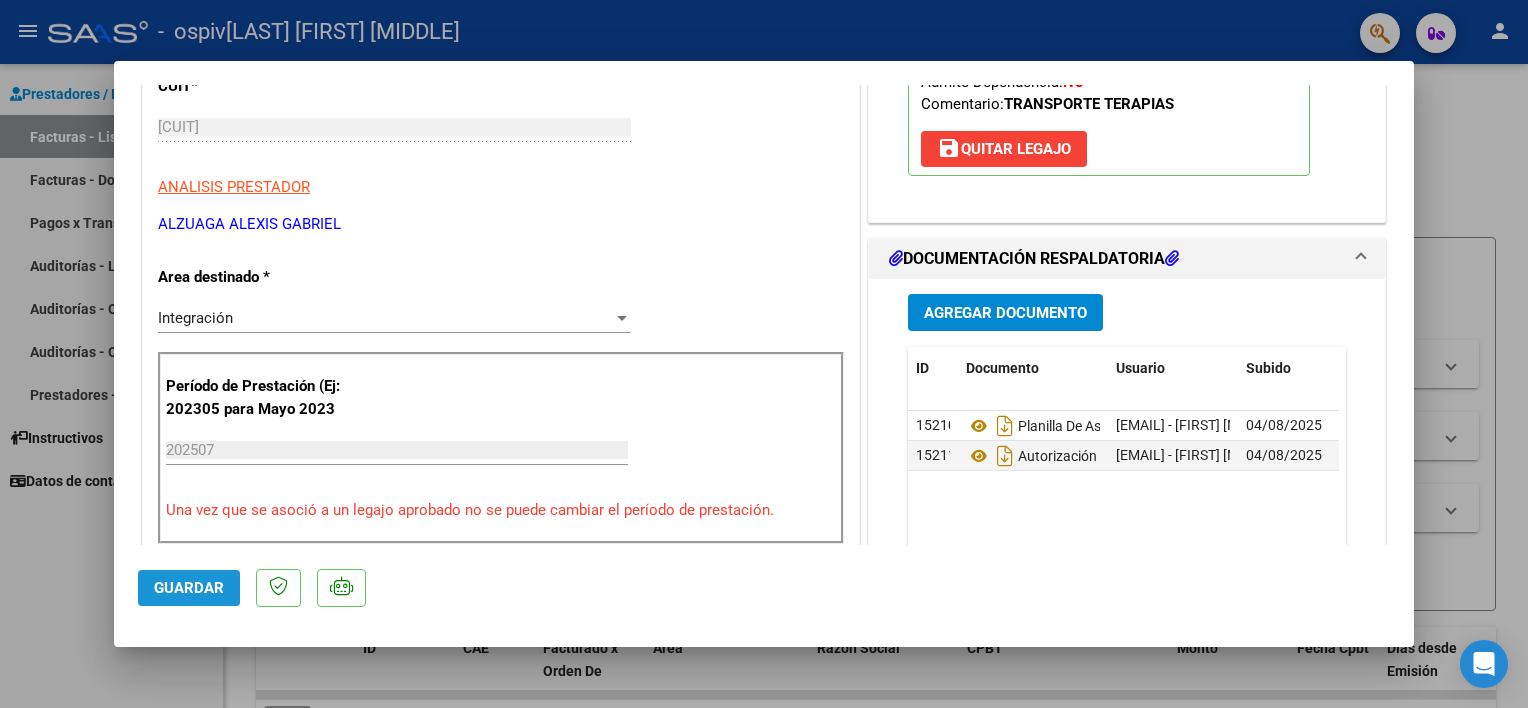 click on "Guardar" 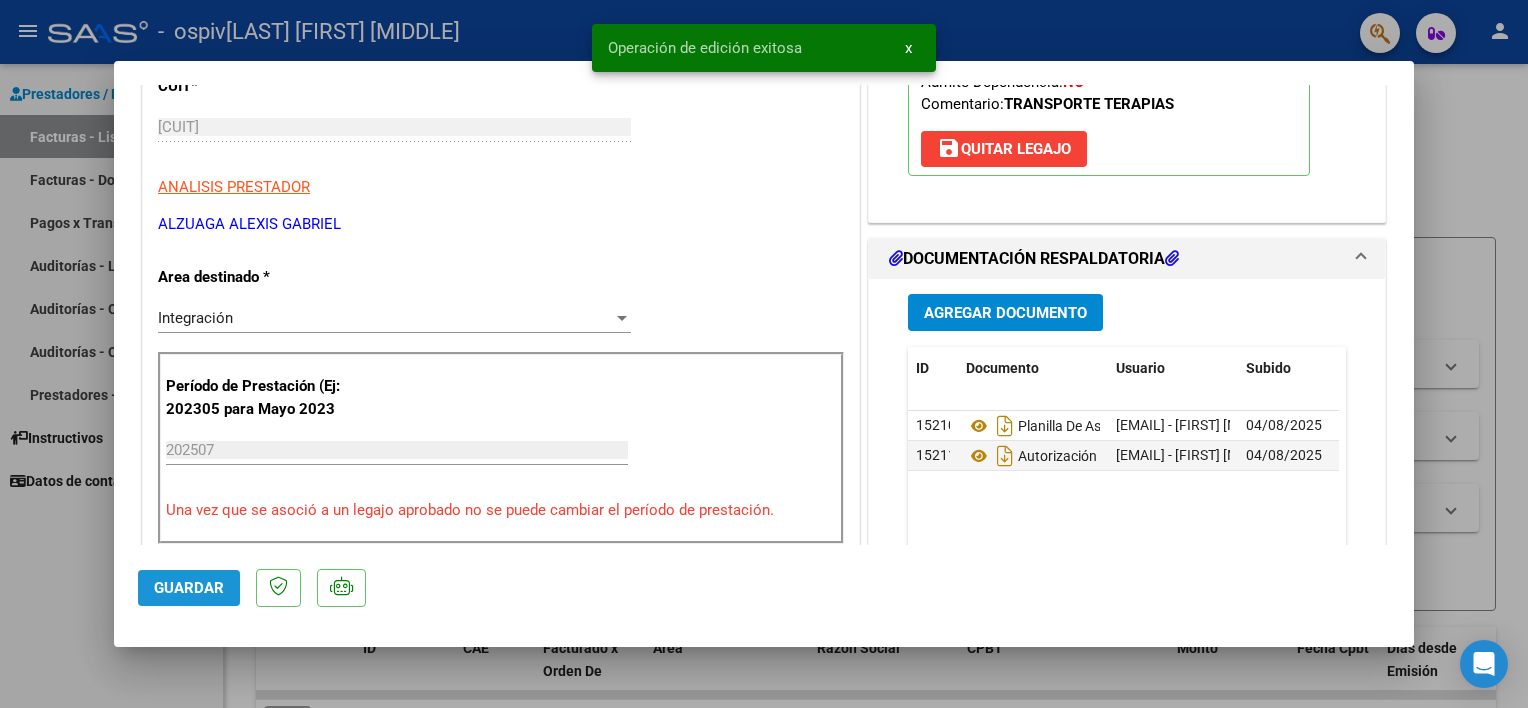 click on "Guardar" 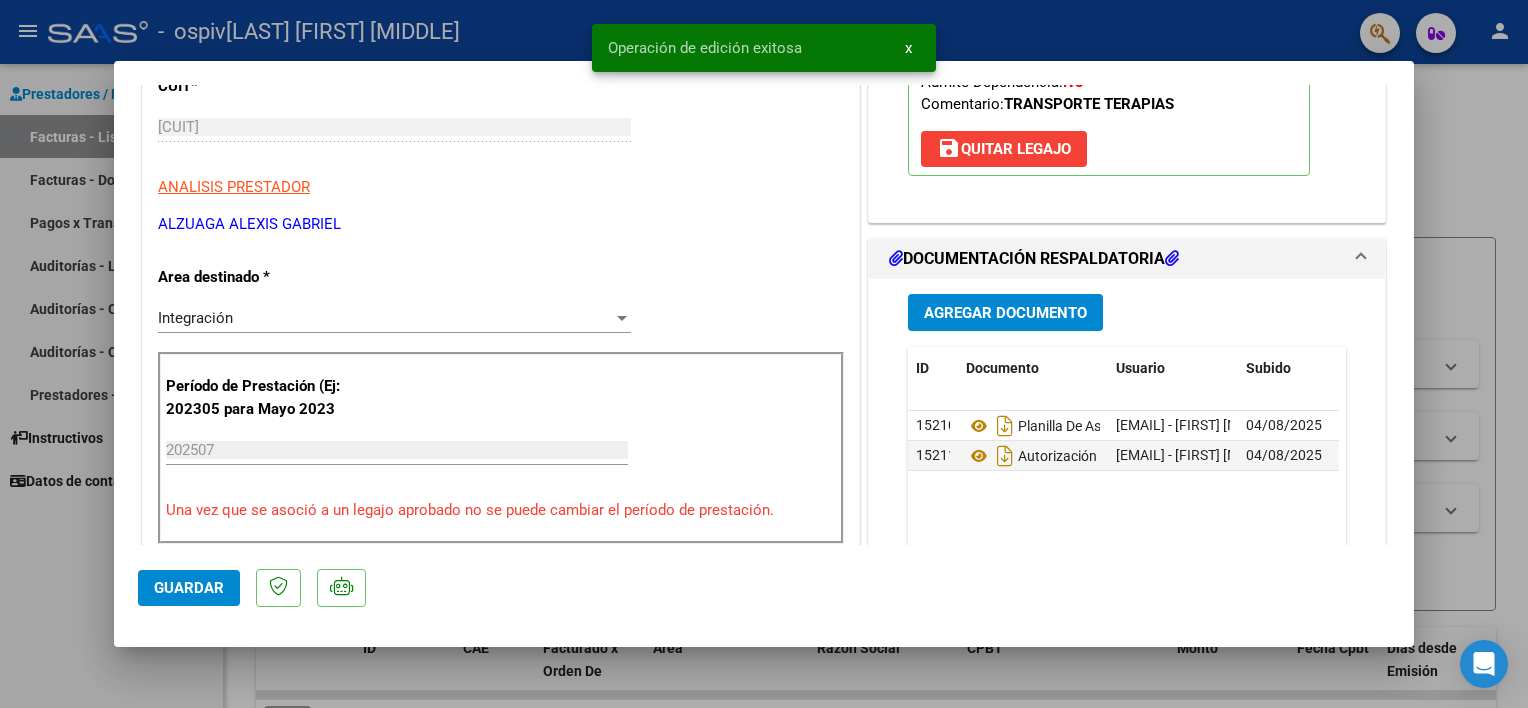 click at bounding box center [764, 354] 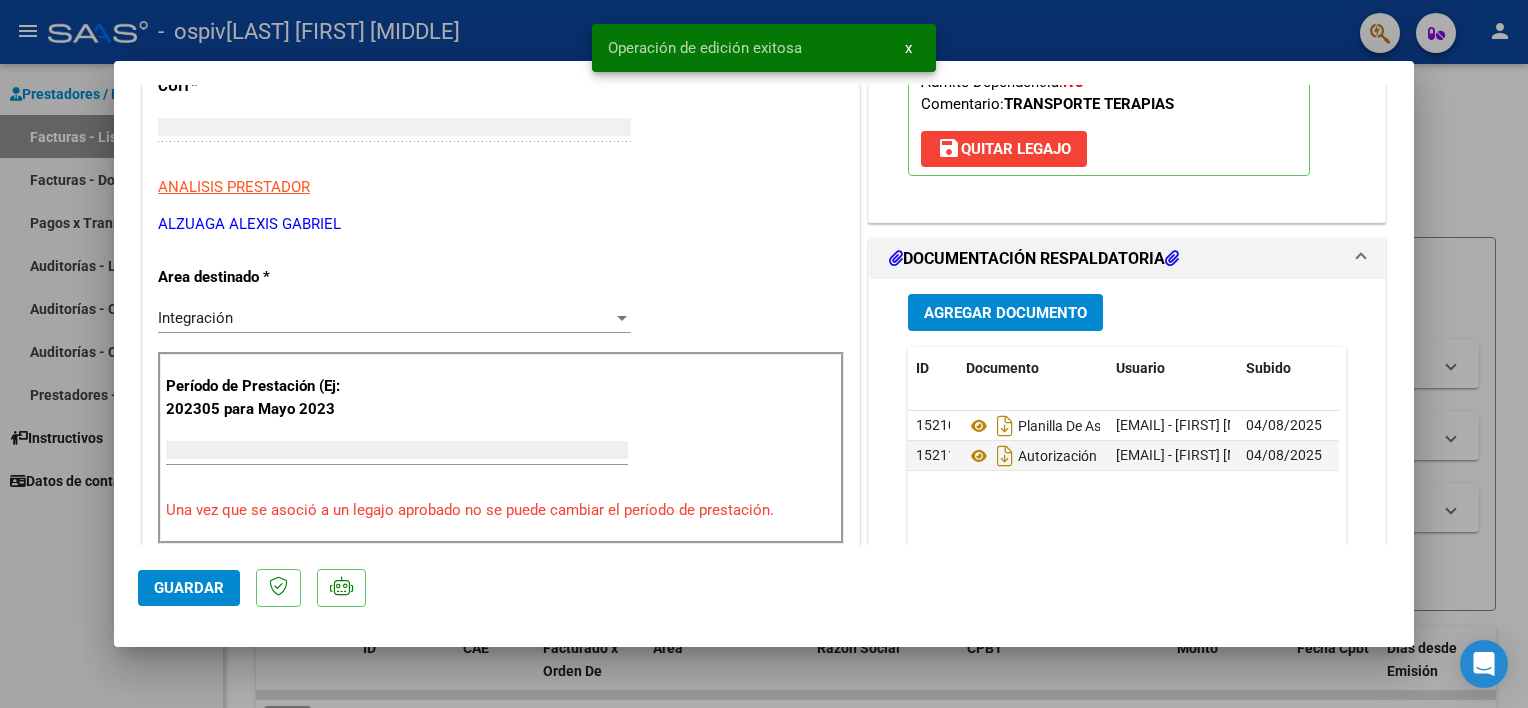 scroll, scrollTop: 268, scrollLeft: 0, axis: vertical 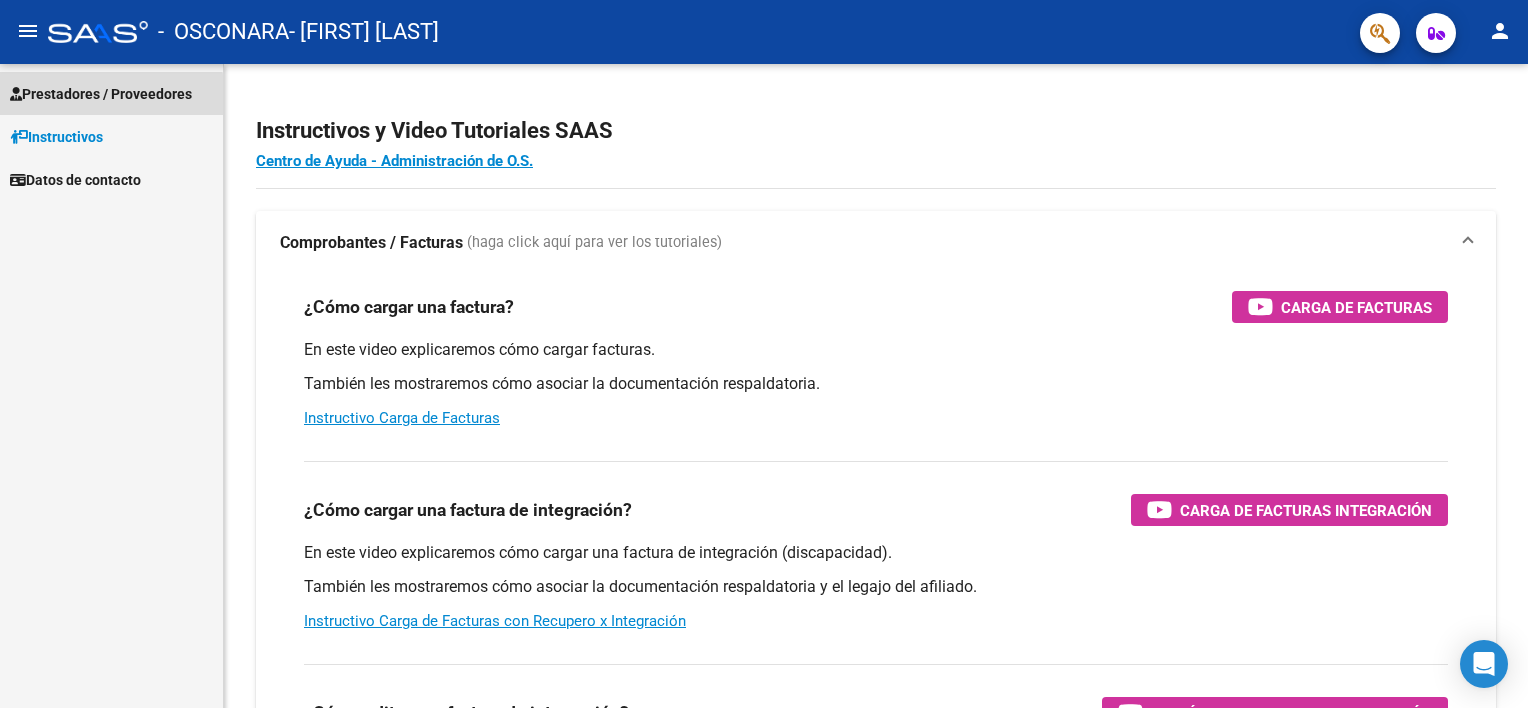 click on "Prestadores / Proveedores" at bounding box center [101, 94] 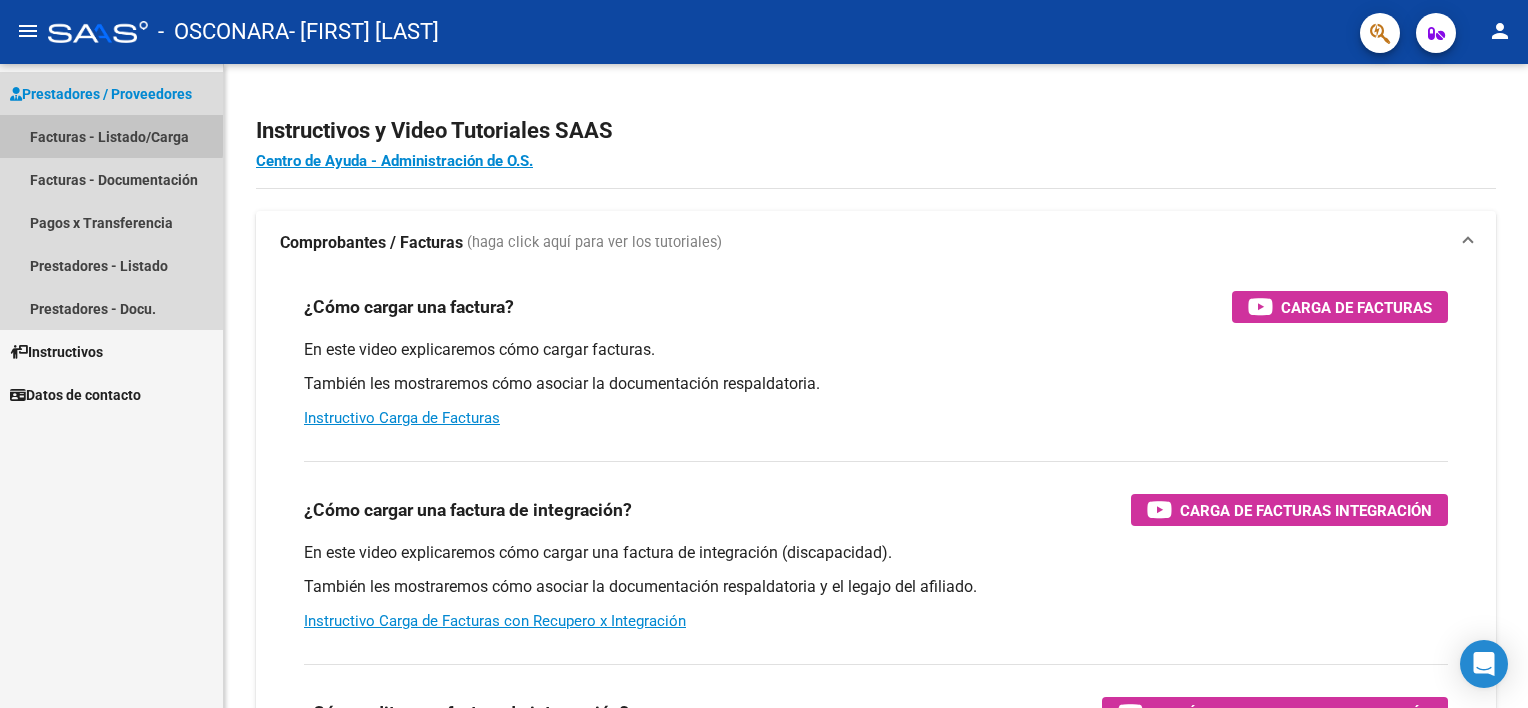 click on "Facturas - Listado/Carga" at bounding box center (111, 136) 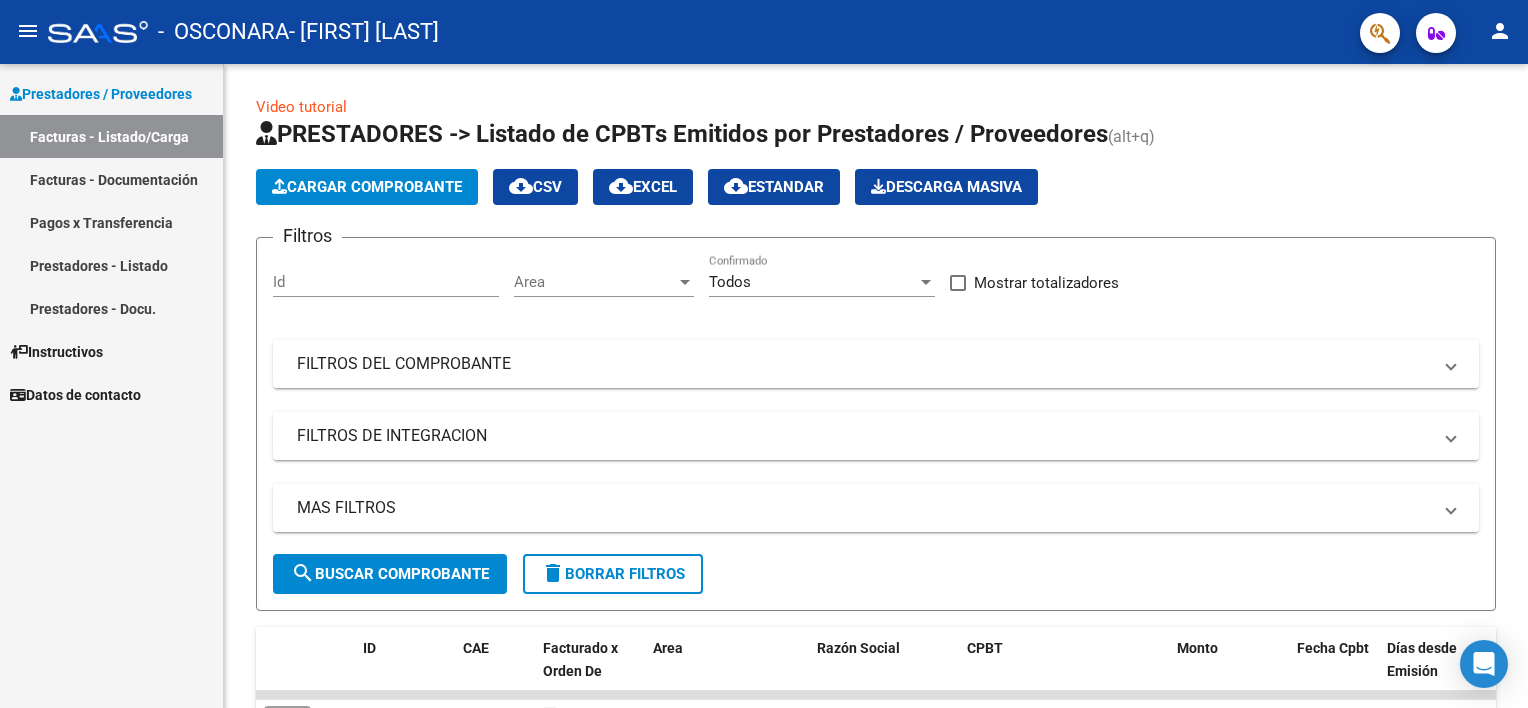 click on "Prestadores / Proveedores Facturas - Listado/Carga Facturas - Documentación Pagos x Transferencia Prestadores - Listado Prestadores - Docu.    Instructivos    Datos de contacto" at bounding box center (111, 386) 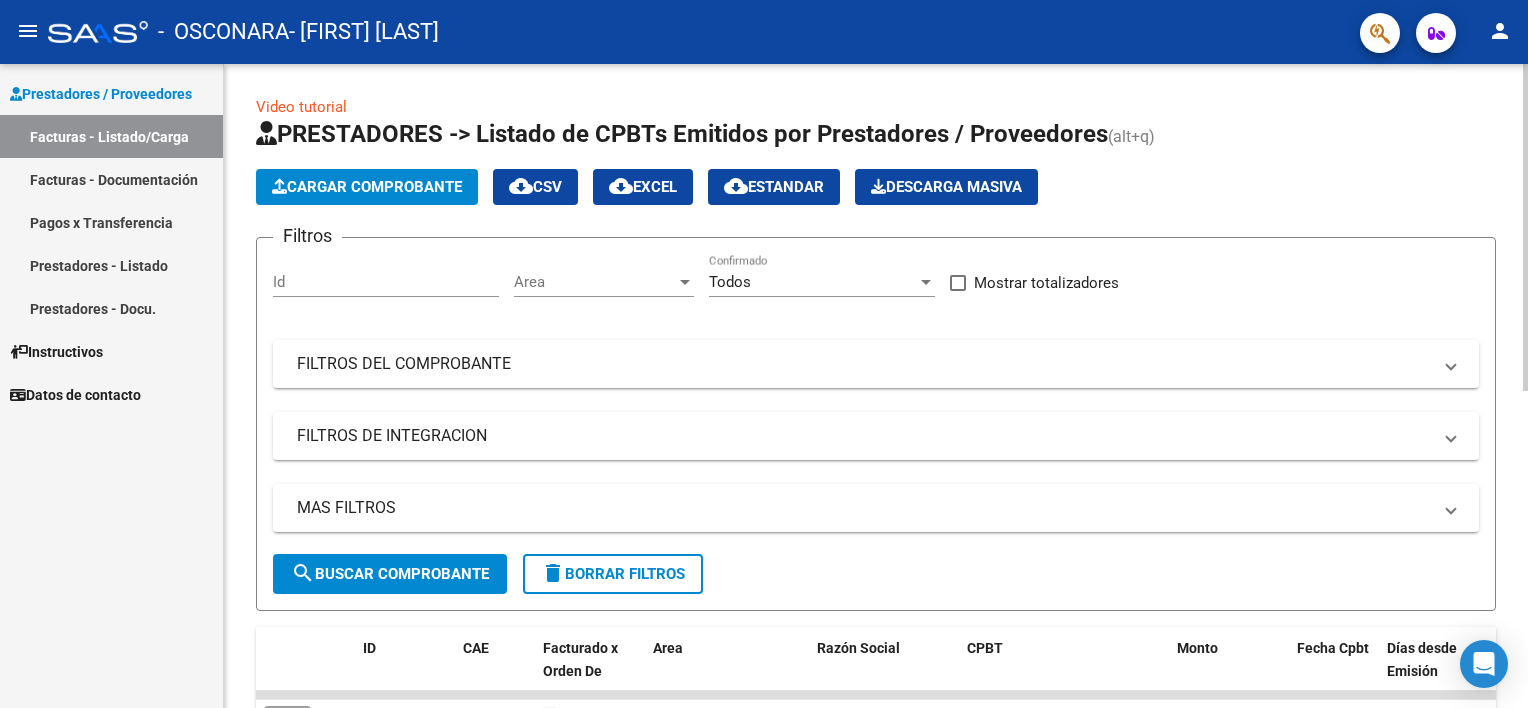 scroll, scrollTop: 625, scrollLeft: 0, axis: vertical 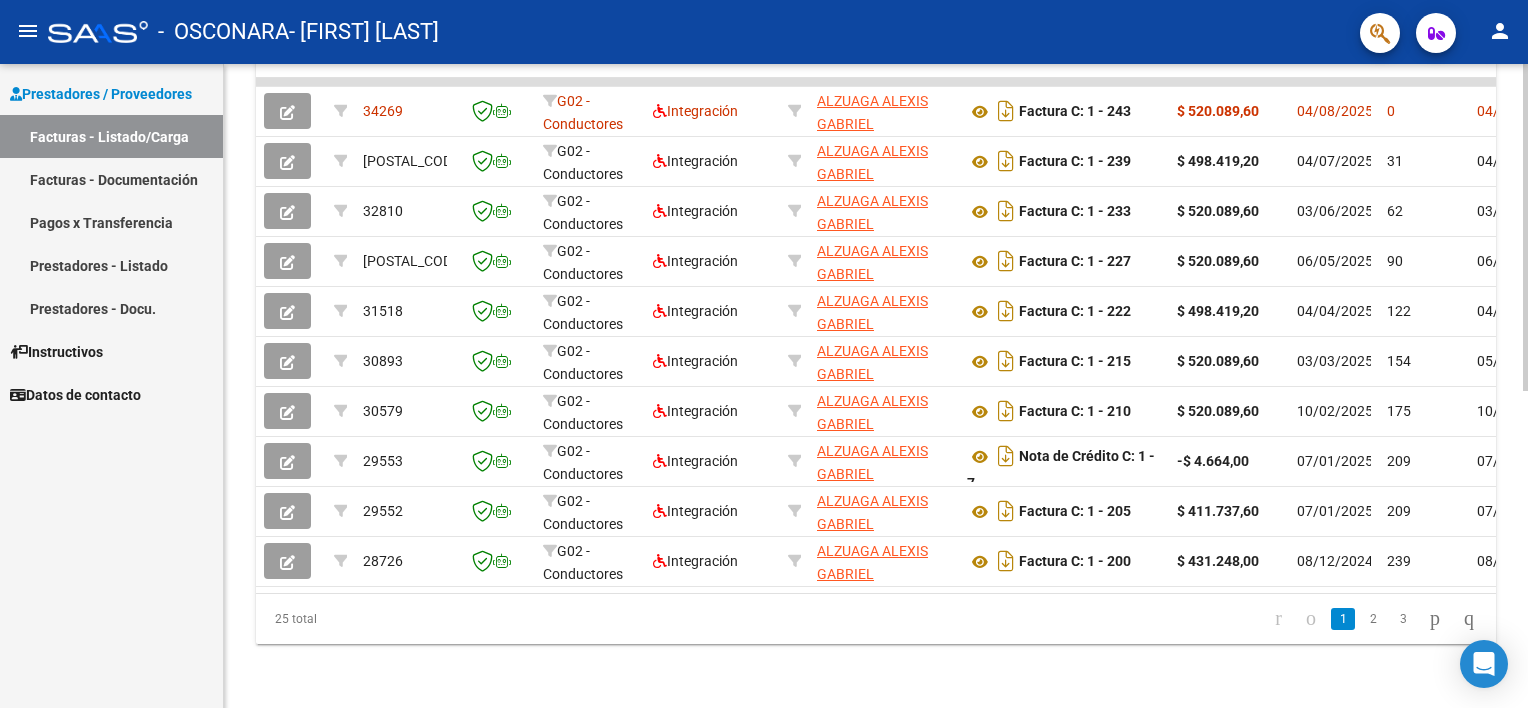 click 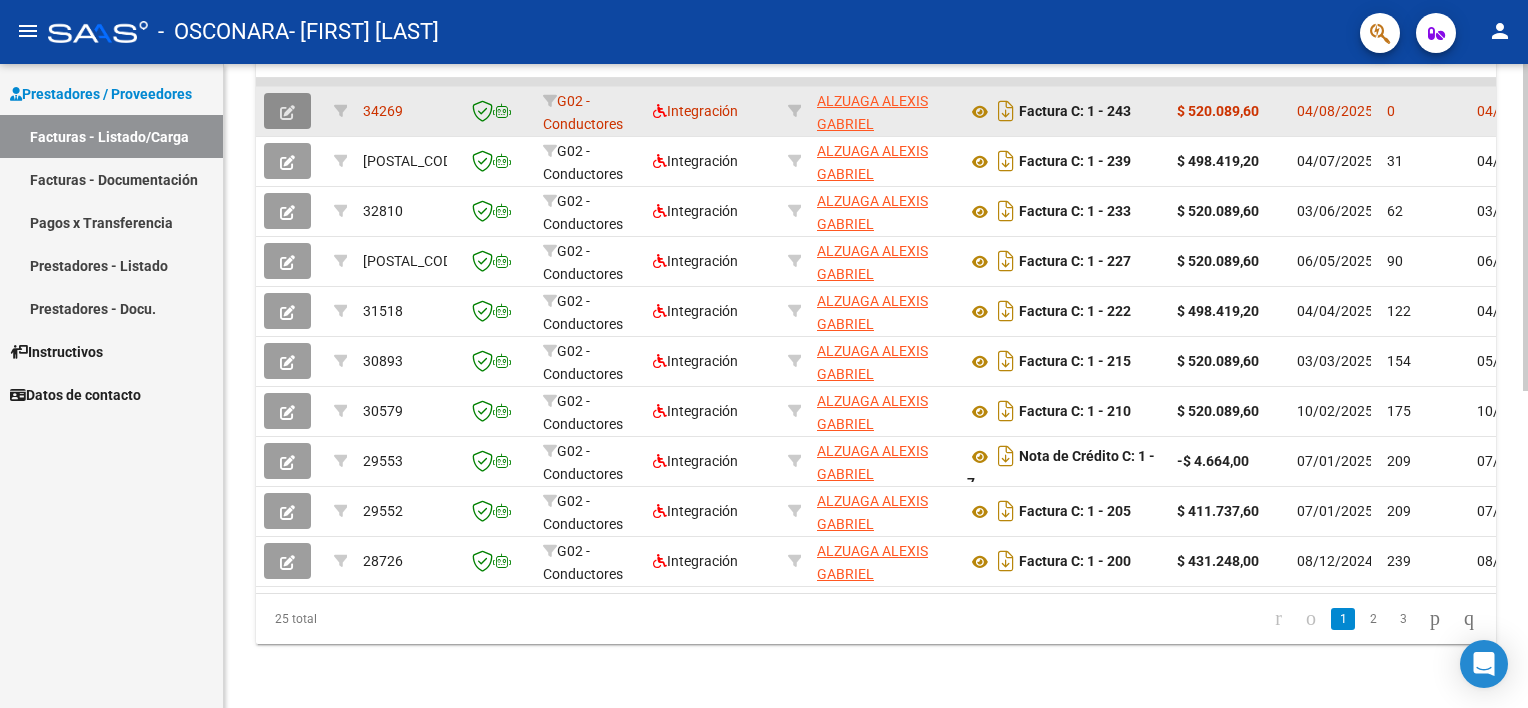 click 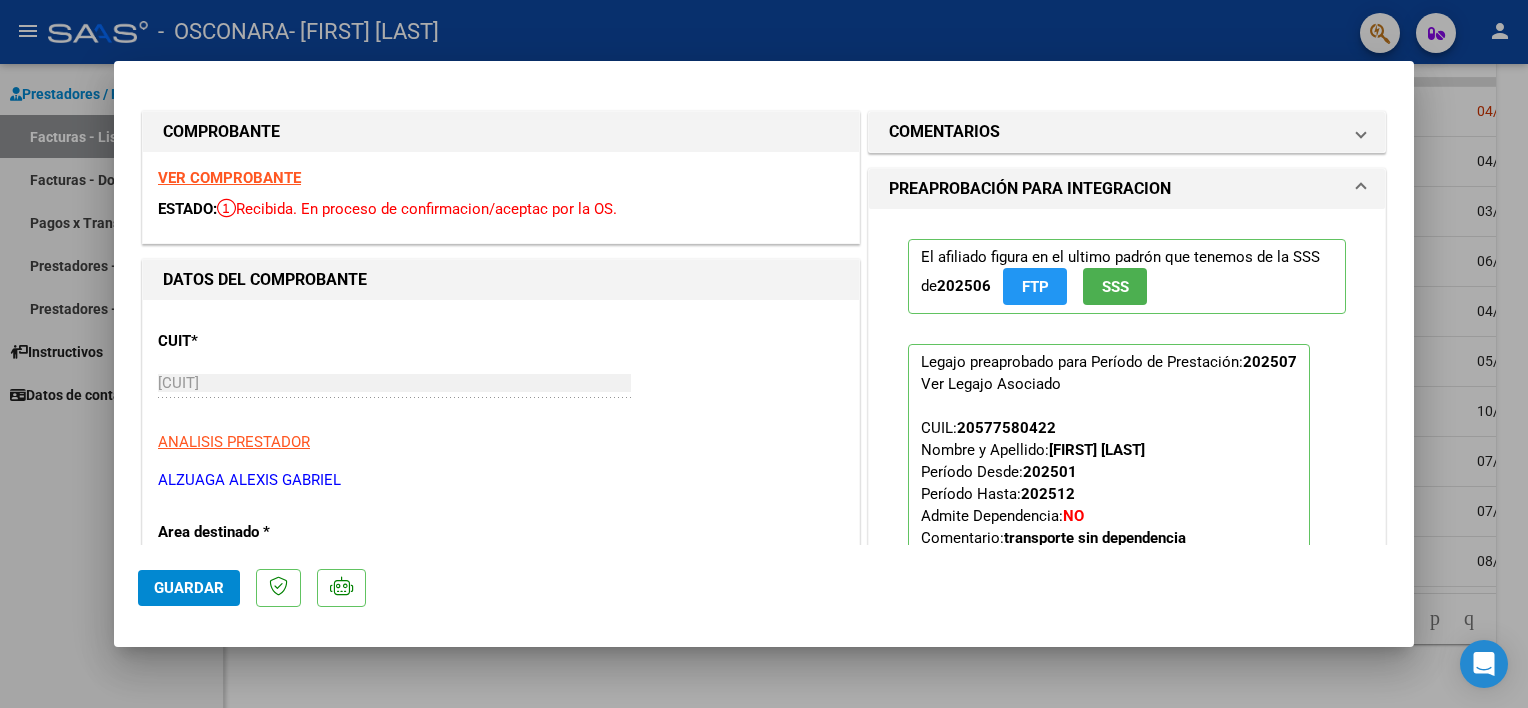 scroll, scrollTop: 402, scrollLeft: 0, axis: vertical 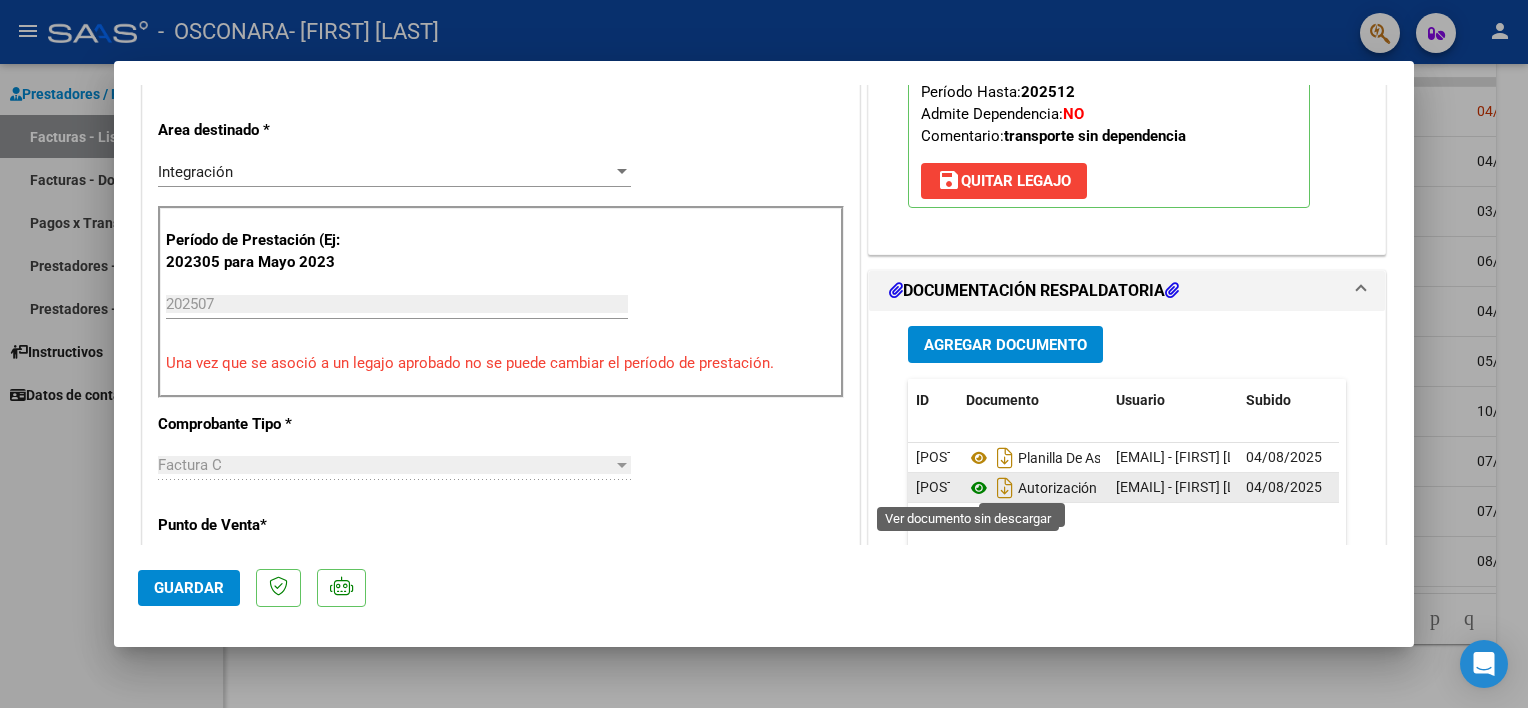 click 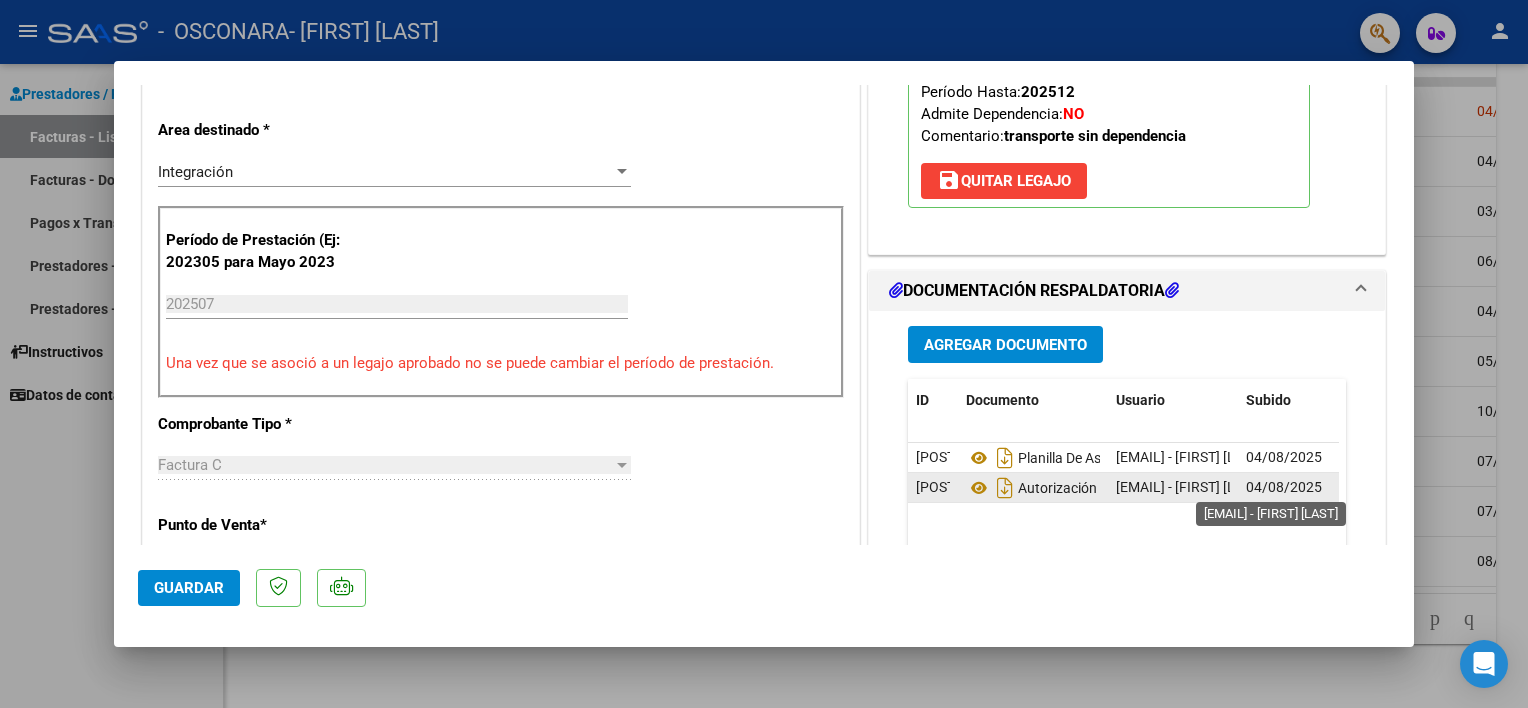 click on "[EMAIL] - [FIRST] [LAST]" 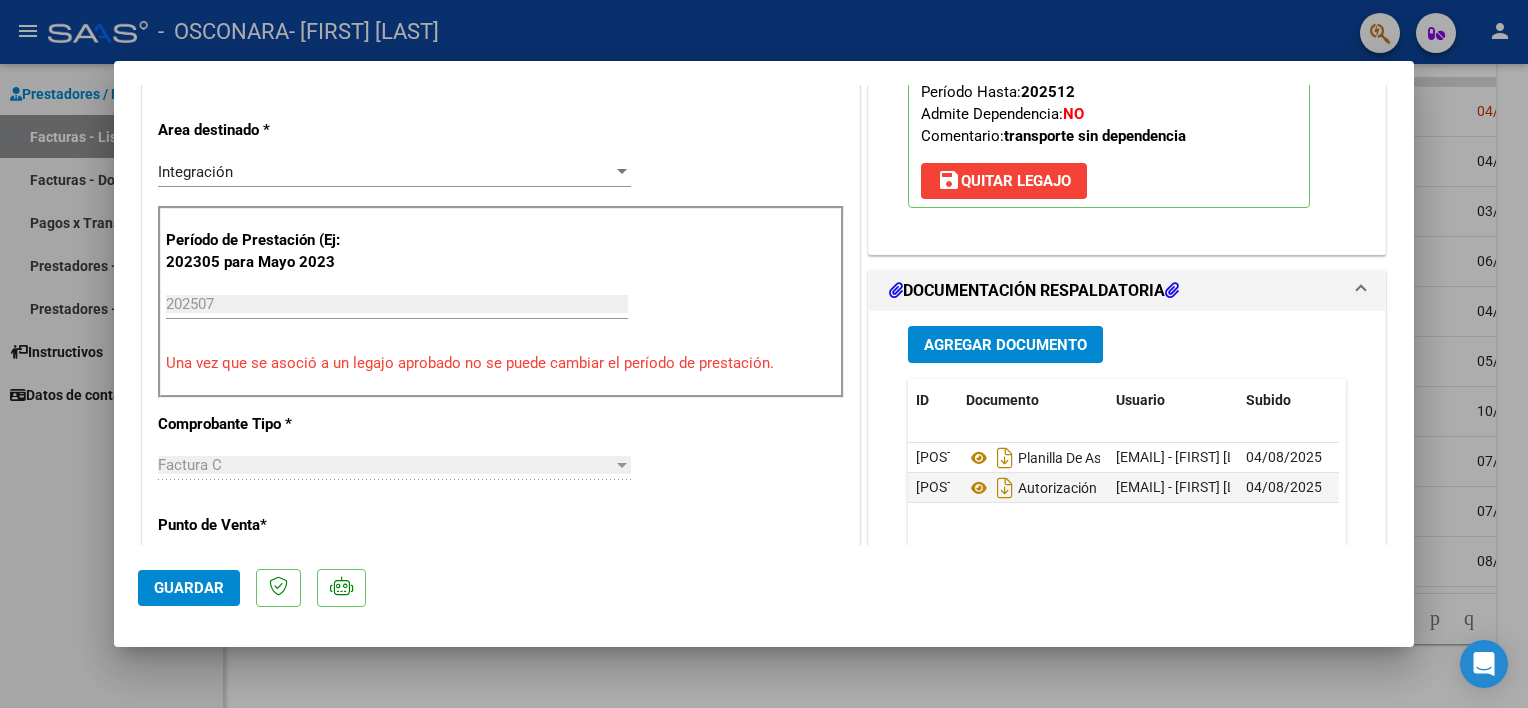 drag, startPoint x: 926, startPoint y: 485, endPoint x: 1015, endPoint y: 517, distance: 94.57801 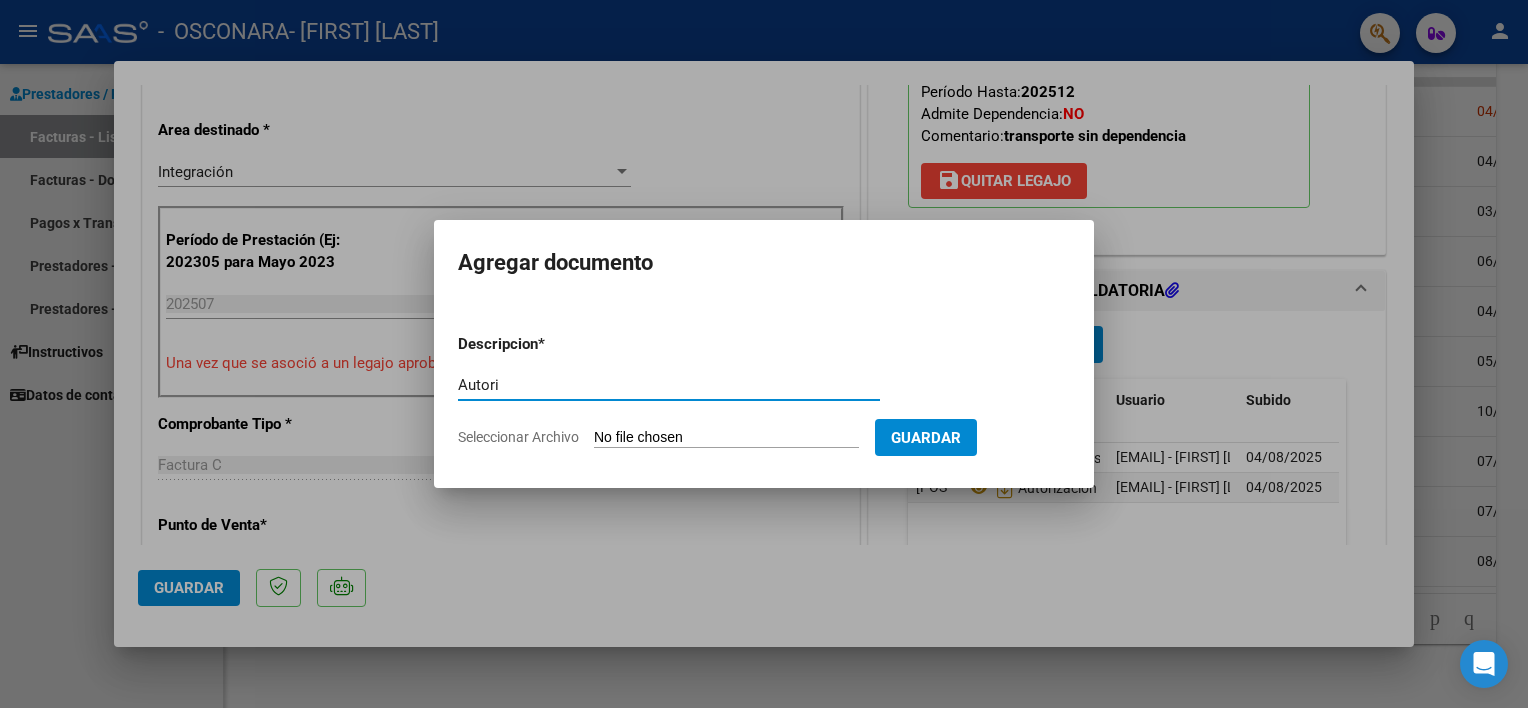 type on "Autorización 2025" 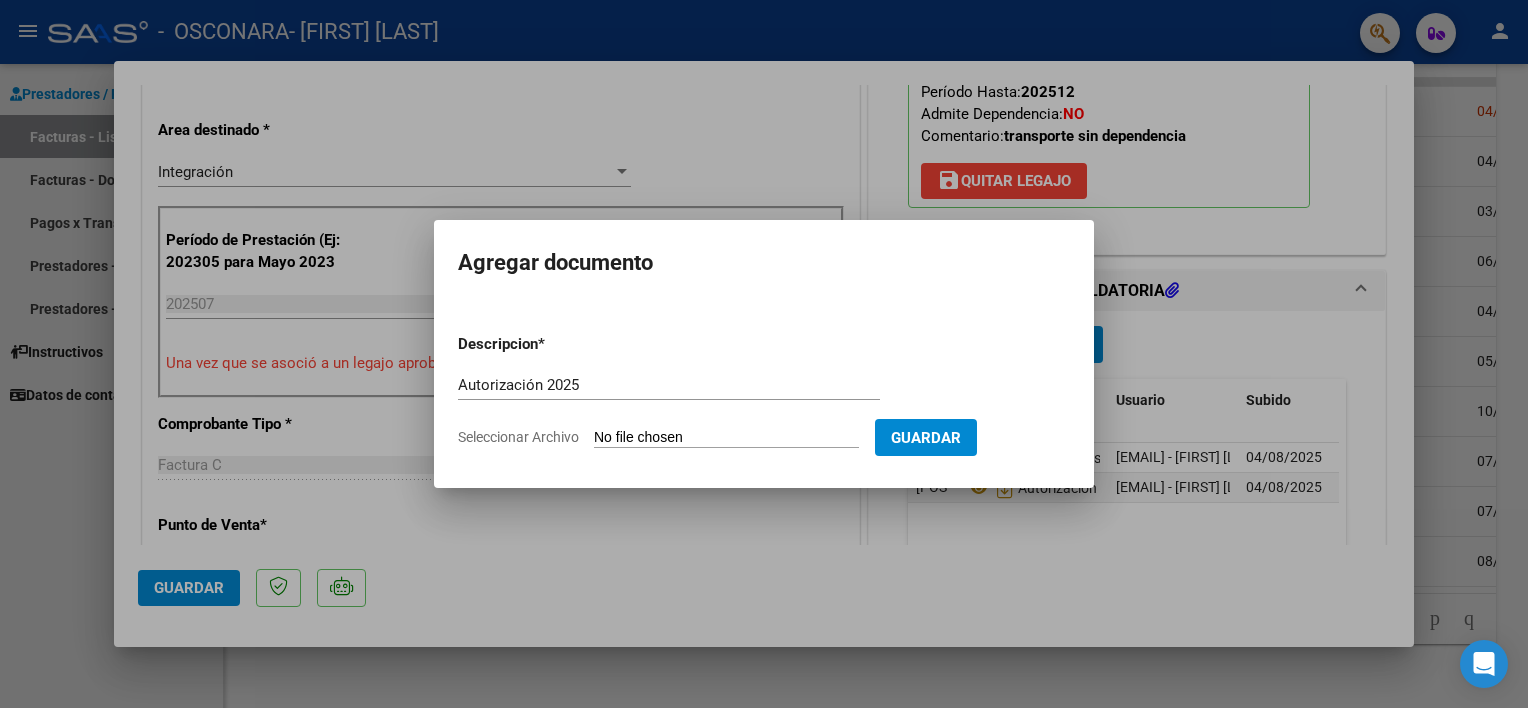click on "Seleccionar Archivo" at bounding box center (726, 438) 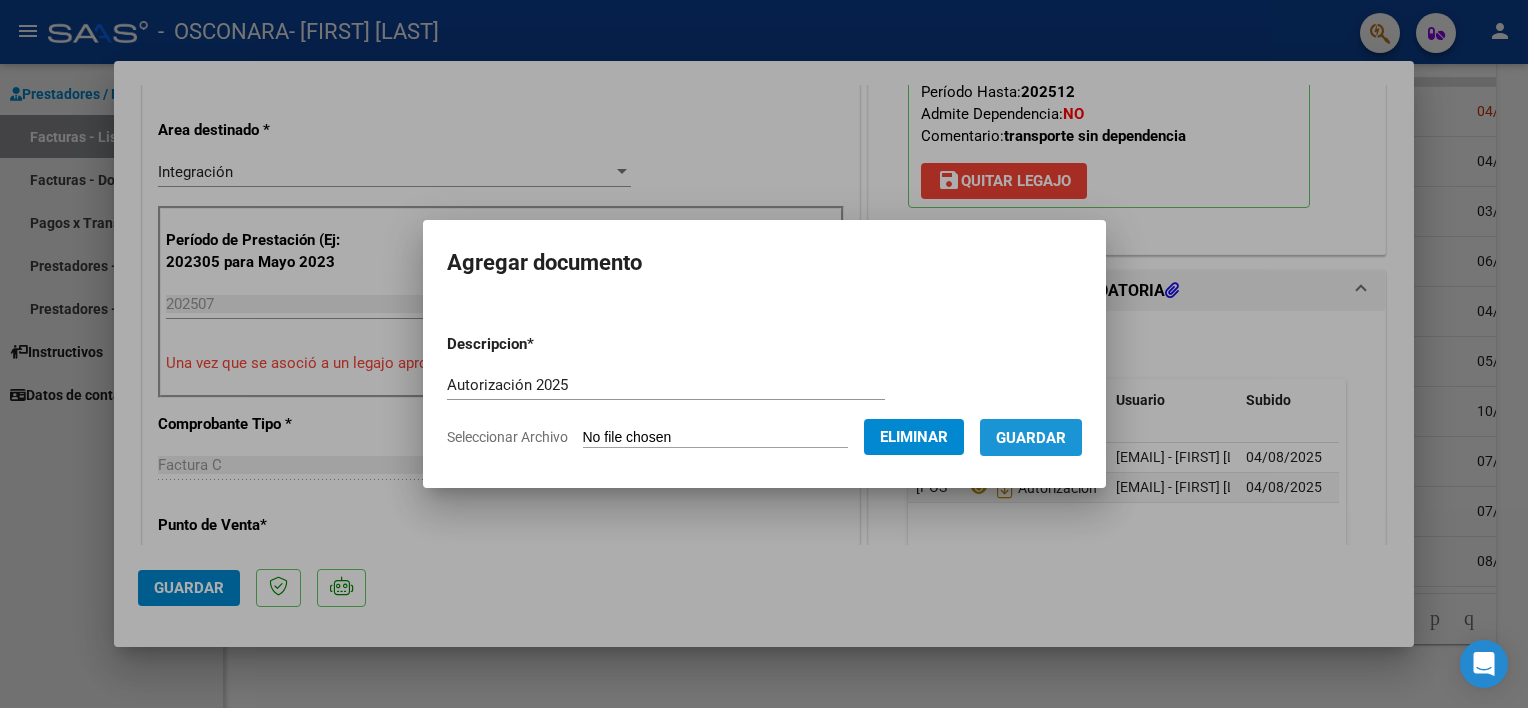 click on "Guardar" at bounding box center (1031, 438) 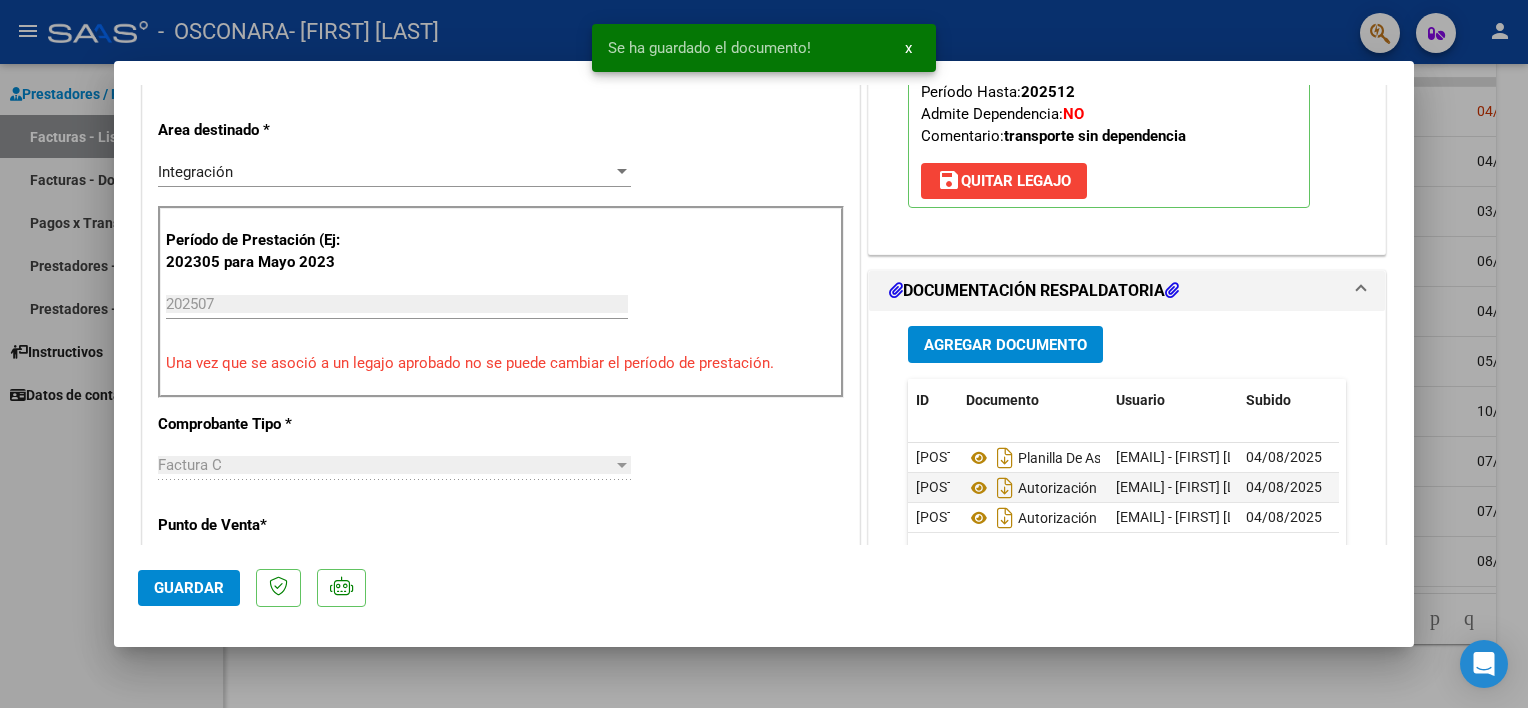 click on "Guardar" 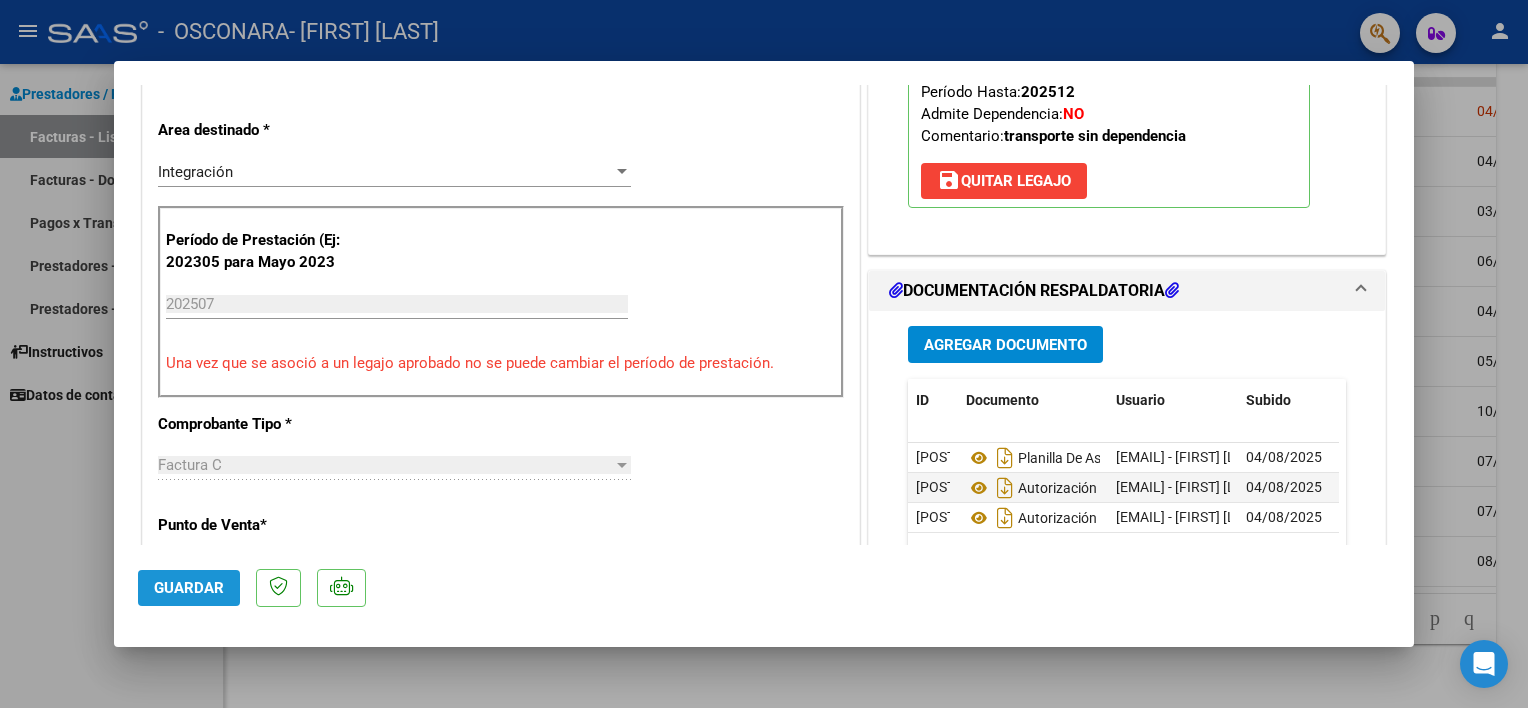 click on "Guardar" 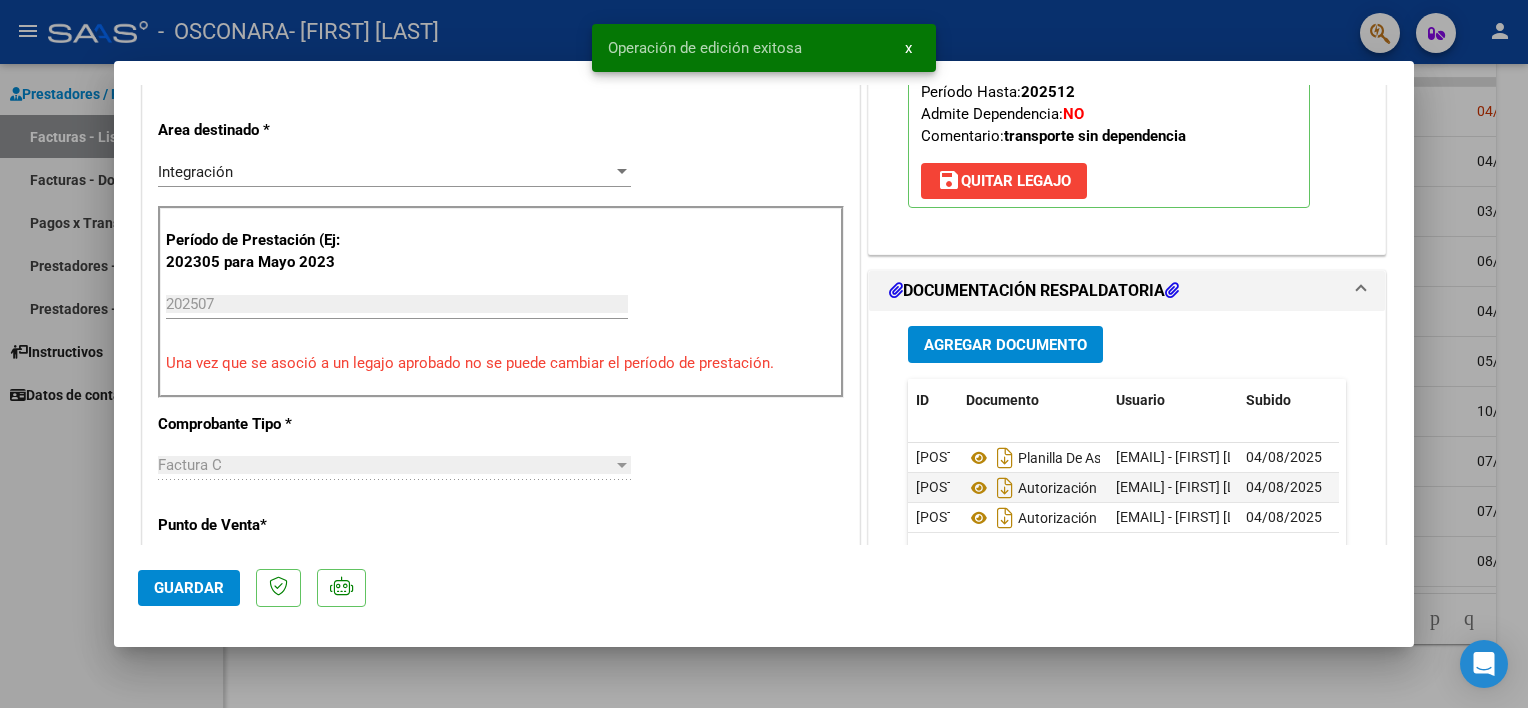 click on "DOCUMENTACIÓN RESPALDATORIA" at bounding box center (1127, 291) 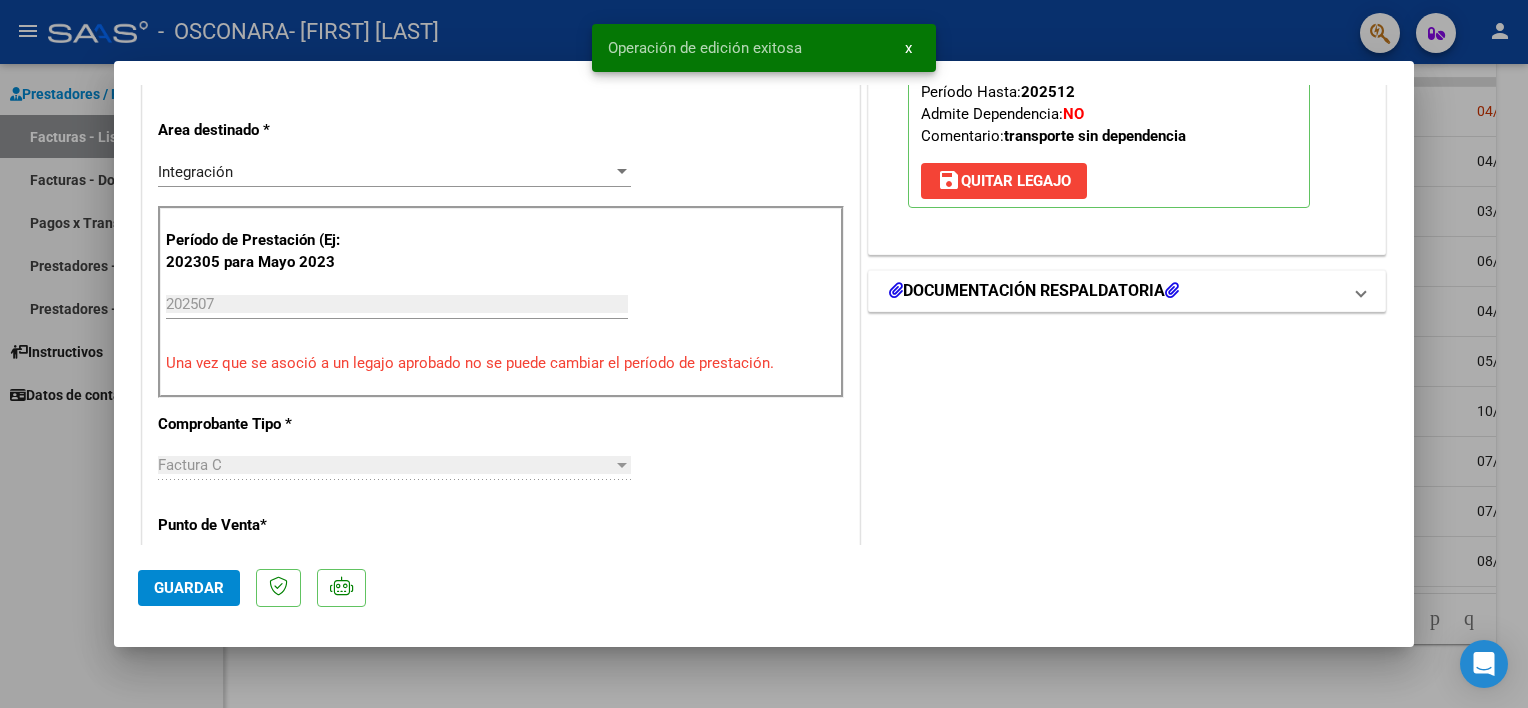 click at bounding box center [1361, 291] 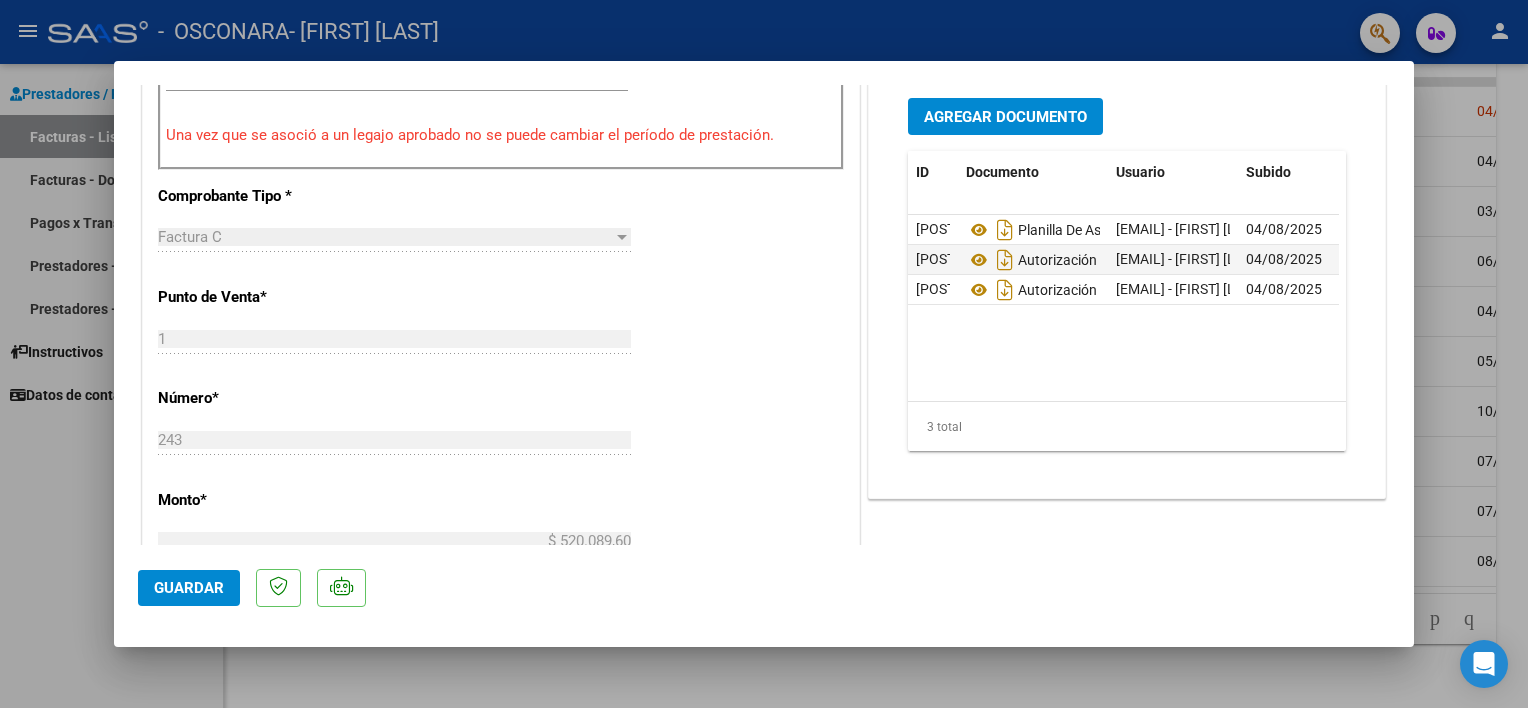 scroll, scrollTop: 682, scrollLeft: 0, axis: vertical 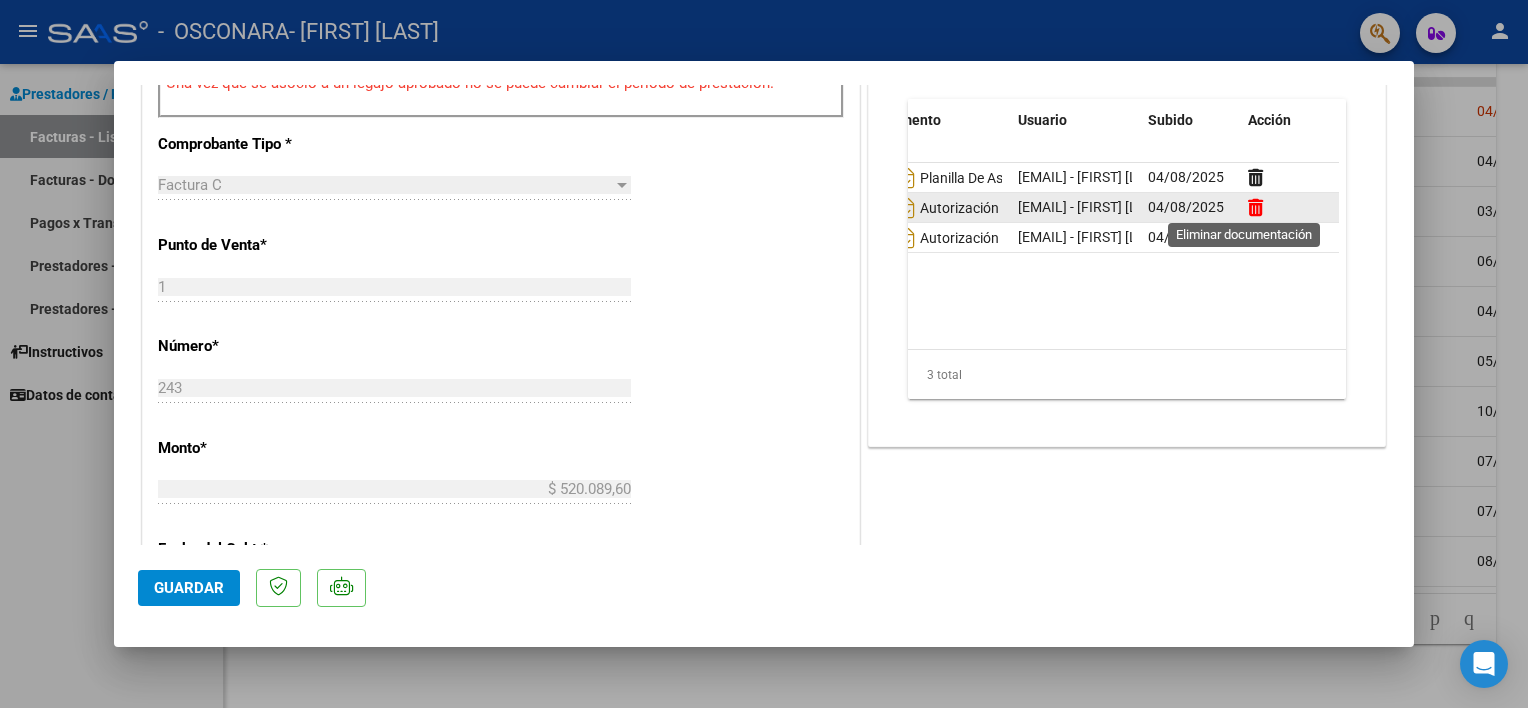 click 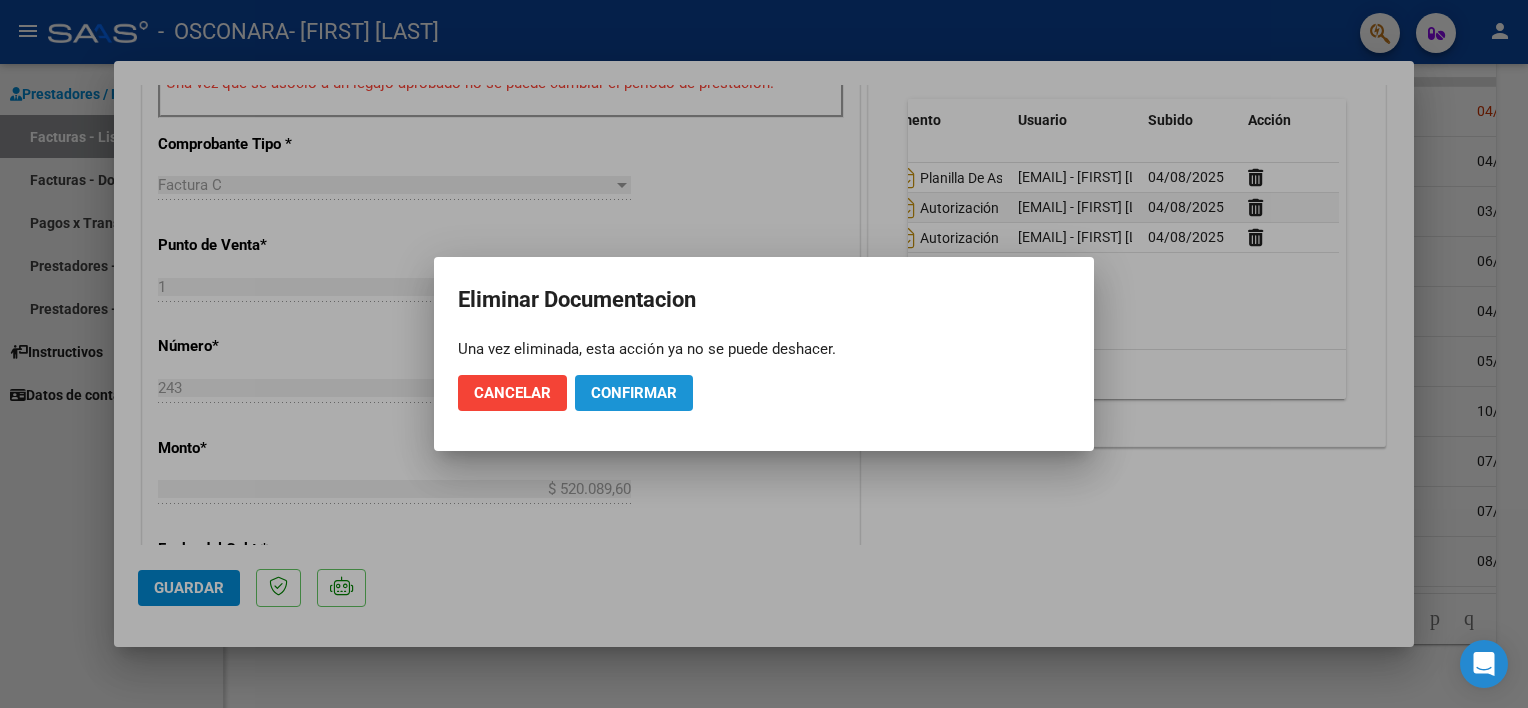 click on "Confirmar" 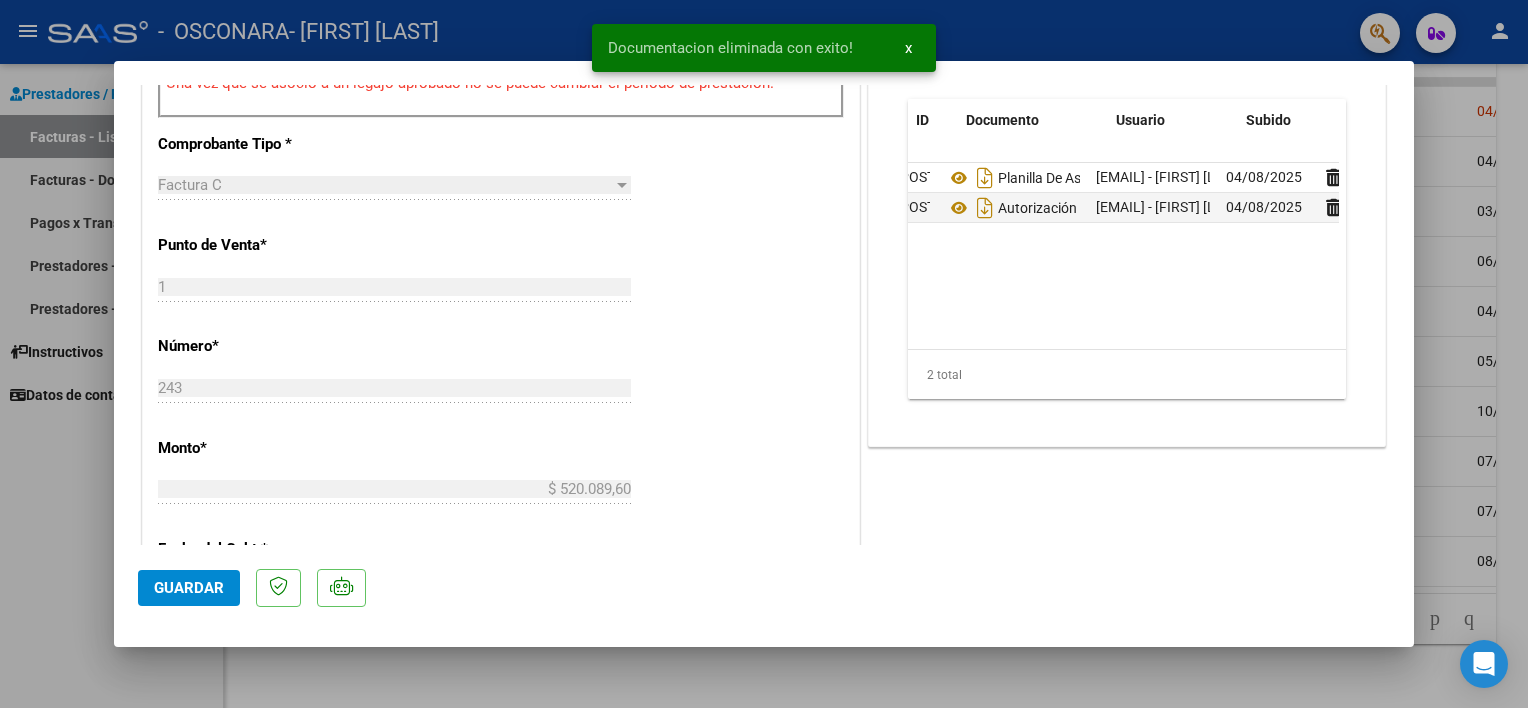 scroll, scrollTop: 0, scrollLeft: 0, axis: both 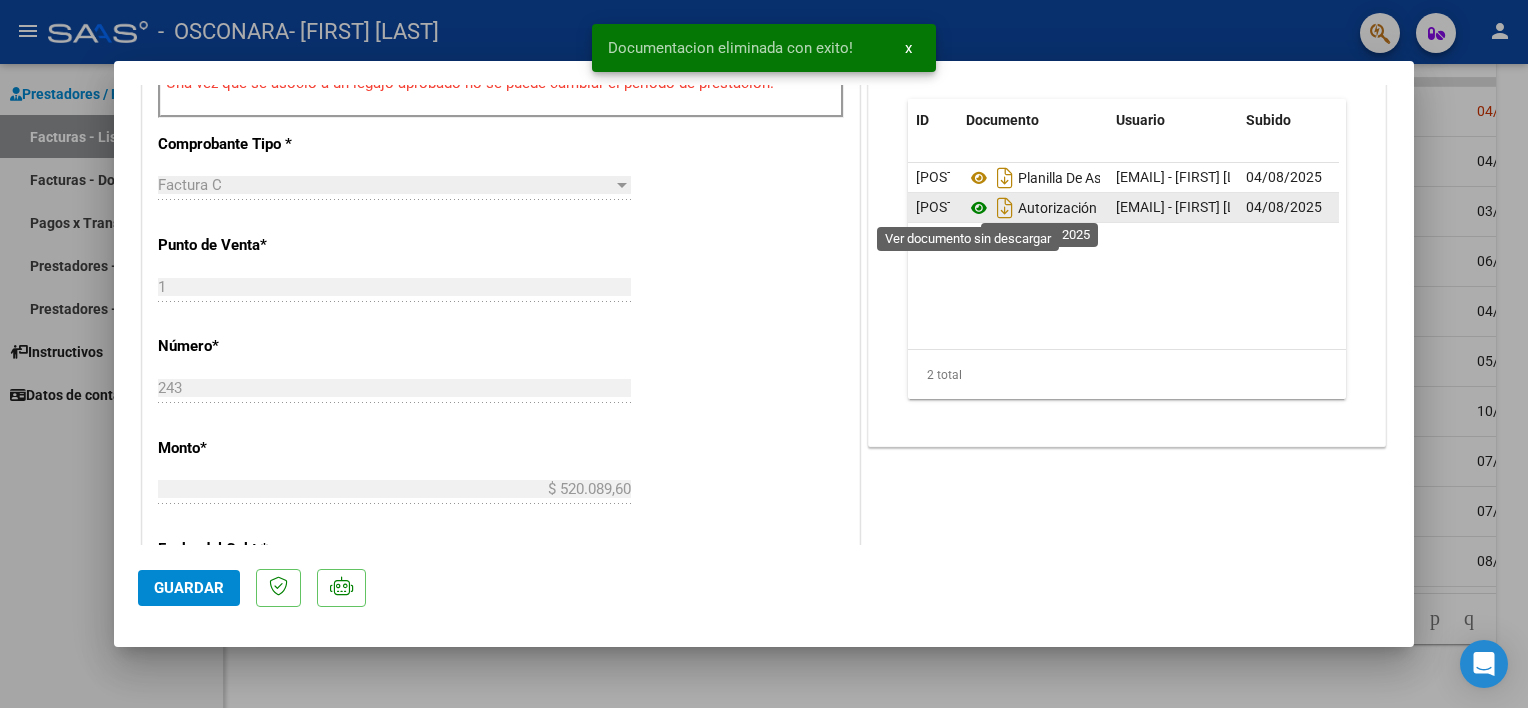 click 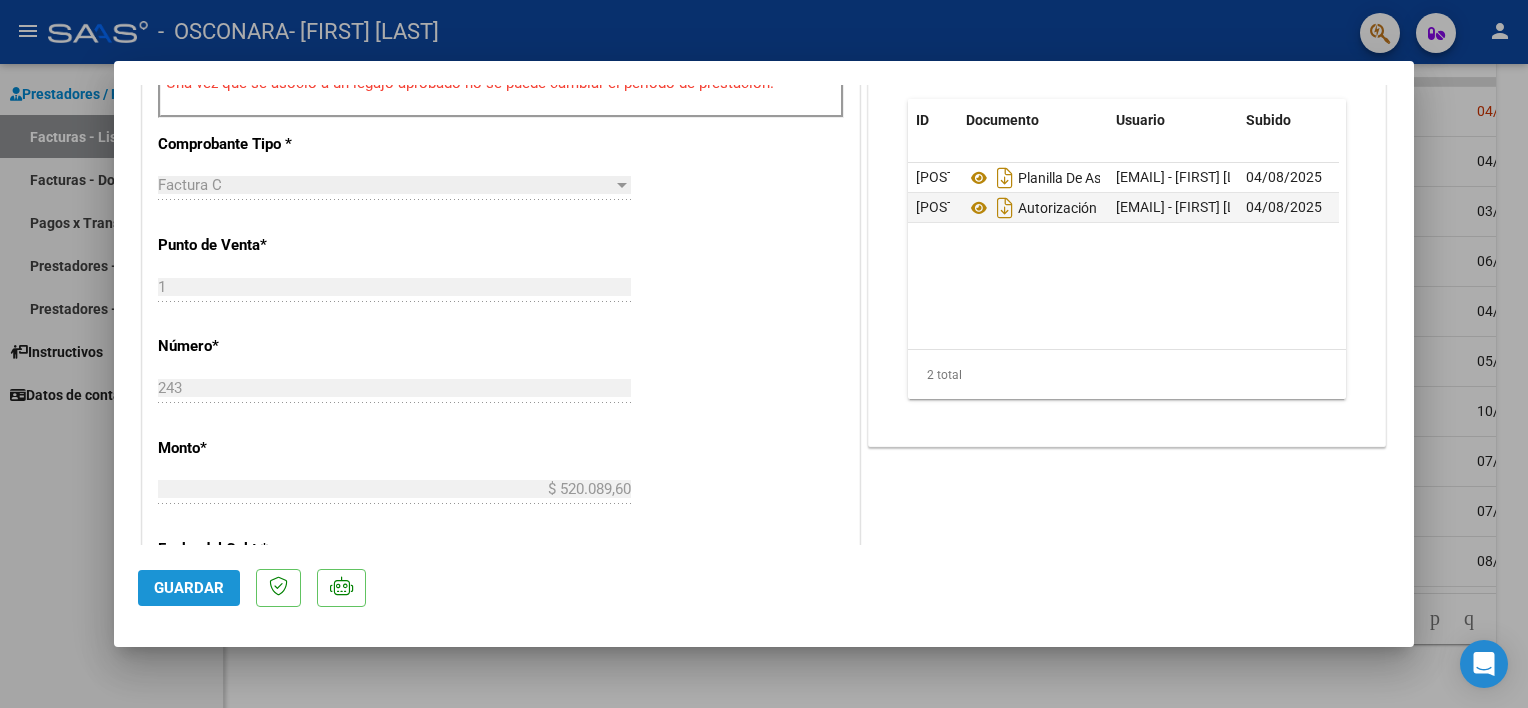 click on "Guardar" 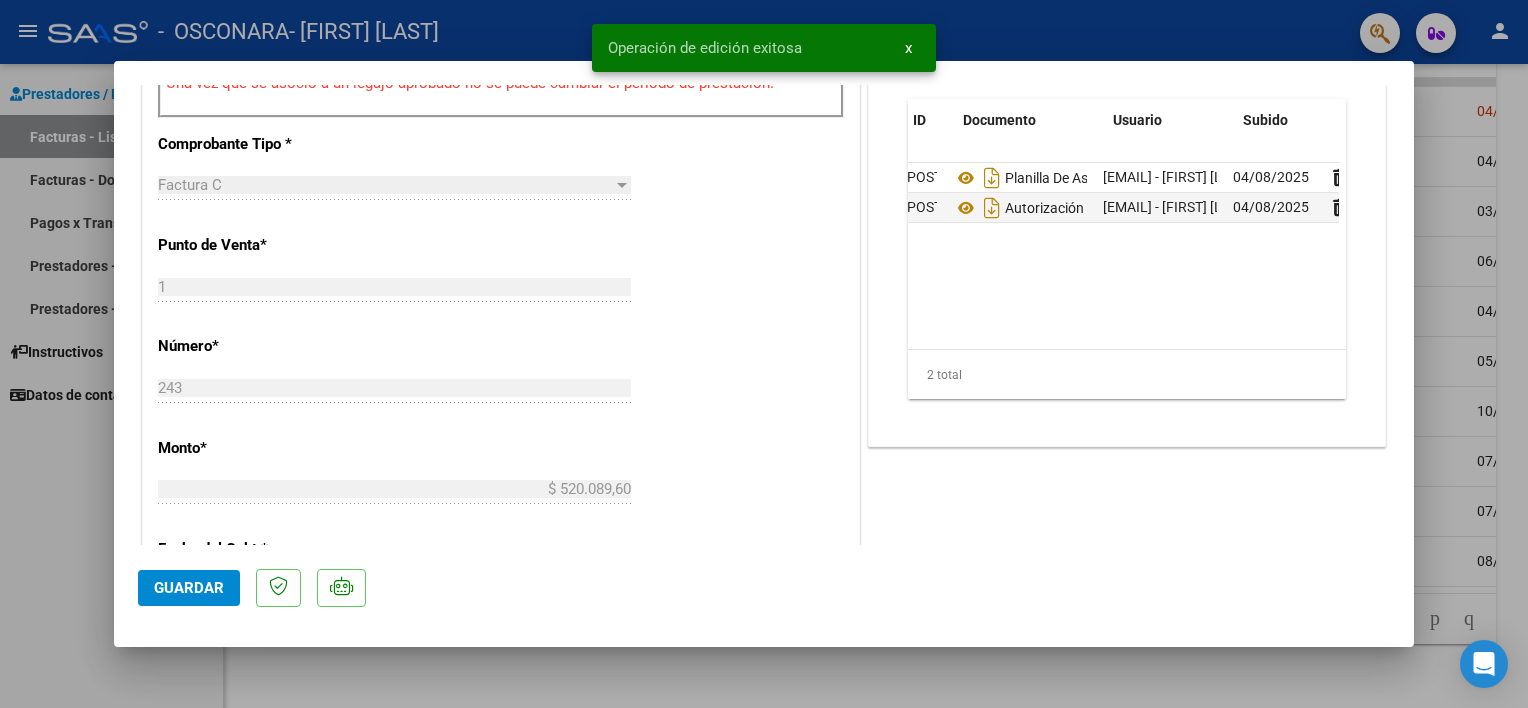 scroll, scrollTop: 0, scrollLeft: 0, axis: both 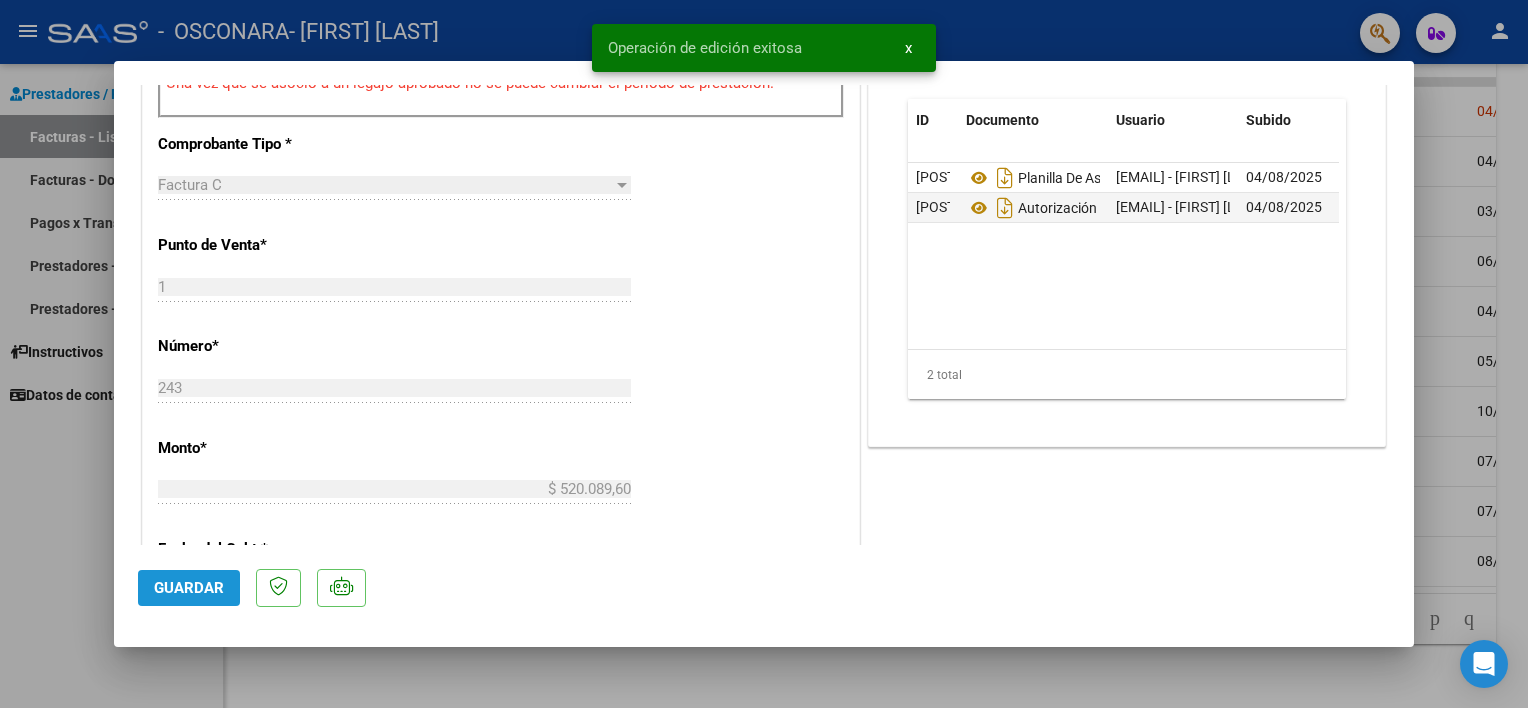 click on "Guardar" 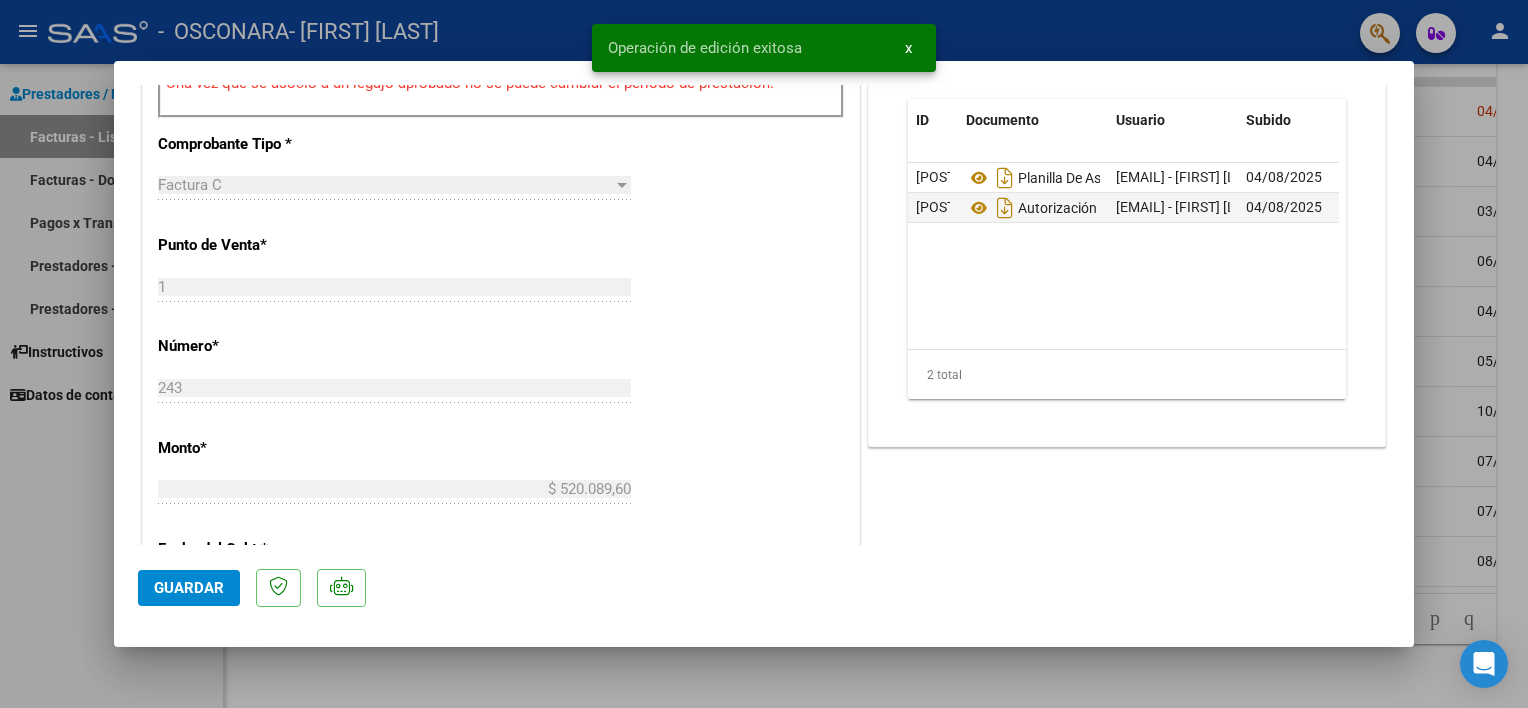 click at bounding box center [764, 354] 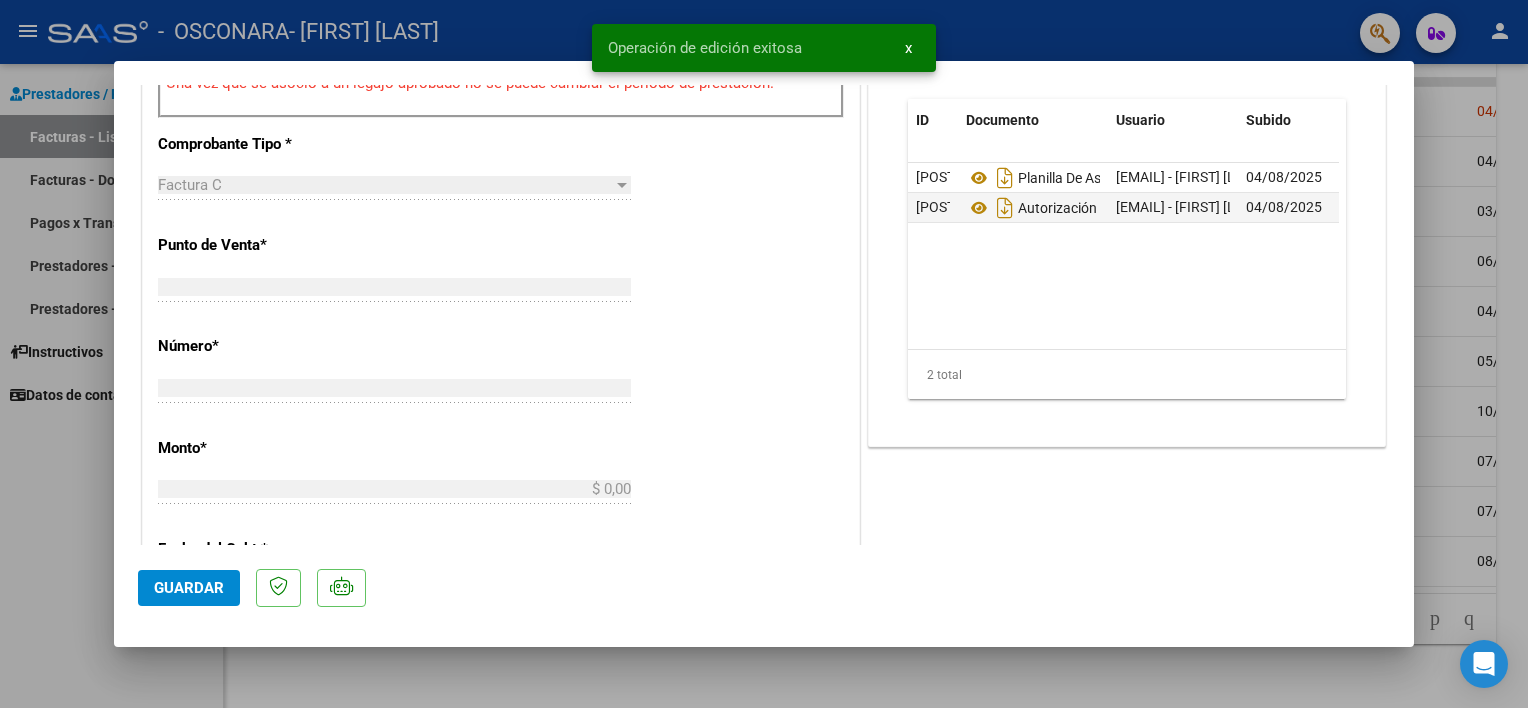 scroll, scrollTop: 630, scrollLeft: 0, axis: vertical 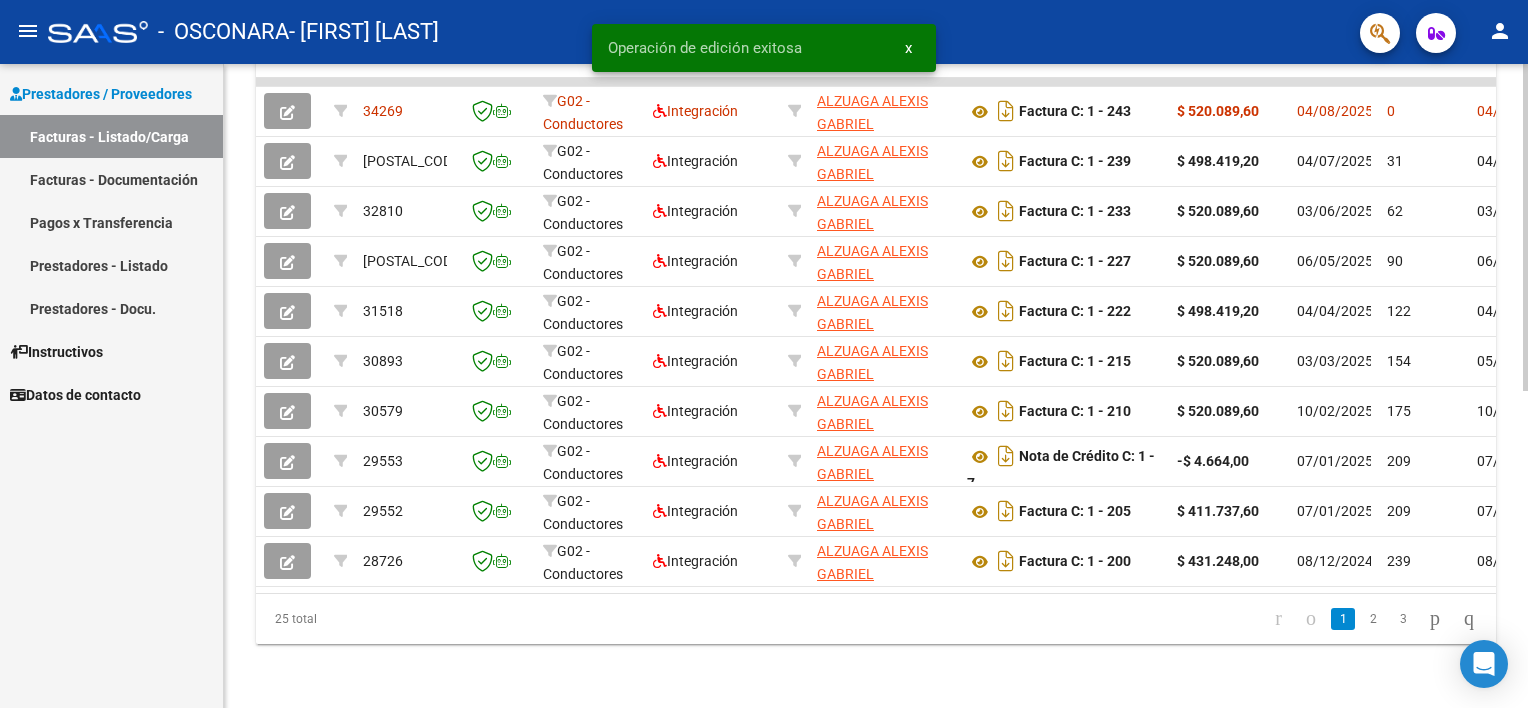 click on "Video tutorial   PRESTADORES -> Listado de CPBTs Emitidos por Prestadores / Proveedores (alt+q)   Cargar Comprobante
cloud_download  CSV  cloud_download  EXCEL  cloud_download  Estandar   Descarga Masiva
Filtros Id Area Area Todos Confirmado   Mostrar totalizadores   FILTROS DEL COMPROBANTE  Comprobante Tipo Comprobante Tipo Start date – End date Fec. Comprobante Desde / Hasta Días Emisión Desde(cant. días) Días Emisión Hasta(cant. días) CUIT / Razón Social Pto. Venta Nro. Comprobante Código SSS CAE Válido CAE Válido Todos Cargado Módulo Hosp. Todos Tiene facturacion Apócrifa Hospital Refes  FILTROS DE INTEGRACION  Período De Prestación Campos del Archivo de Rendición Devuelto x SSS (dr_envio) Todos Rendido x SSS (dr_envio) Tipo de Registro Tipo de Registro Período Presentación Período Presentación Campos del Legajo Asociado (preaprobación) Afiliado Legajo (cuil/nombre) Todos Solo facturas preaprobadas  MAS FILTROS  Todos Con Doc. Respaldatoria Todos Con Trazabilidad Todos – – 0" 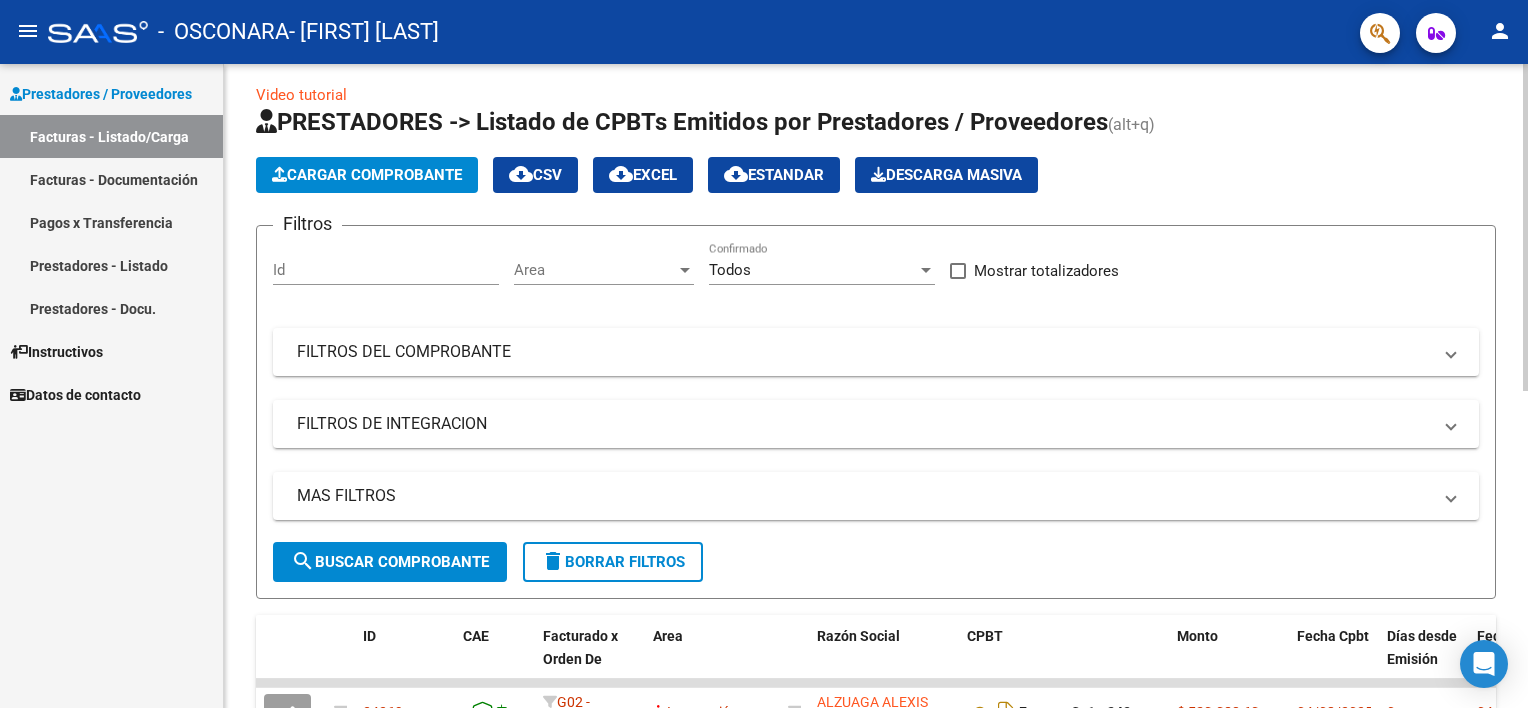 scroll, scrollTop: 0, scrollLeft: 0, axis: both 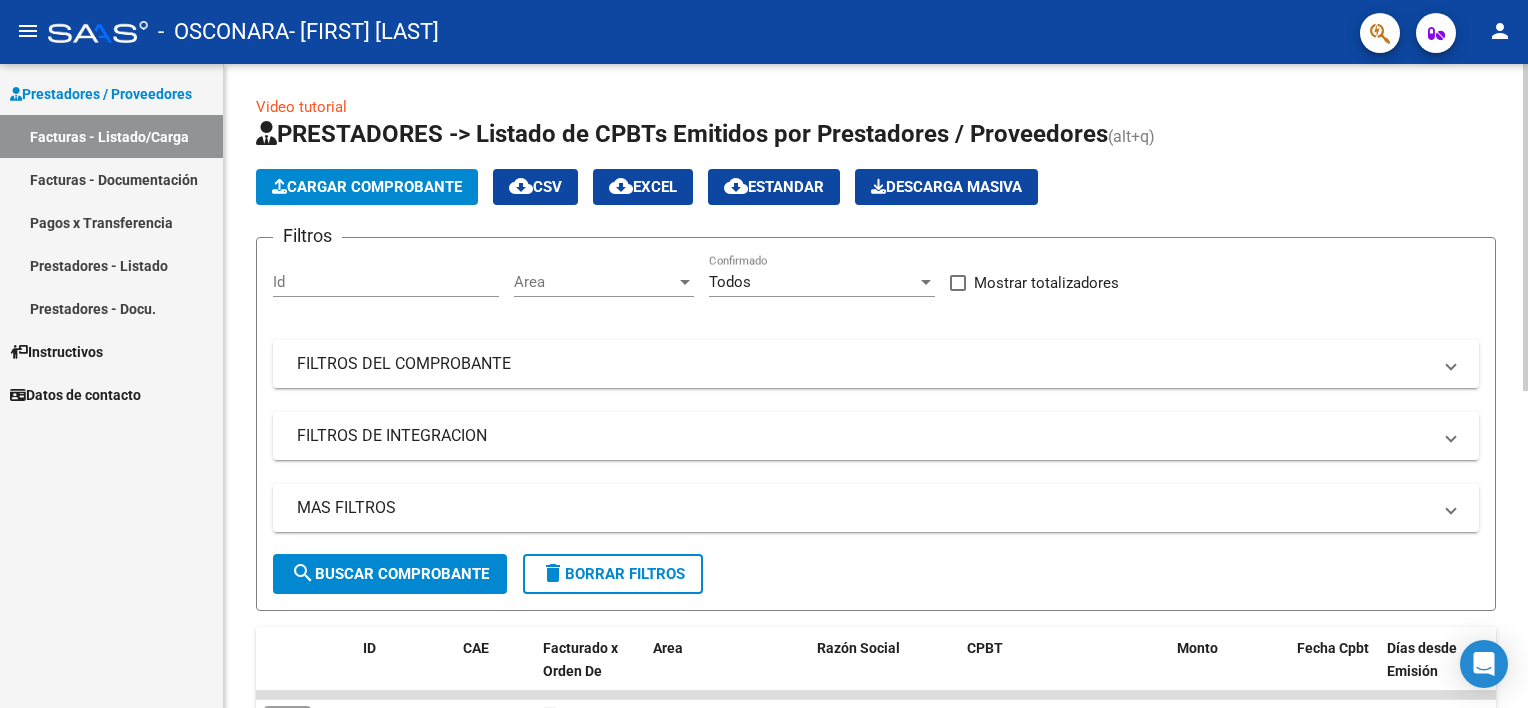 click on "menu -   OSCONARA   - [FIRST] [LAST] person    Prestadores / Proveedores Facturas - Listado/Carga Facturas - Documentación Pagos x Transferencia Prestadores - Listado Prestadores - Docu.    Instructivos    Datos de contacto  Video tutorial   PRESTADORES -> Listado de CPBTs Emitidos por Prestadores / Proveedores (alt+q)   Cargar Comprobante
cloud_download  CSV  cloud_download  EXCEL  cloud_download  Estandar   Descarga Masiva
Filtros Id Area Area Todos Confirmado   Mostrar totalizadores   FILTROS DEL COMPROBANTE  Comprobante Tipo Comprobante Tipo Start date – End date Fec. Comprobante Desde / Hasta Días Emisión Desde(cant. días) Días Emisión Hasta(cant. días) CUIT / Razón Social Pto. Venta Nro. Comprobante Código SSS CAE Válido CAE Válido Todos Cargado Módulo Hosp. Todos Tiene facturacion Apócrifa Hospital Refes  FILTROS DE INTEGRACION  Período De Prestación Campos del Archivo de Rendición Devuelto x SSS (dr_envio) Todos Rendido x SSS (dr_envio) Tipo de Registro Todos Todos" 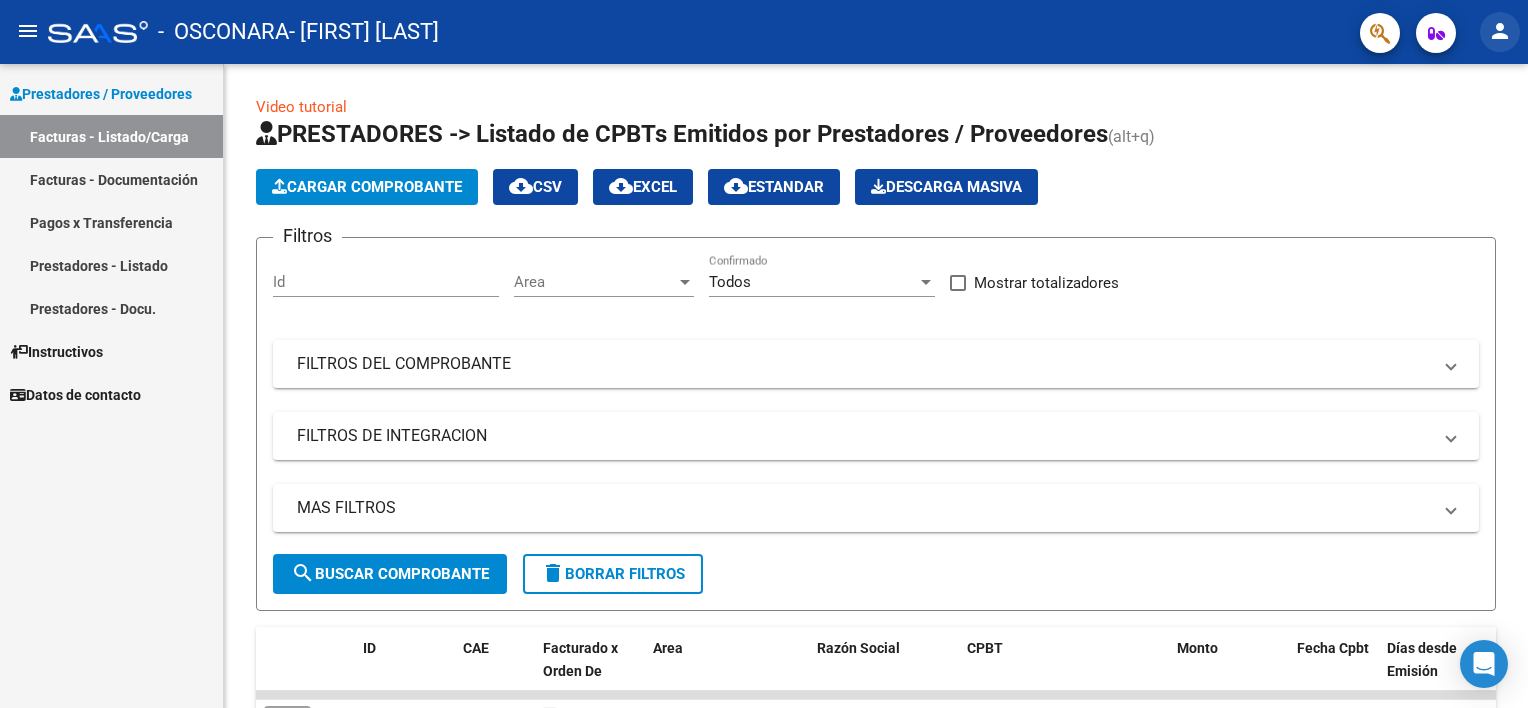 click on "person" 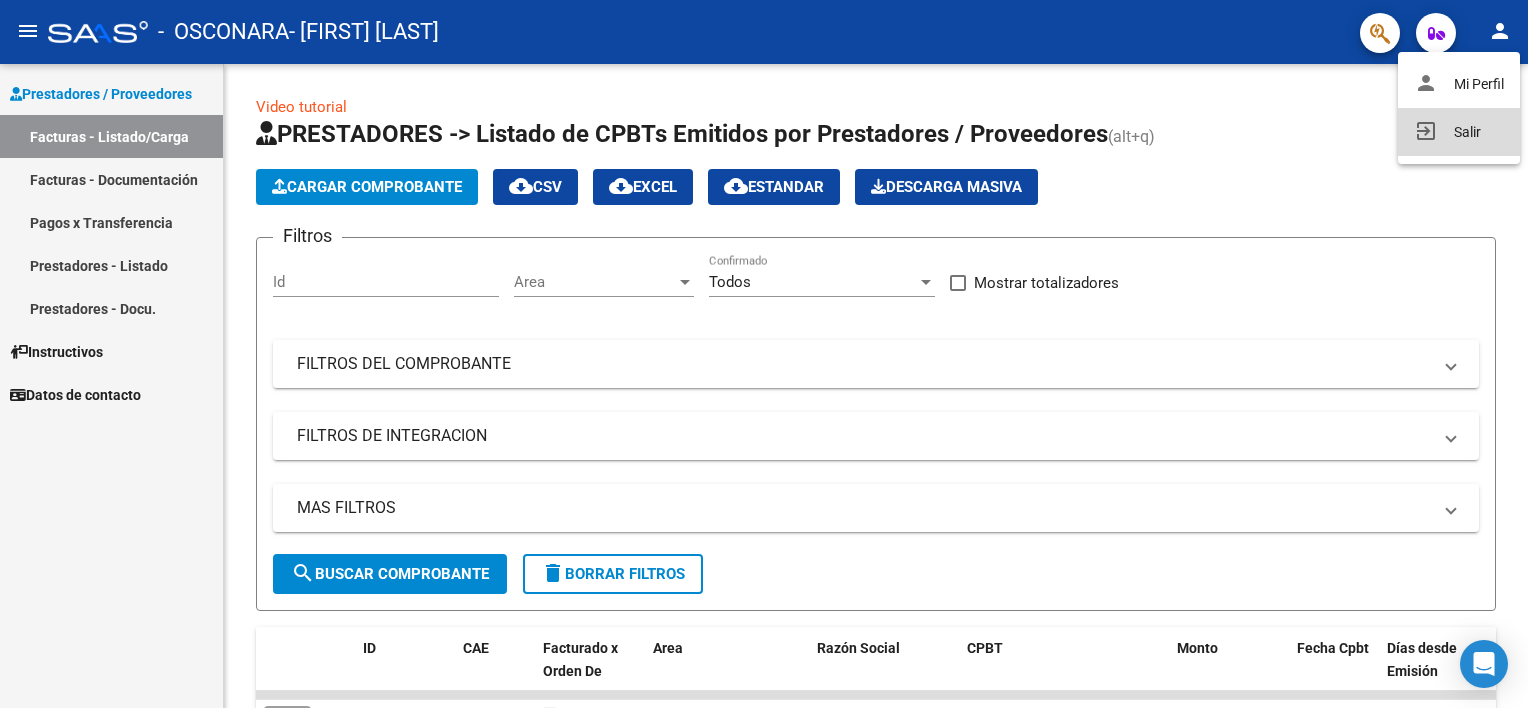 click on "exit_to_app  Salir" at bounding box center (1459, 132) 